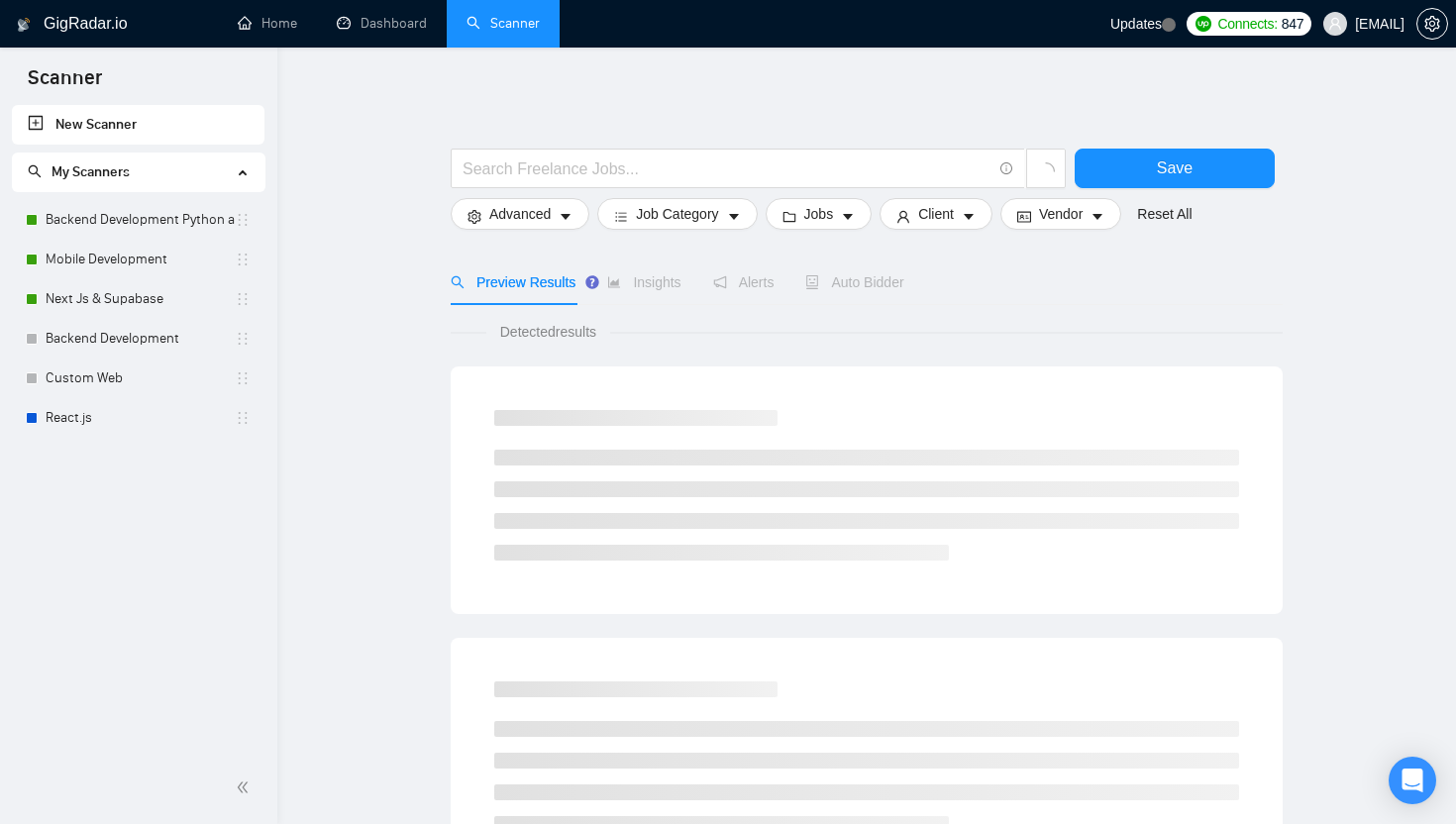 scroll, scrollTop: 0, scrollLeft: 0, axis: both 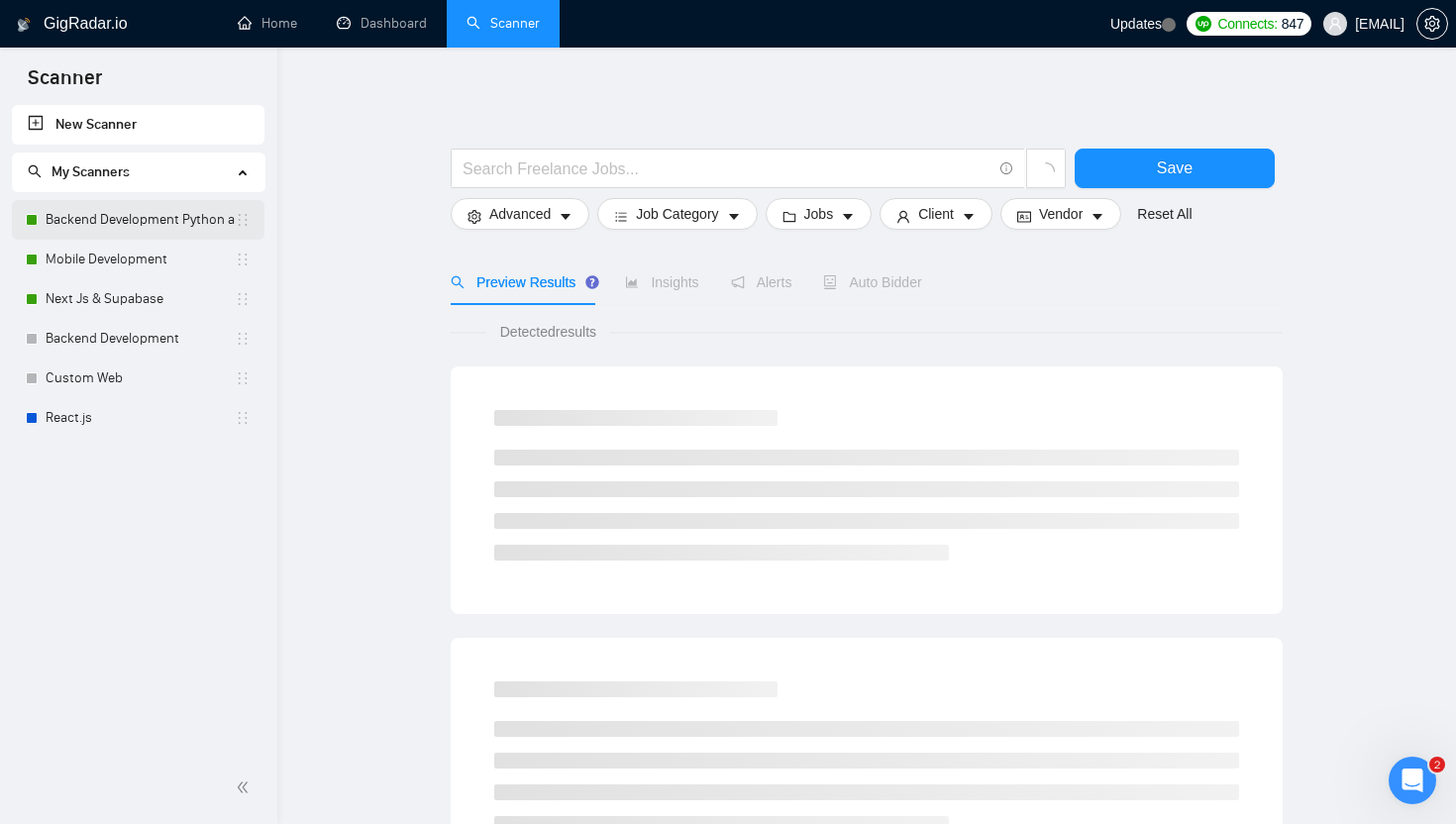 click on "Backend Development Python and Go" at bounding box center (140, 220) 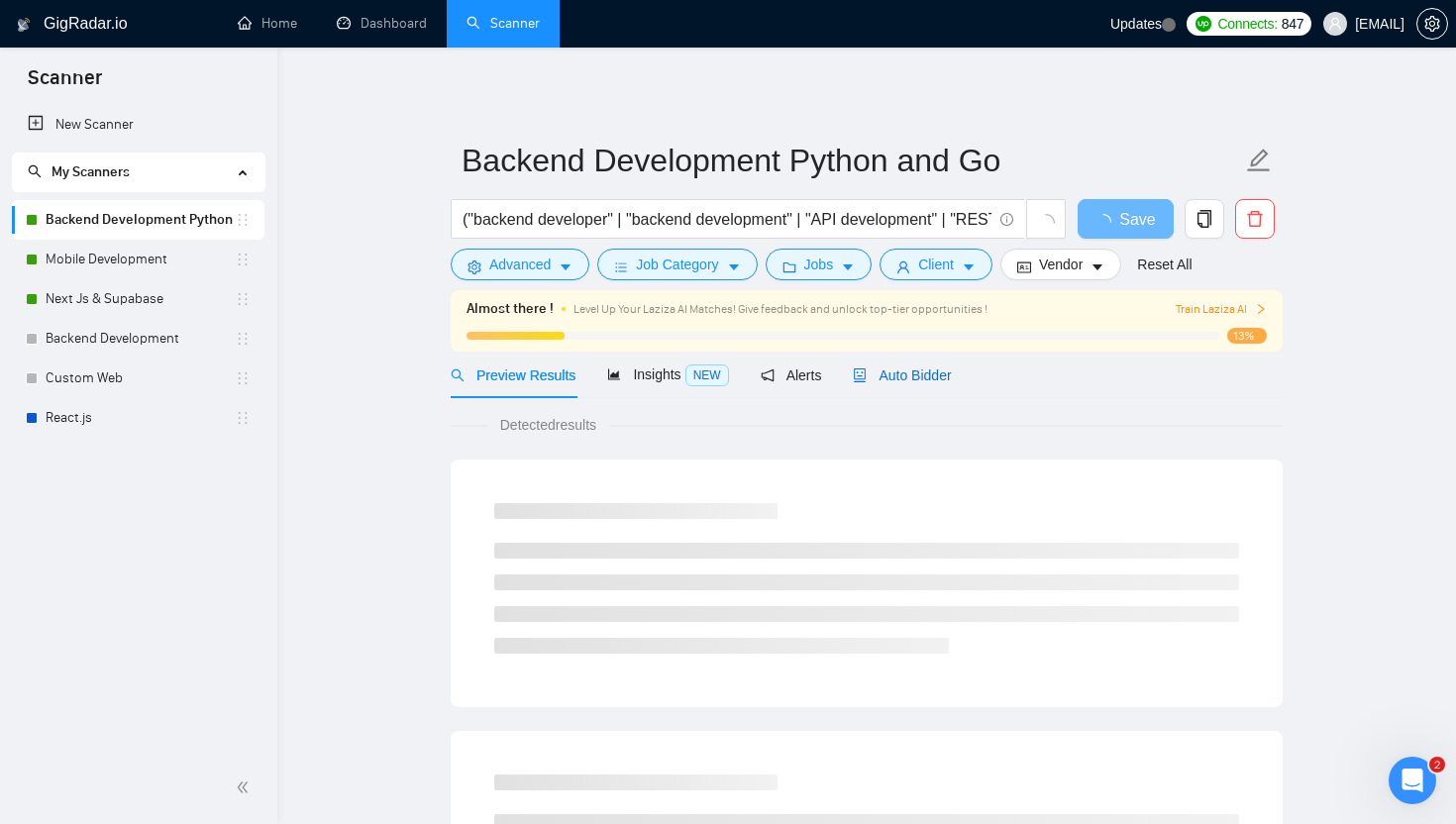click on "Auto Bidder" at bounding box center (901, 375) 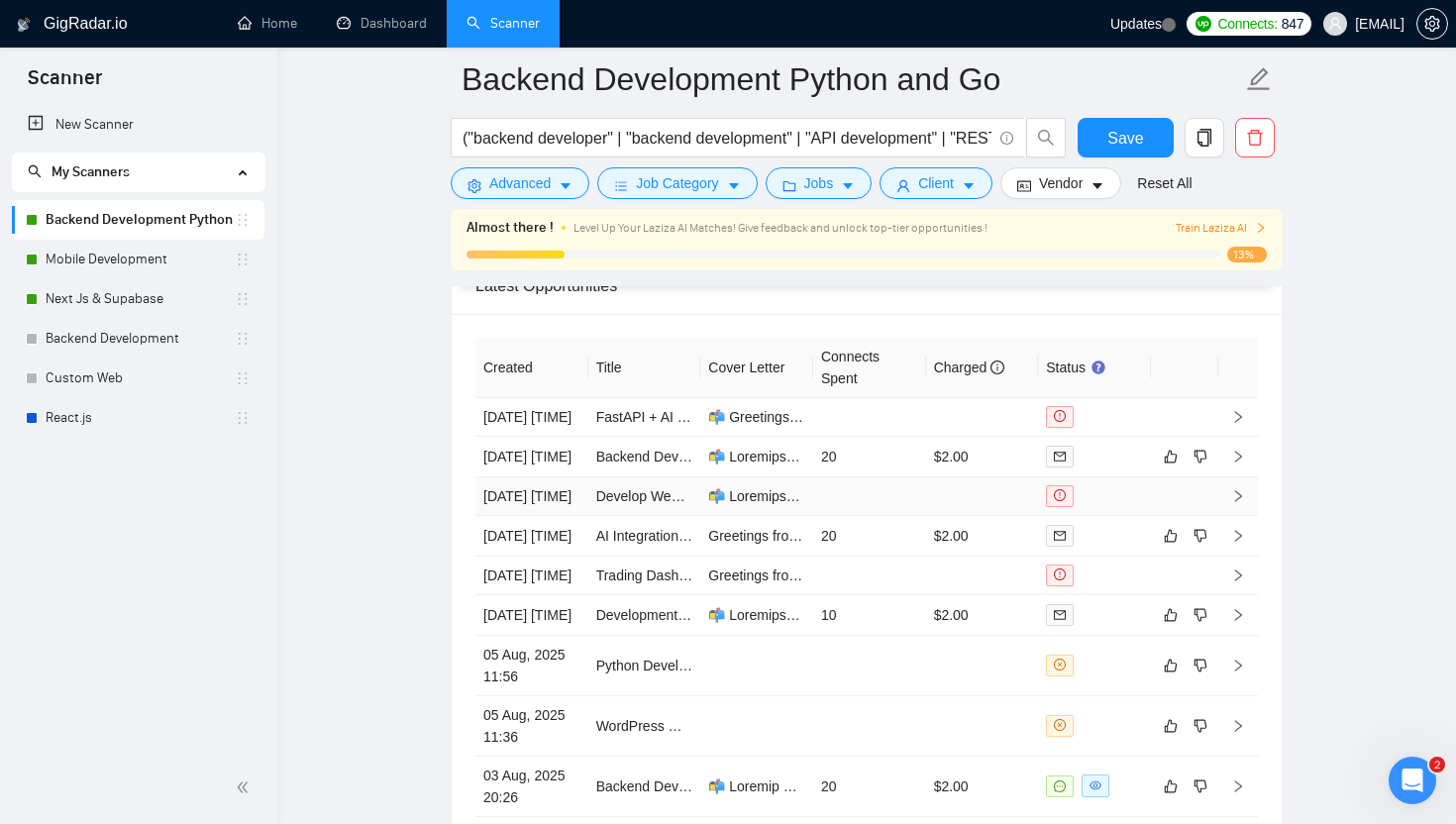 scroll, scrollTop: 5125, scrollLeft: 0, axis: vertical 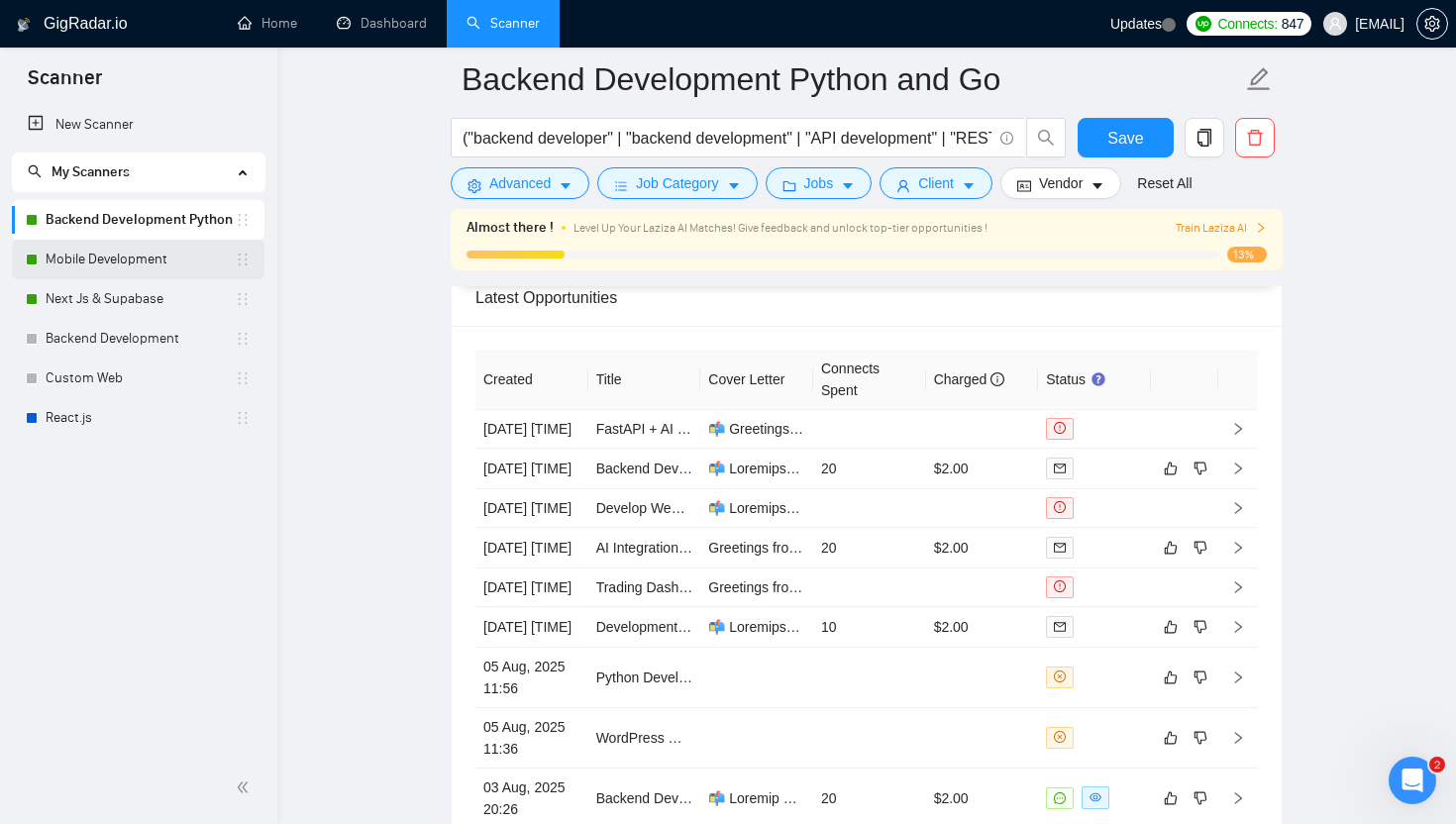click on "Mobile Development" at bounding box center (140, 259) 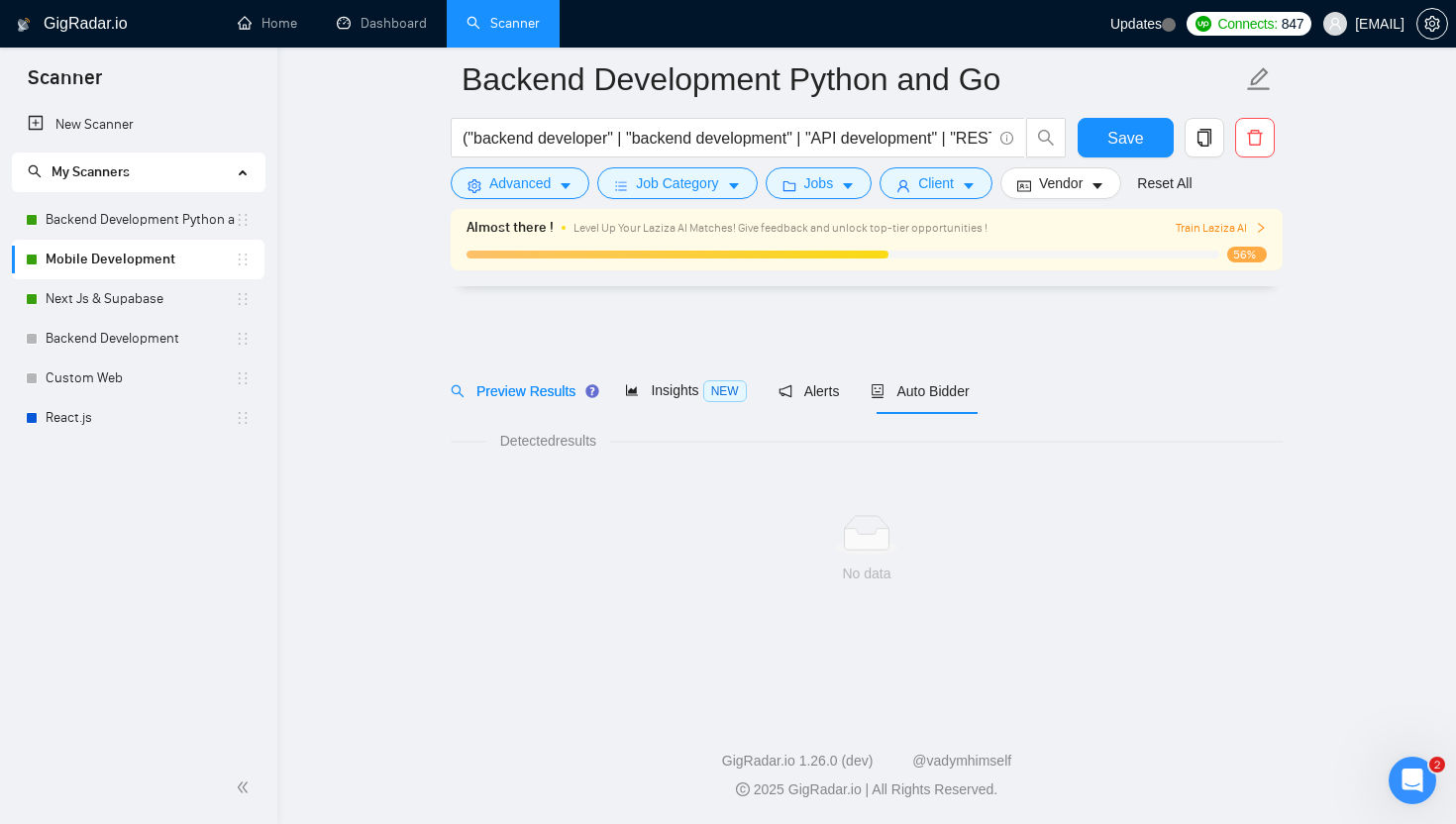 scroll, scrollTop: 0, scrollLeft: 0, axis: both 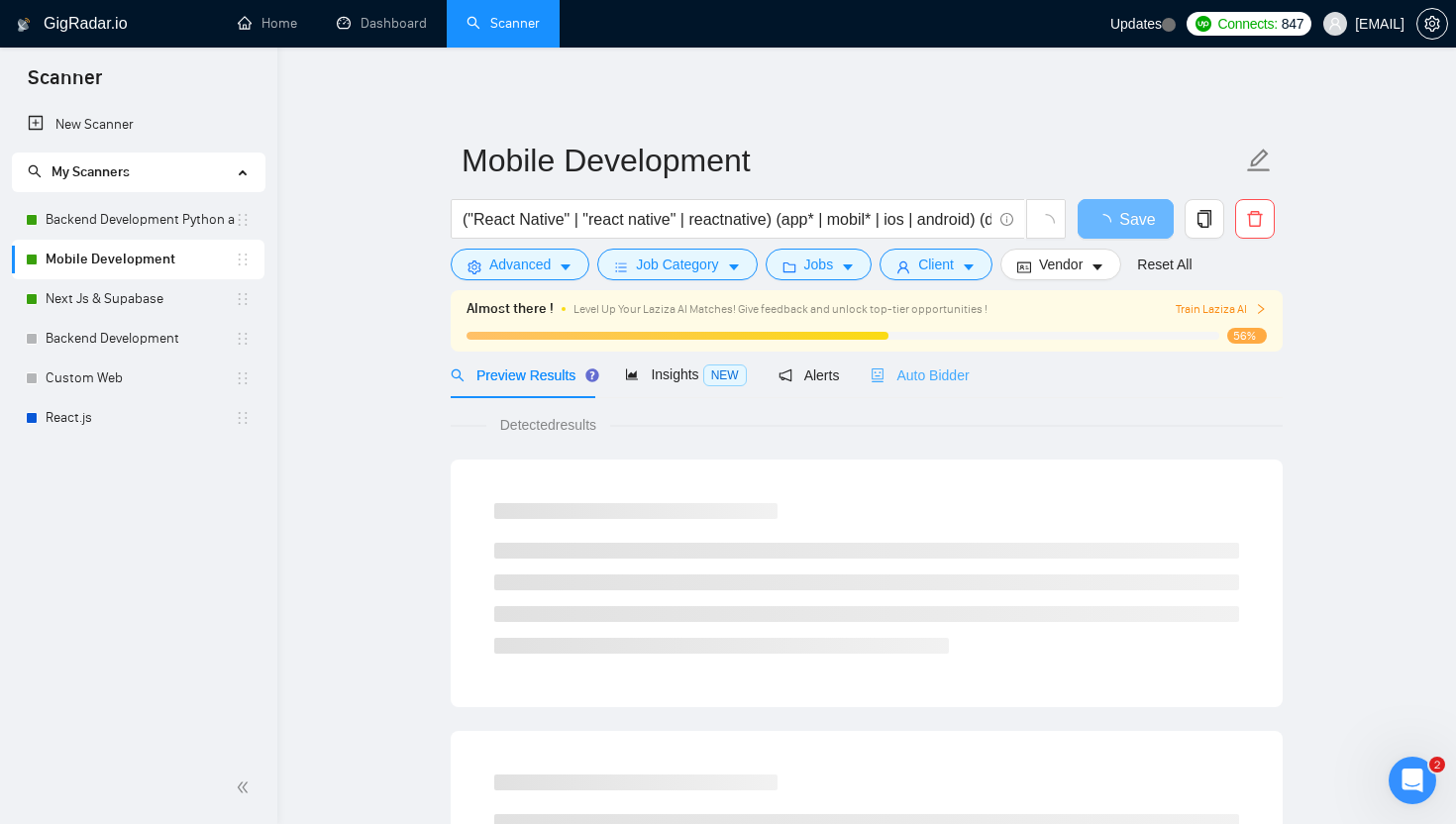click on "Auto Bidder" at bounding box center [919, 374] 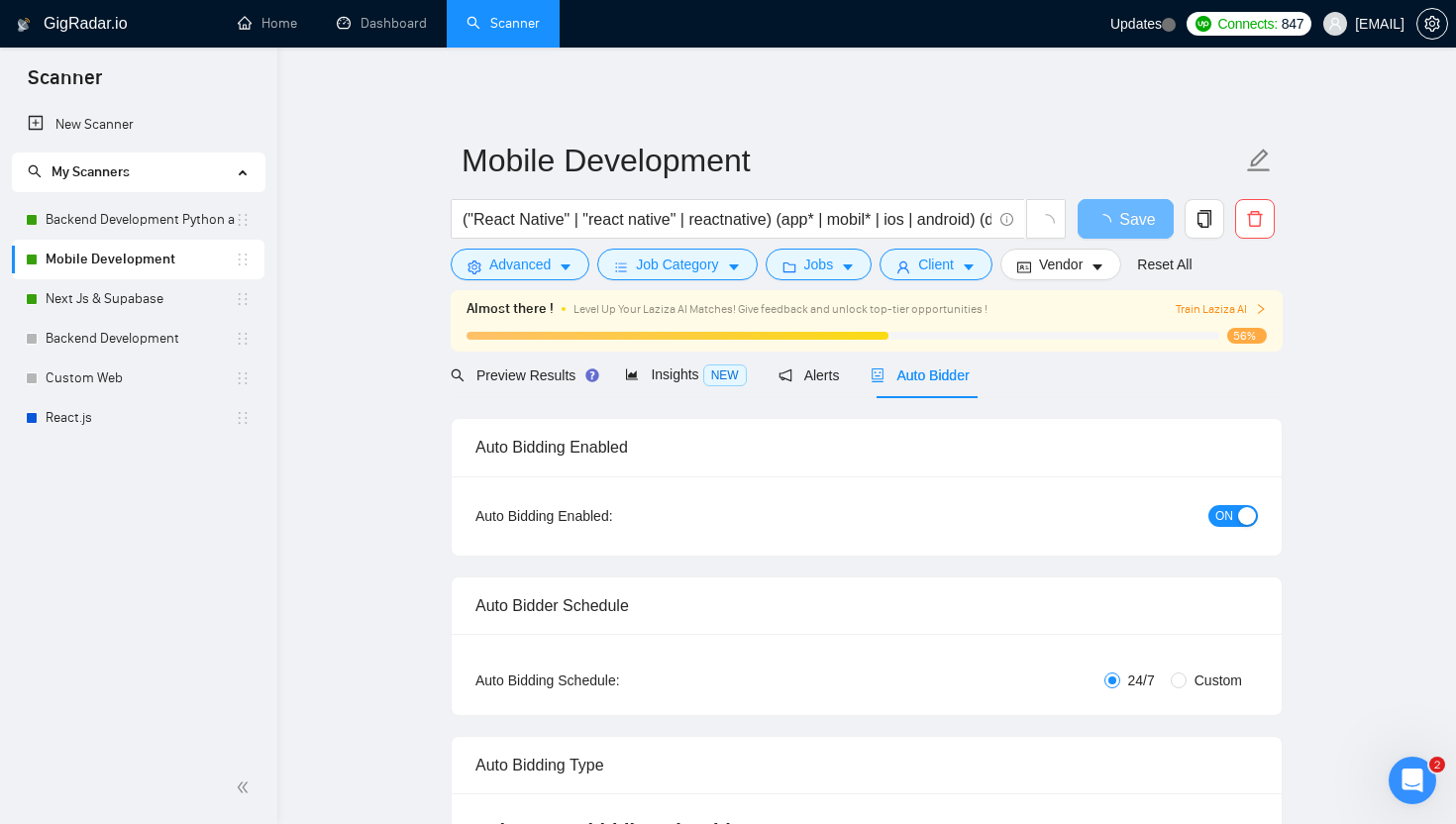 type 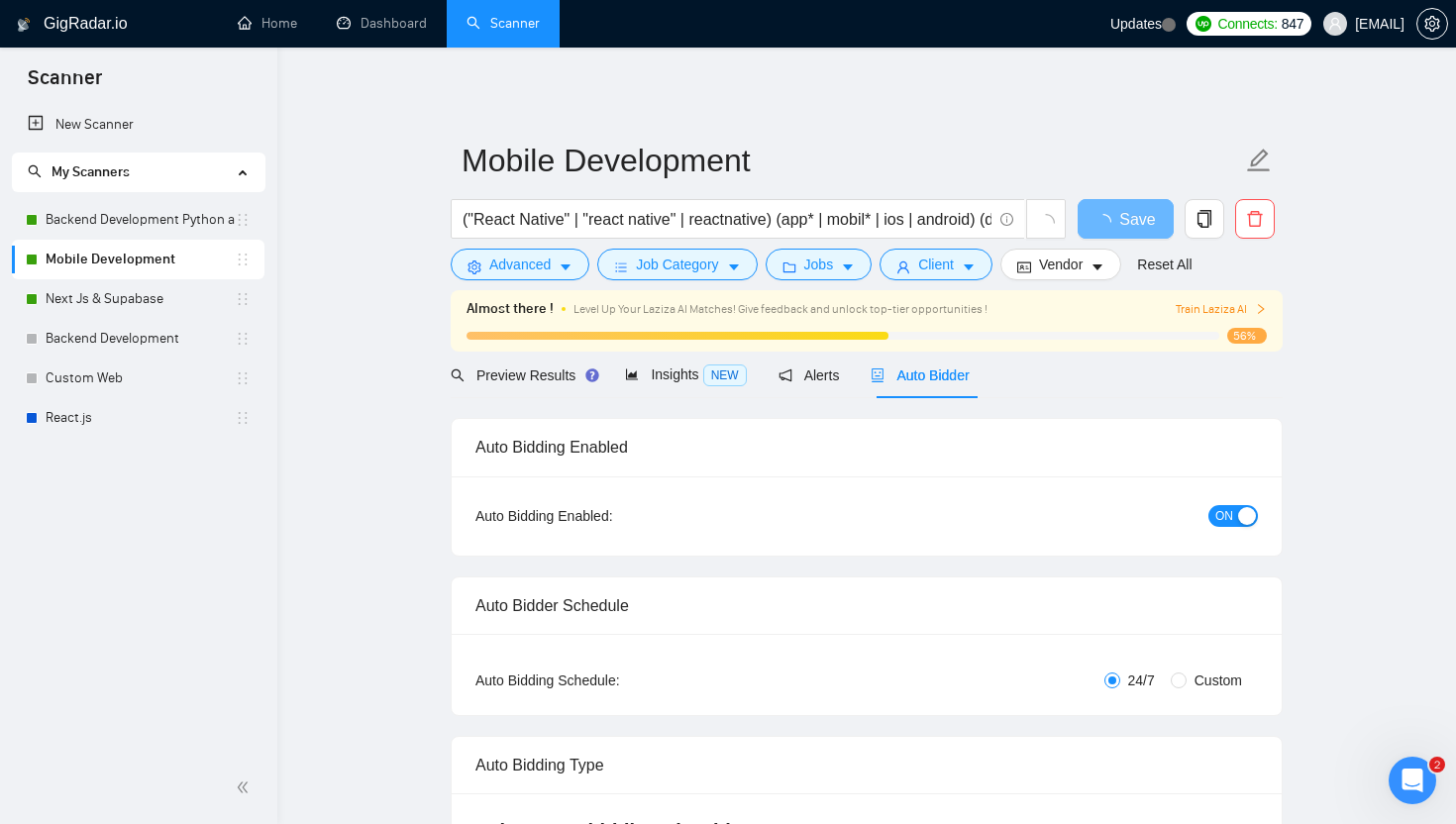 radio on "false" 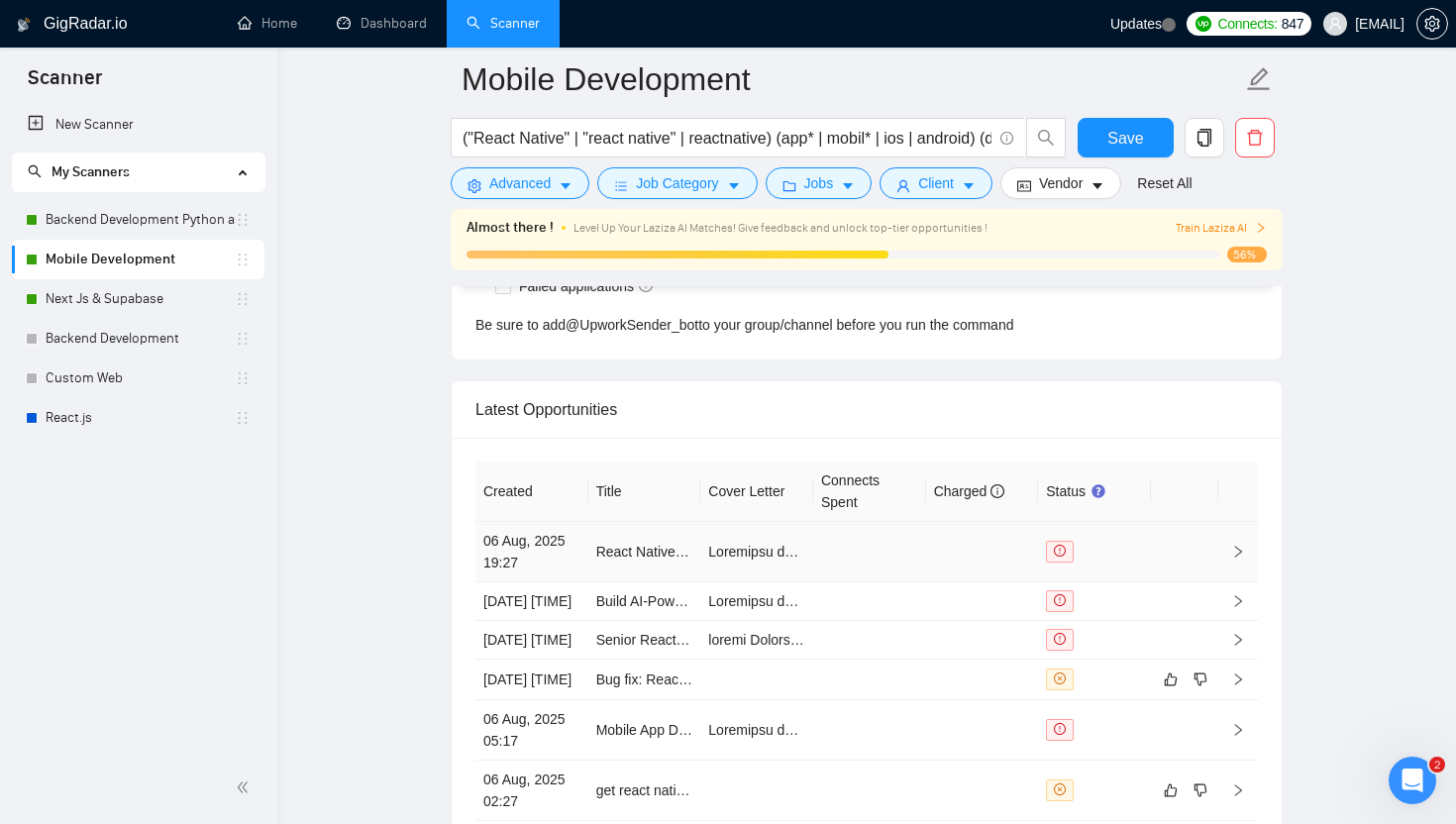 scroll, scrollTop: 5236, scrollLeft: 0, axis: vertical 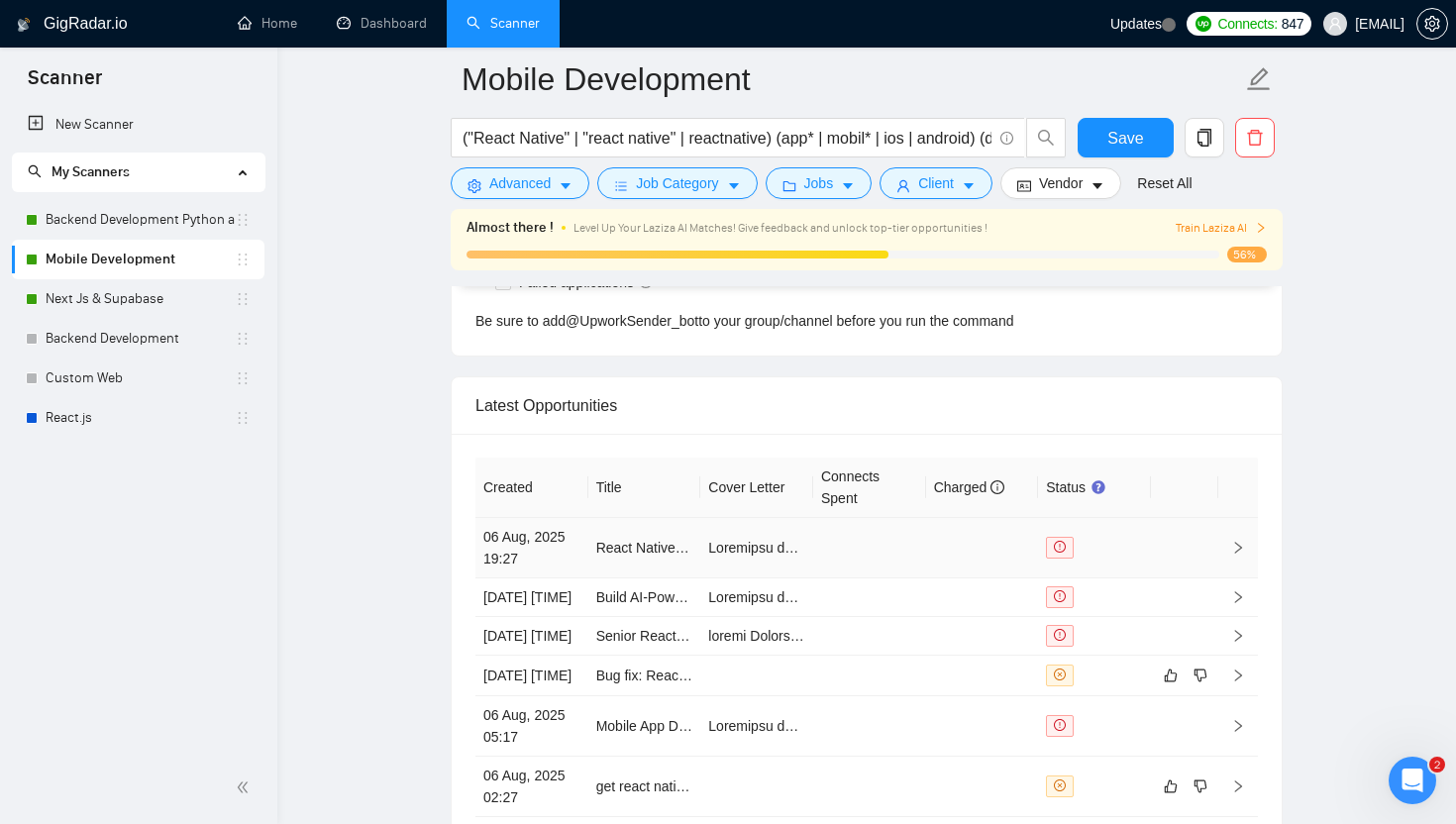 click at bounding box center (870, 548) 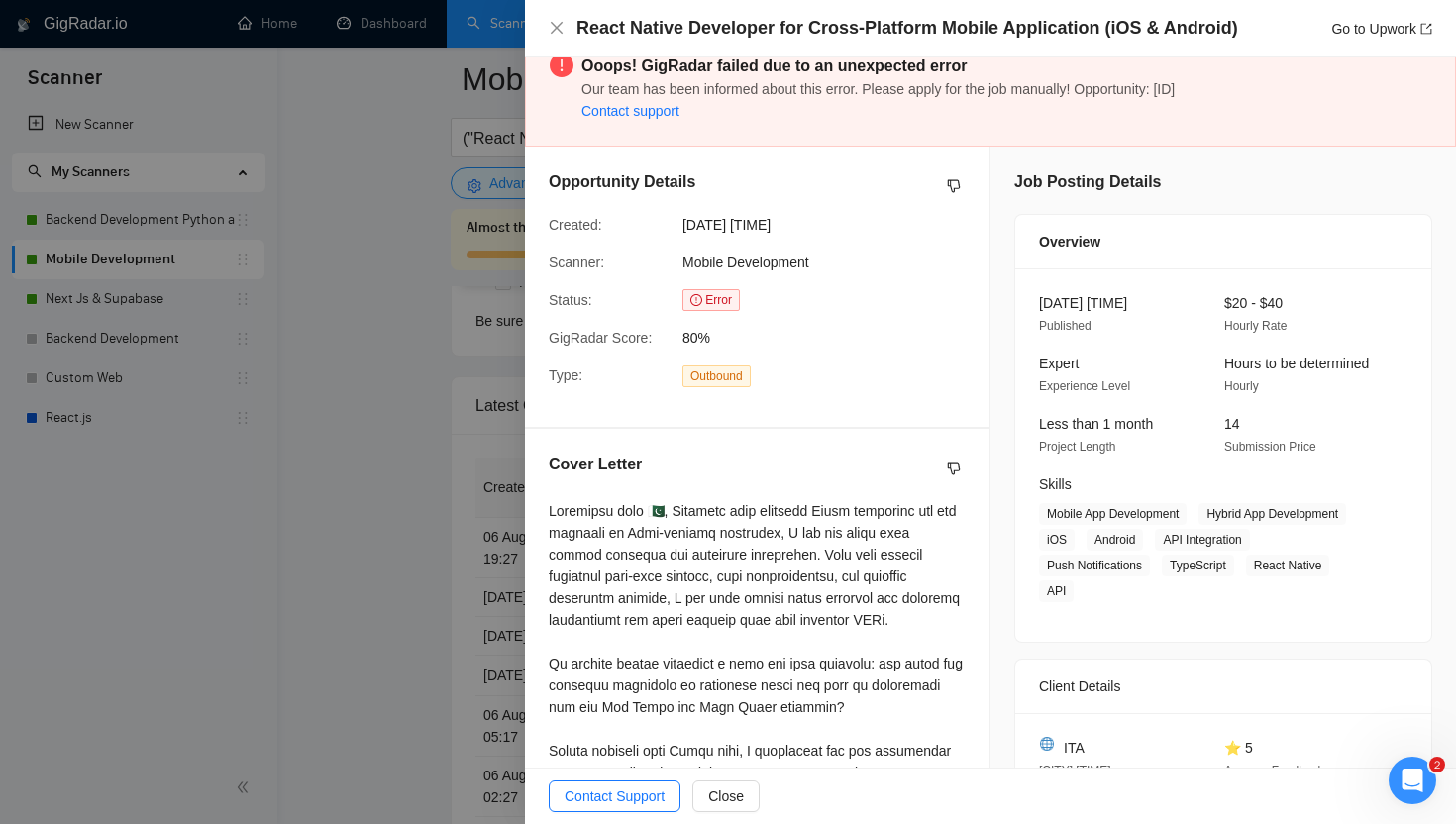 scroll, scrollTop: 51, scrollLeft: 0, axis: vertical 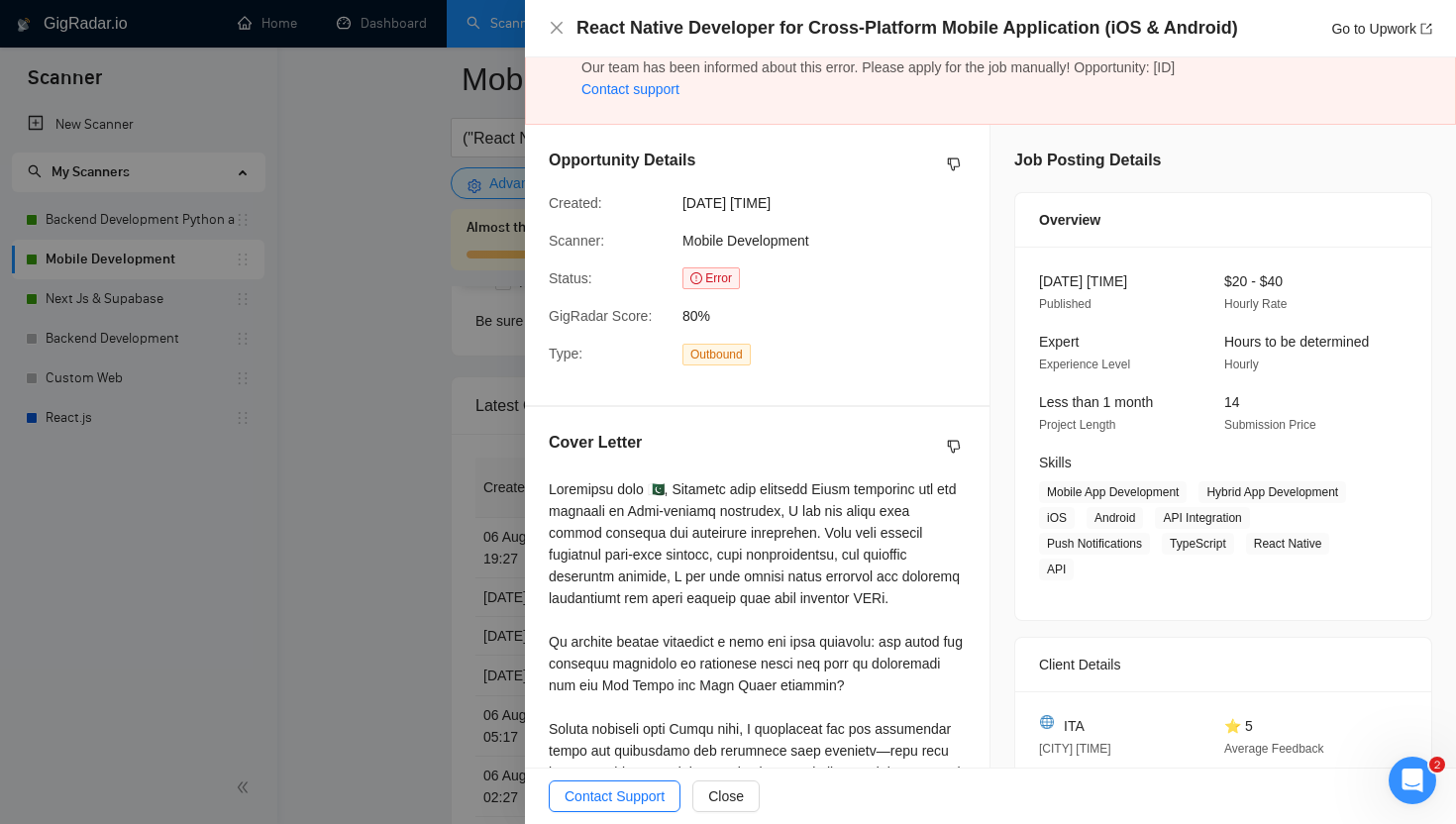 click at bounding box center [728, 412] 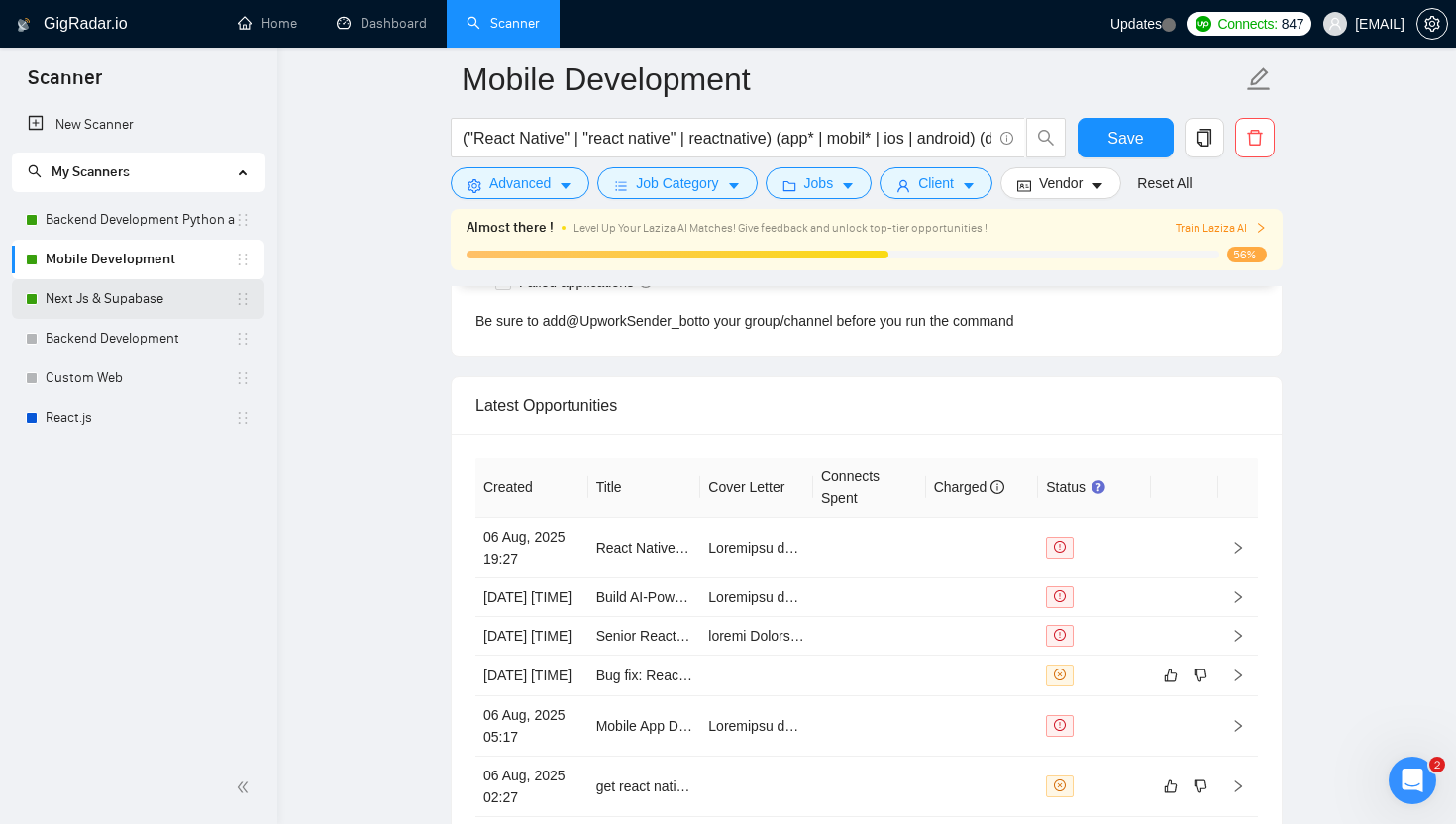 click on "Next Js & Supabase" at bounding box center [140, 299] 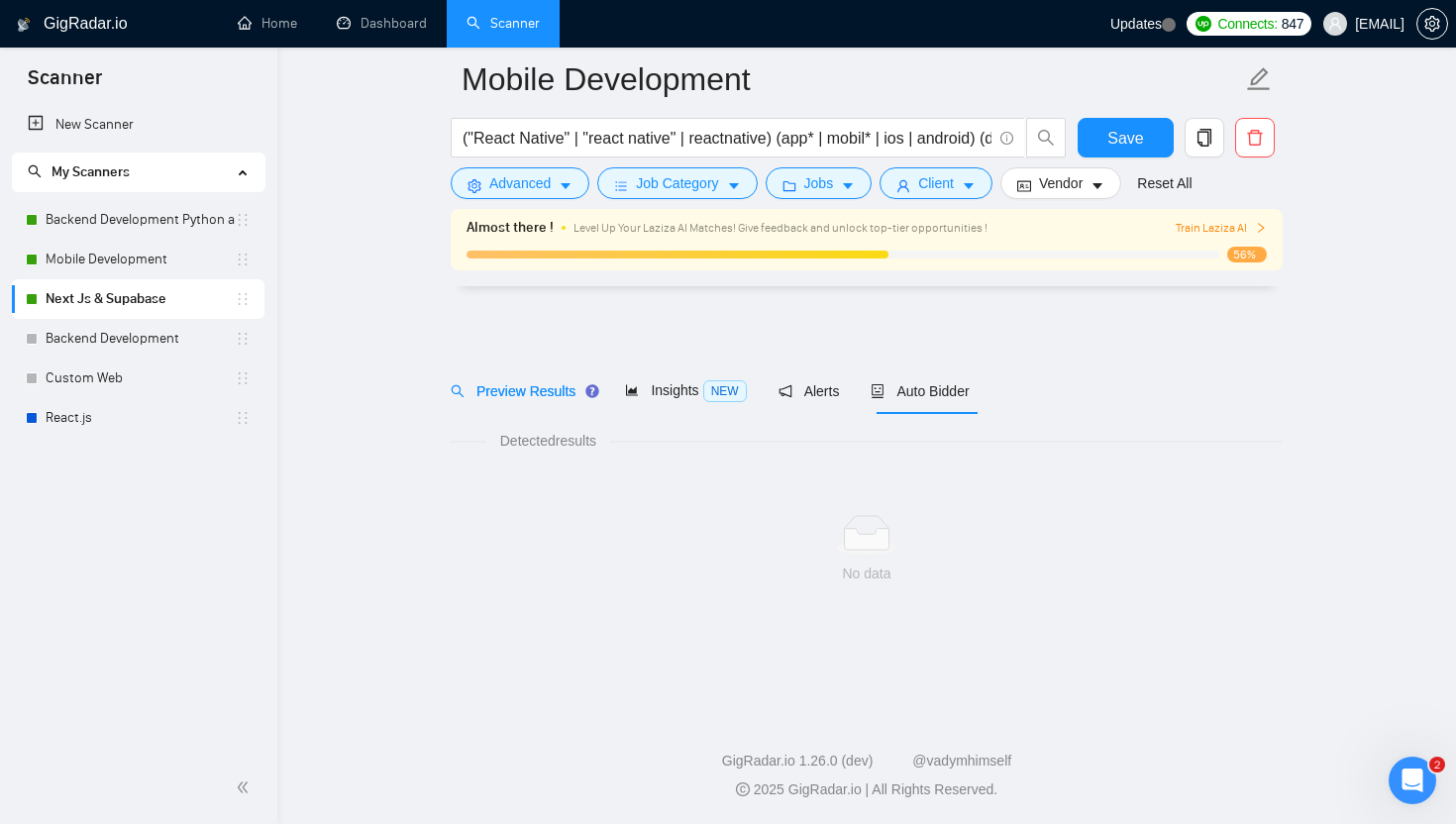 scroll, scrollTop: 0, scrollLeft: 0, axis: both 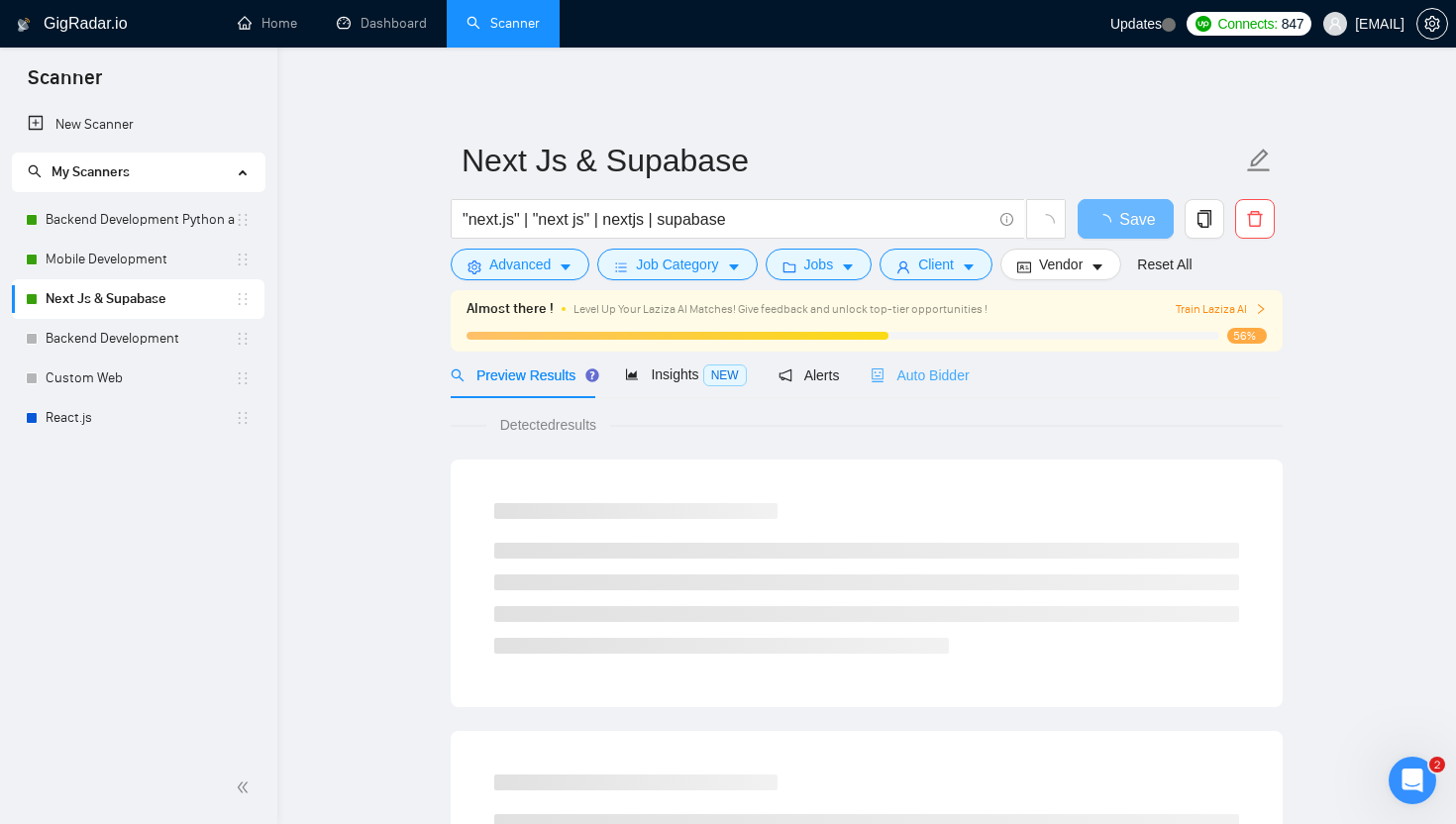 click on "Auto Bidder" at bounding box center (919, 374) 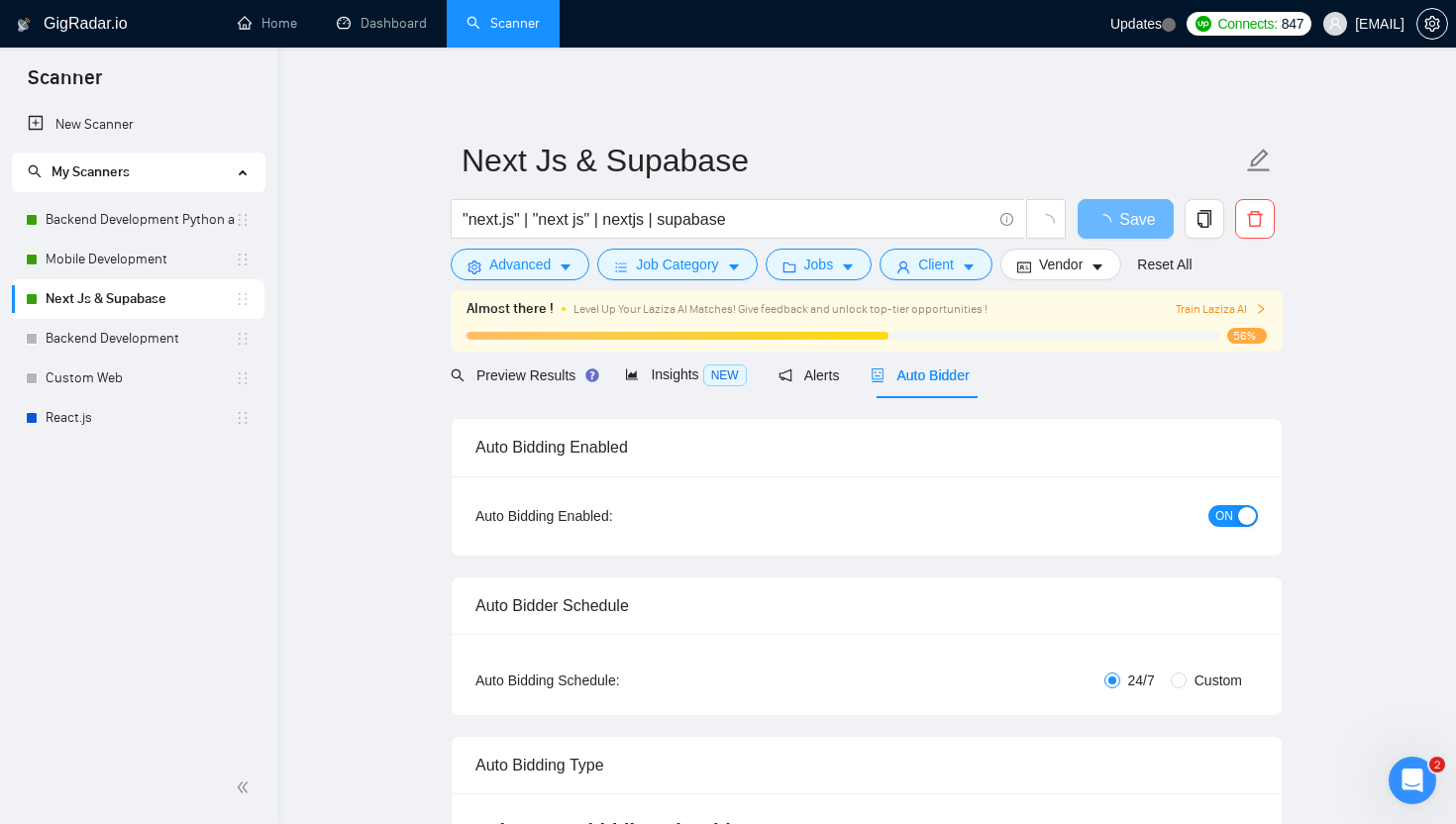 type 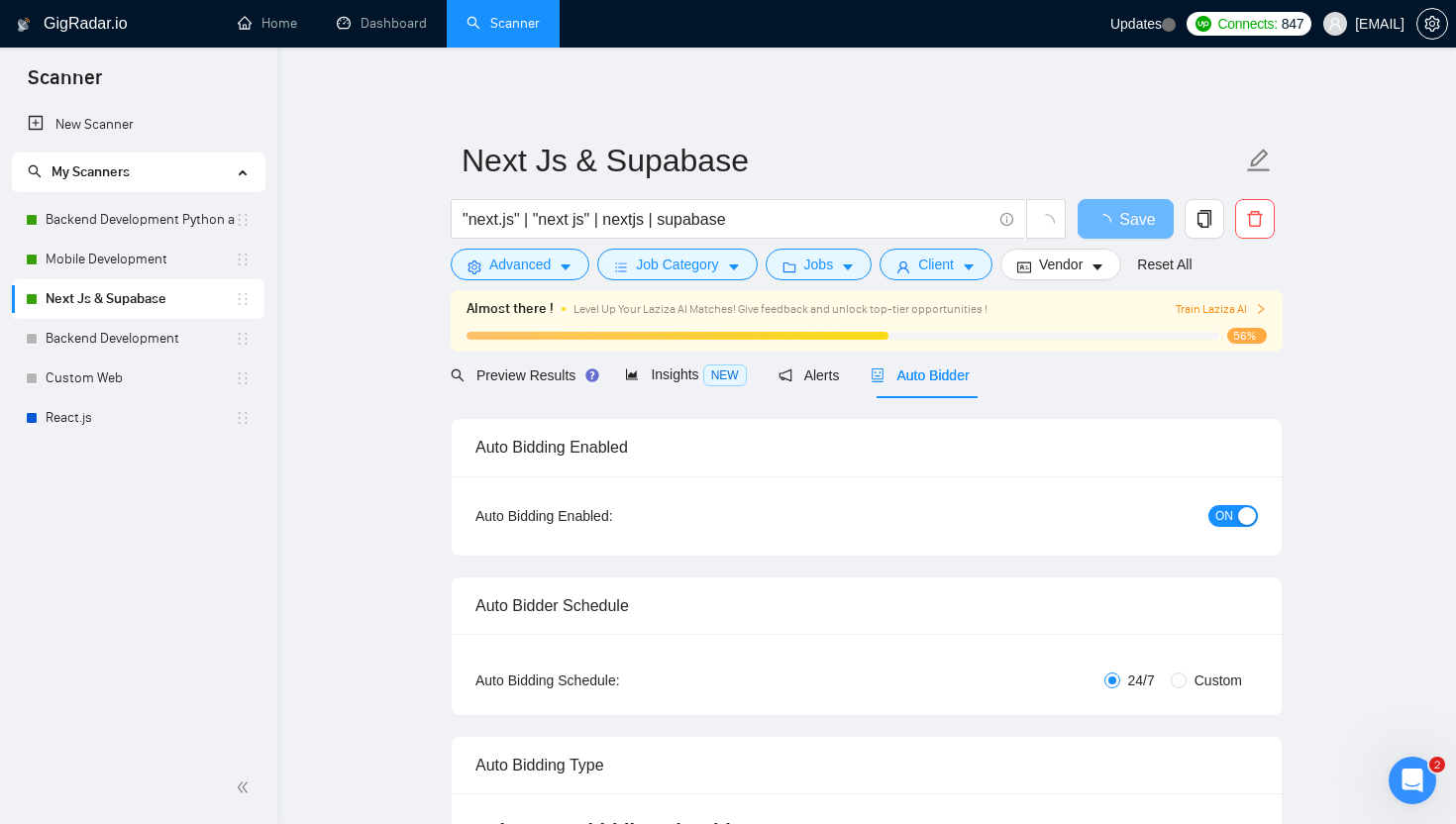 radio on "false" 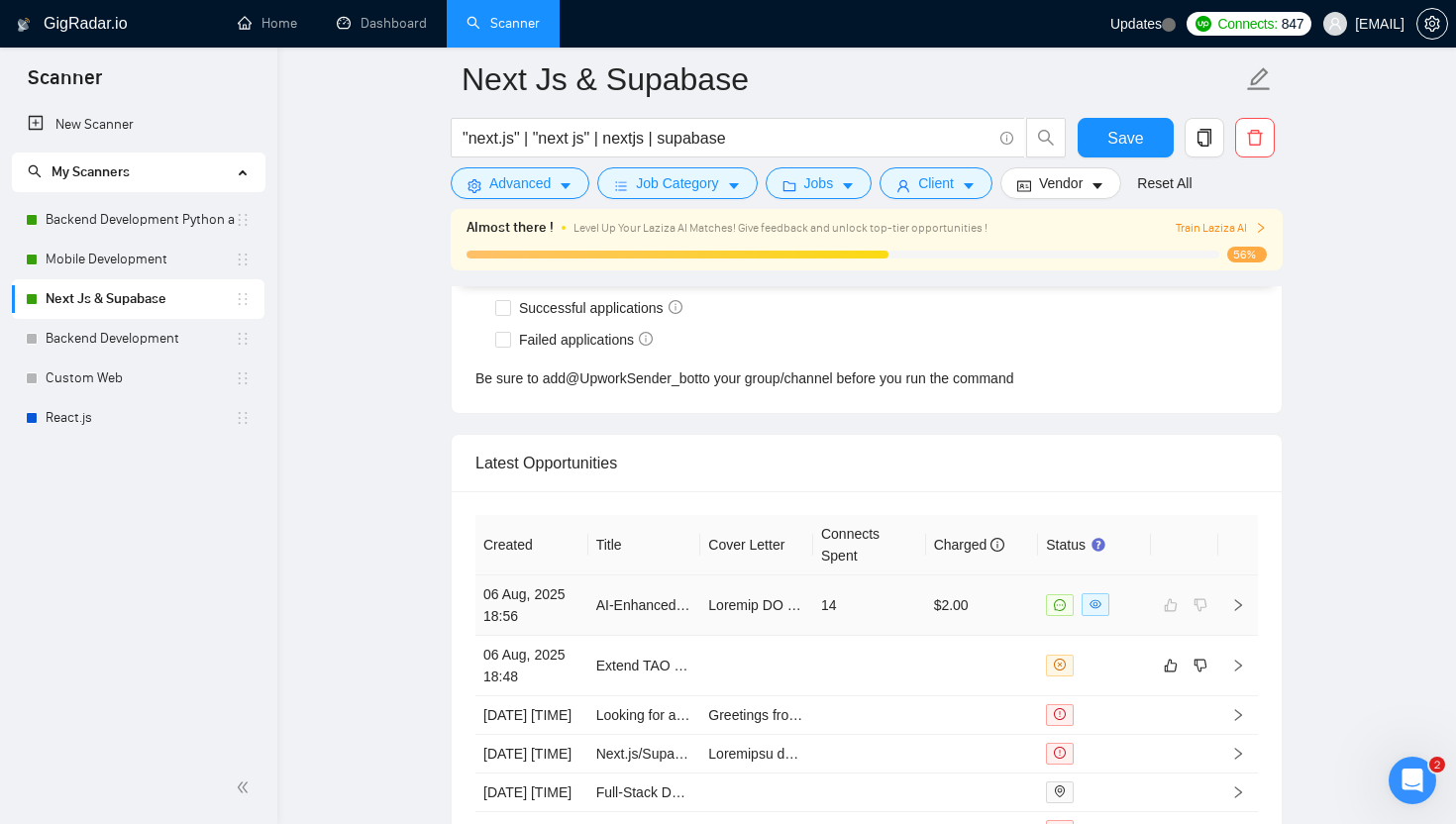 scroll, scrollTop: 5227, scrollLeft: 0, axis: vertical 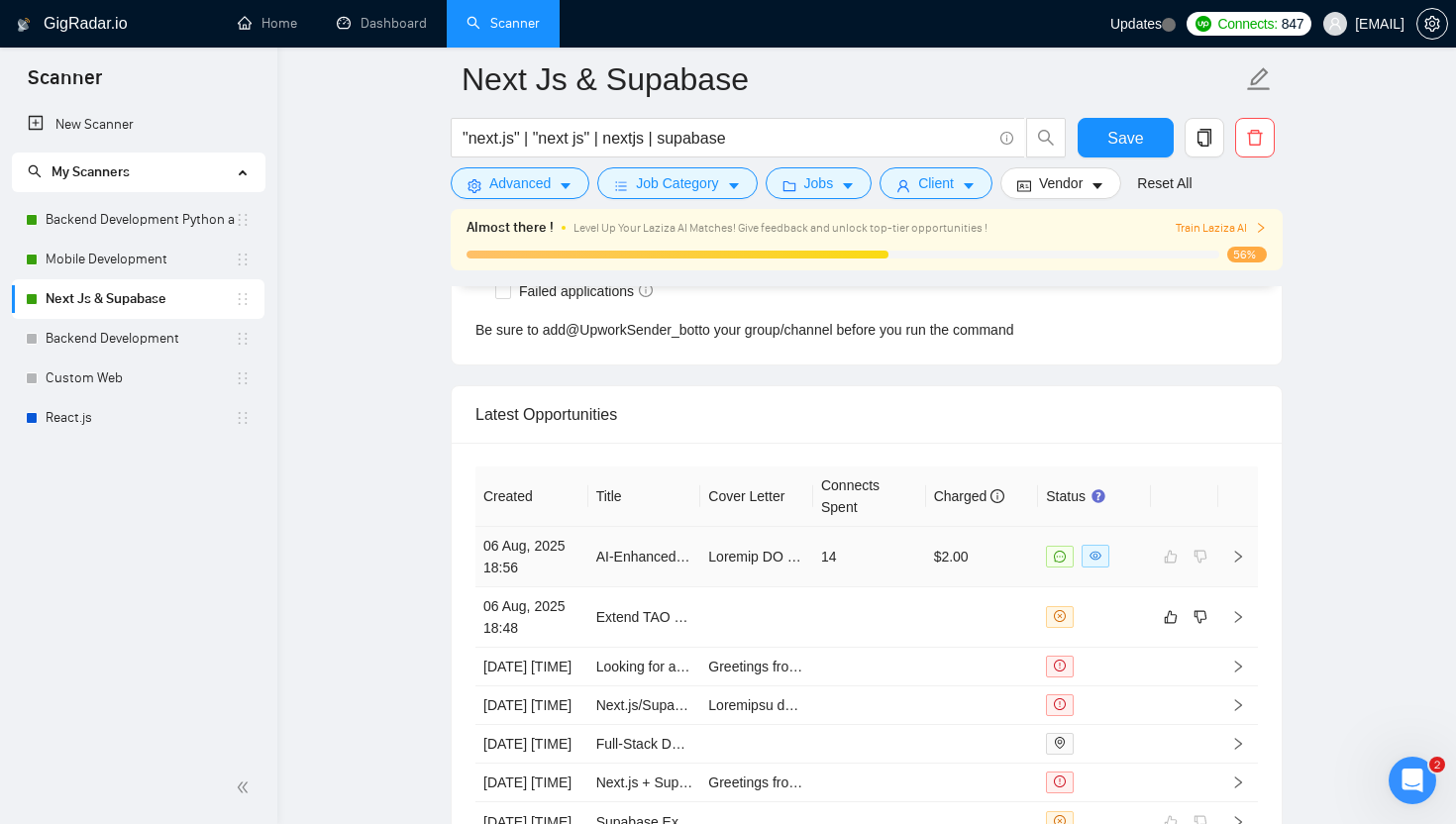 click on "14" at bounding box center [870, 557] 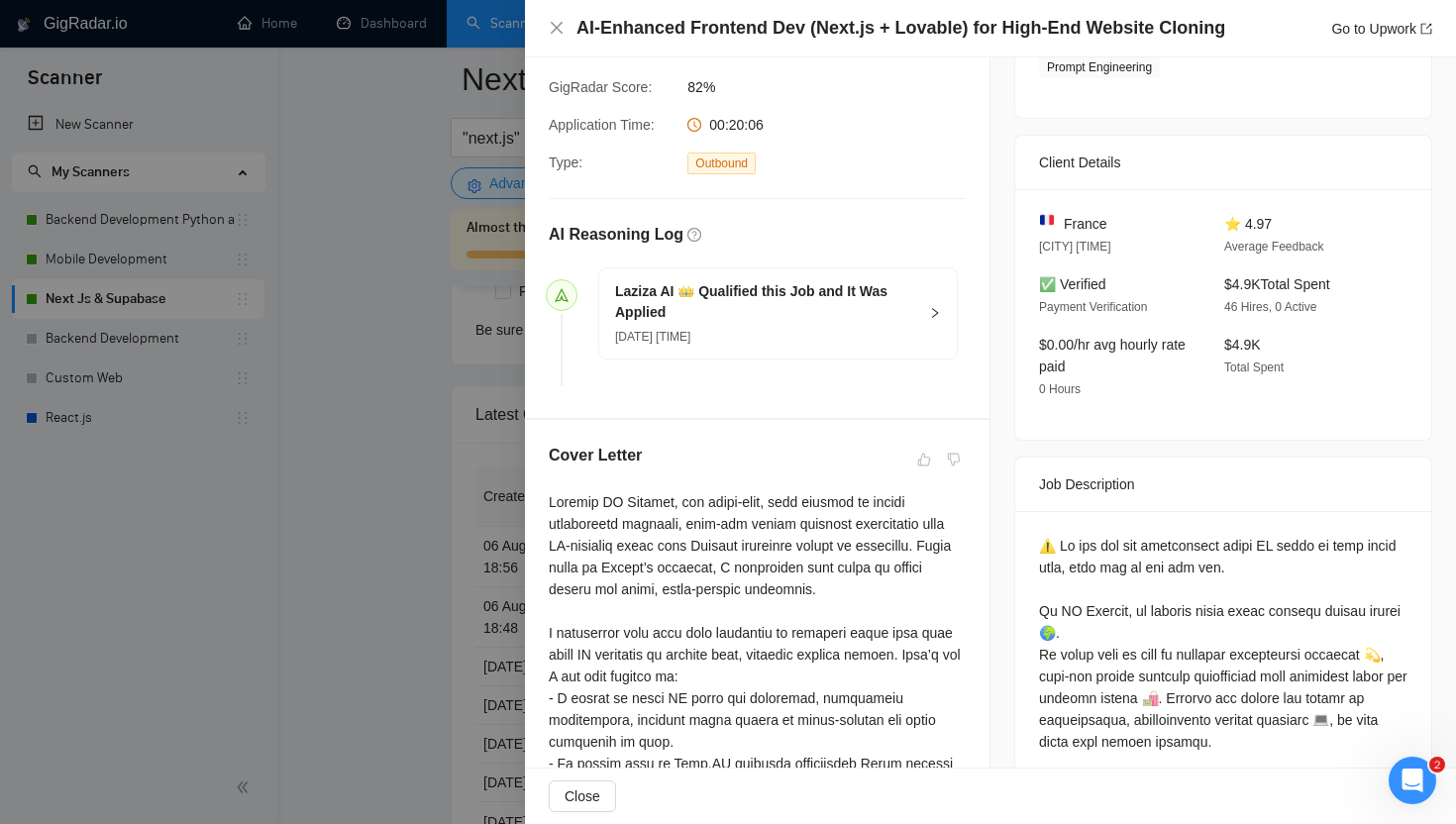 scroll, scrollTop: 450, scrollLeft: 0, axis: vertical 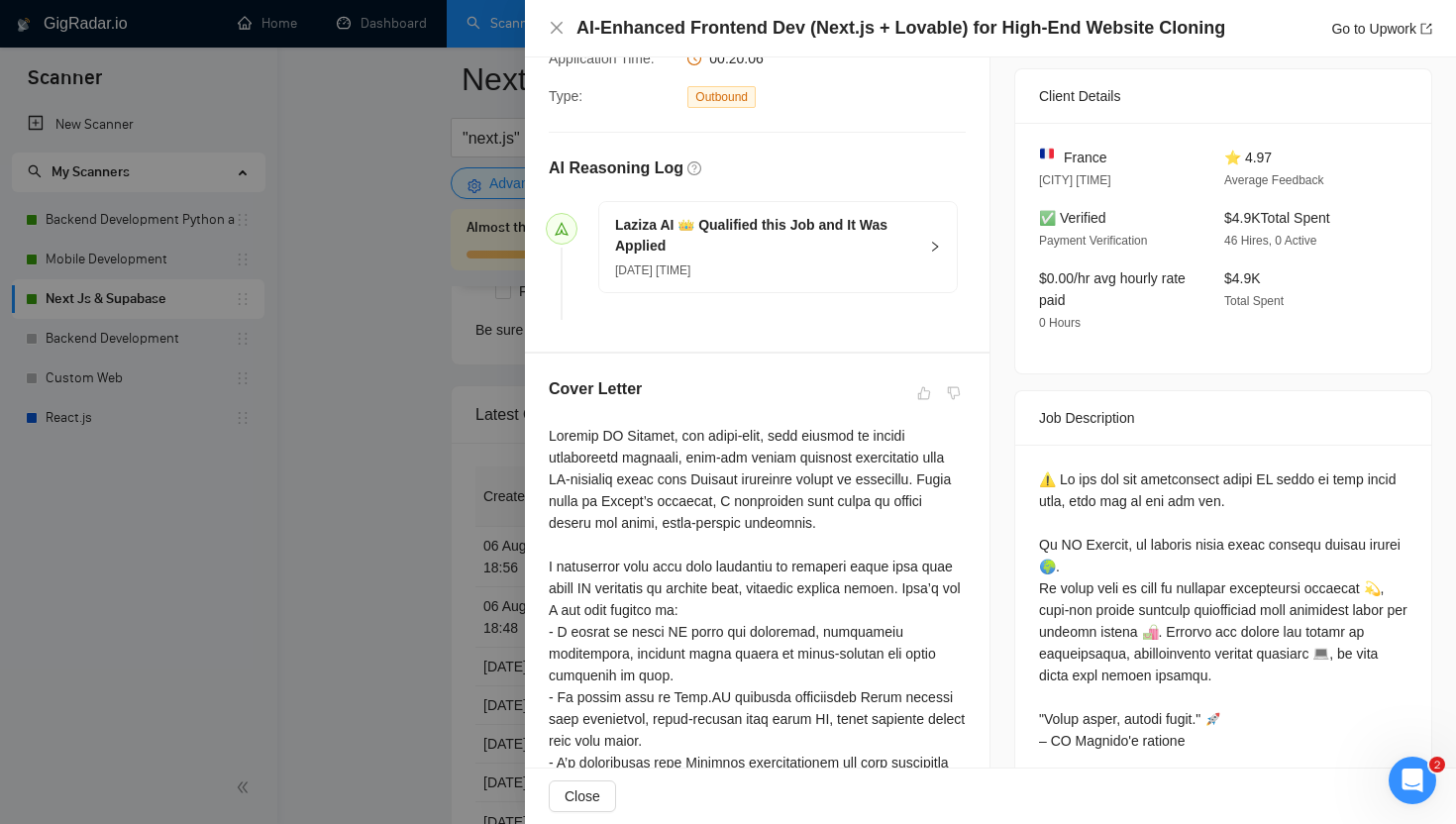 click at bounding box center (728, 412) 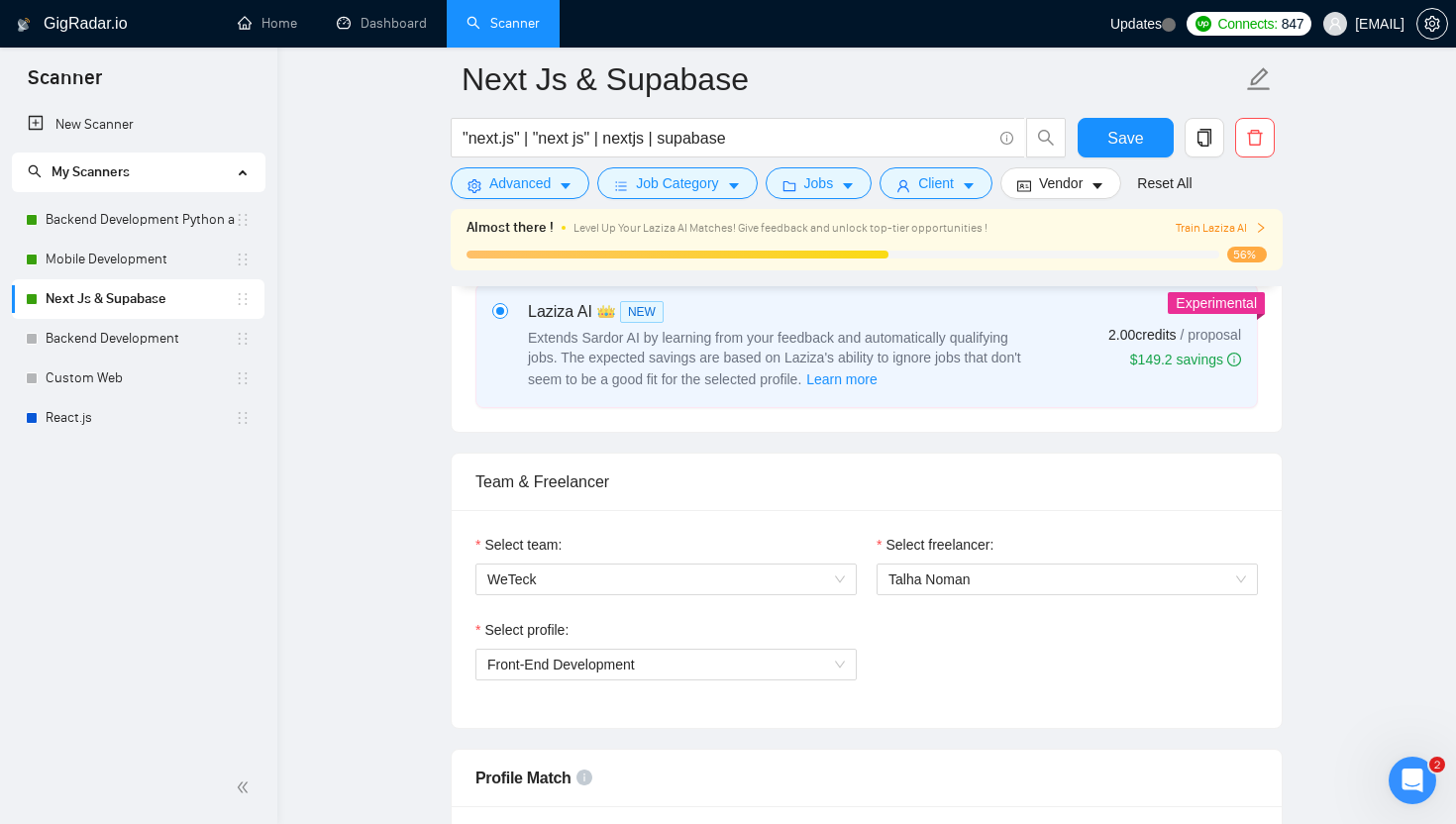 scroll, scrollTop: 0, scrollLeft: 0, axis: both 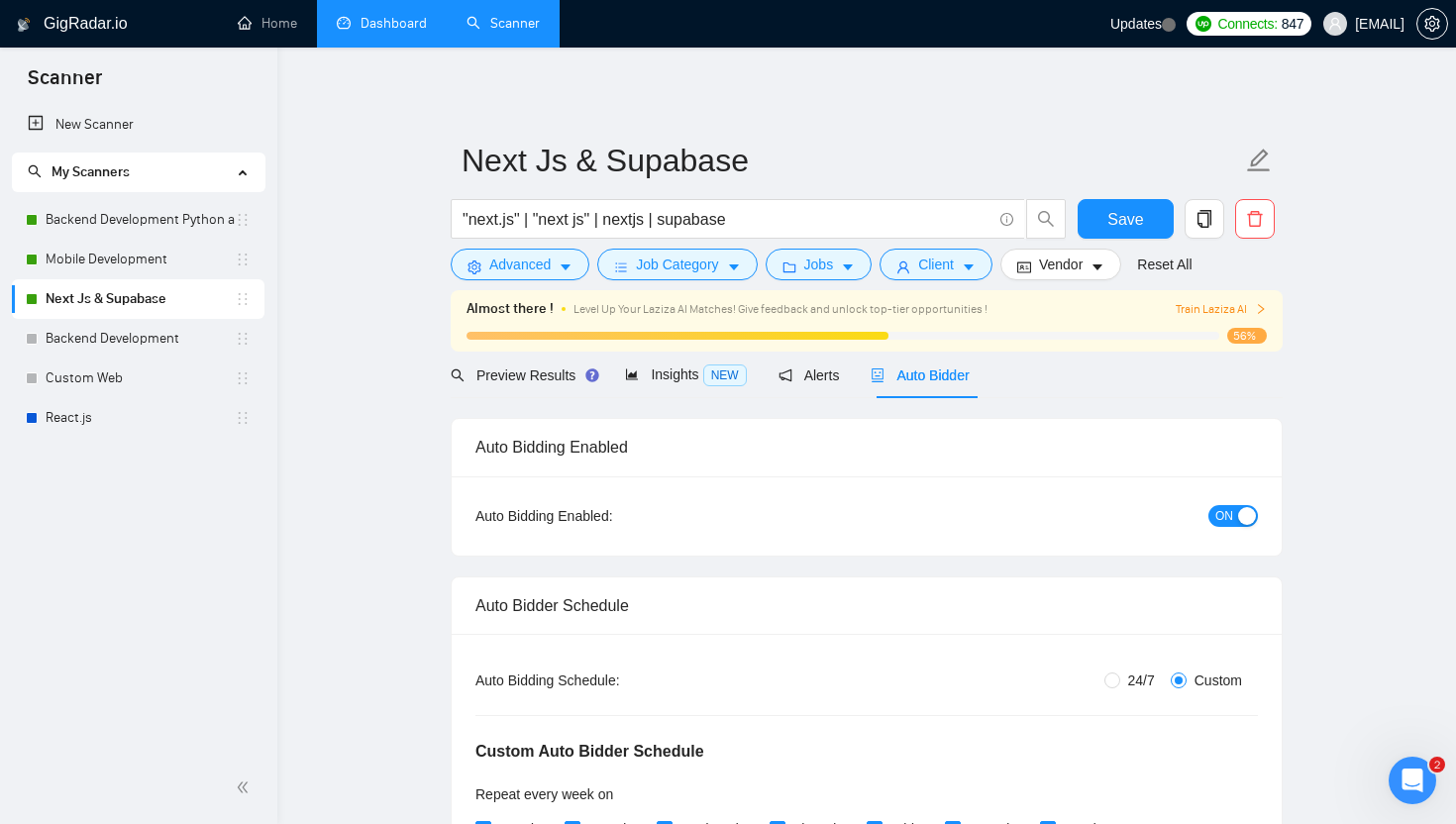 click on "Dashboard" at bounding box center [381, 23] 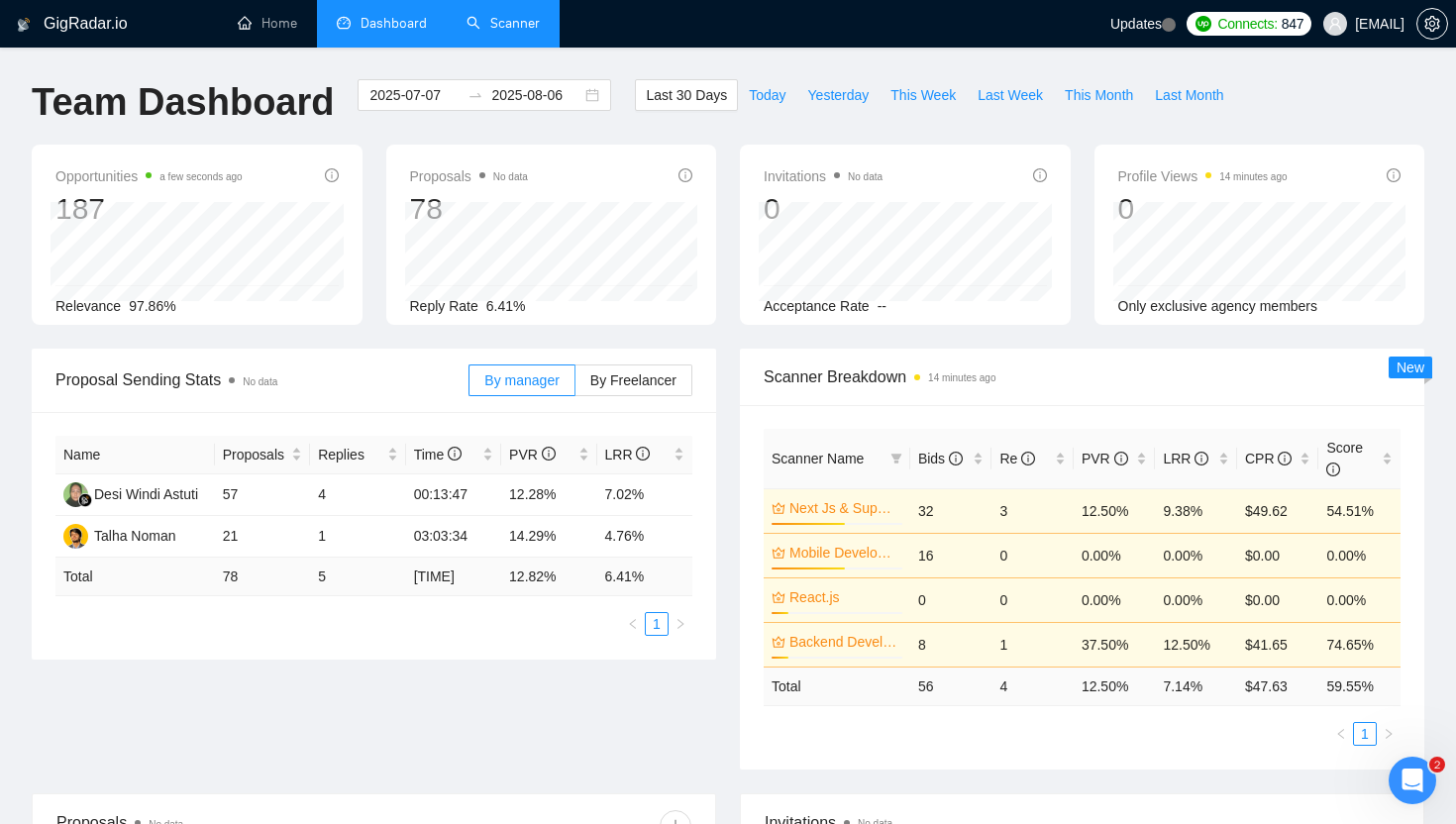 click on "Scanner" at bounding box center (503, 23) 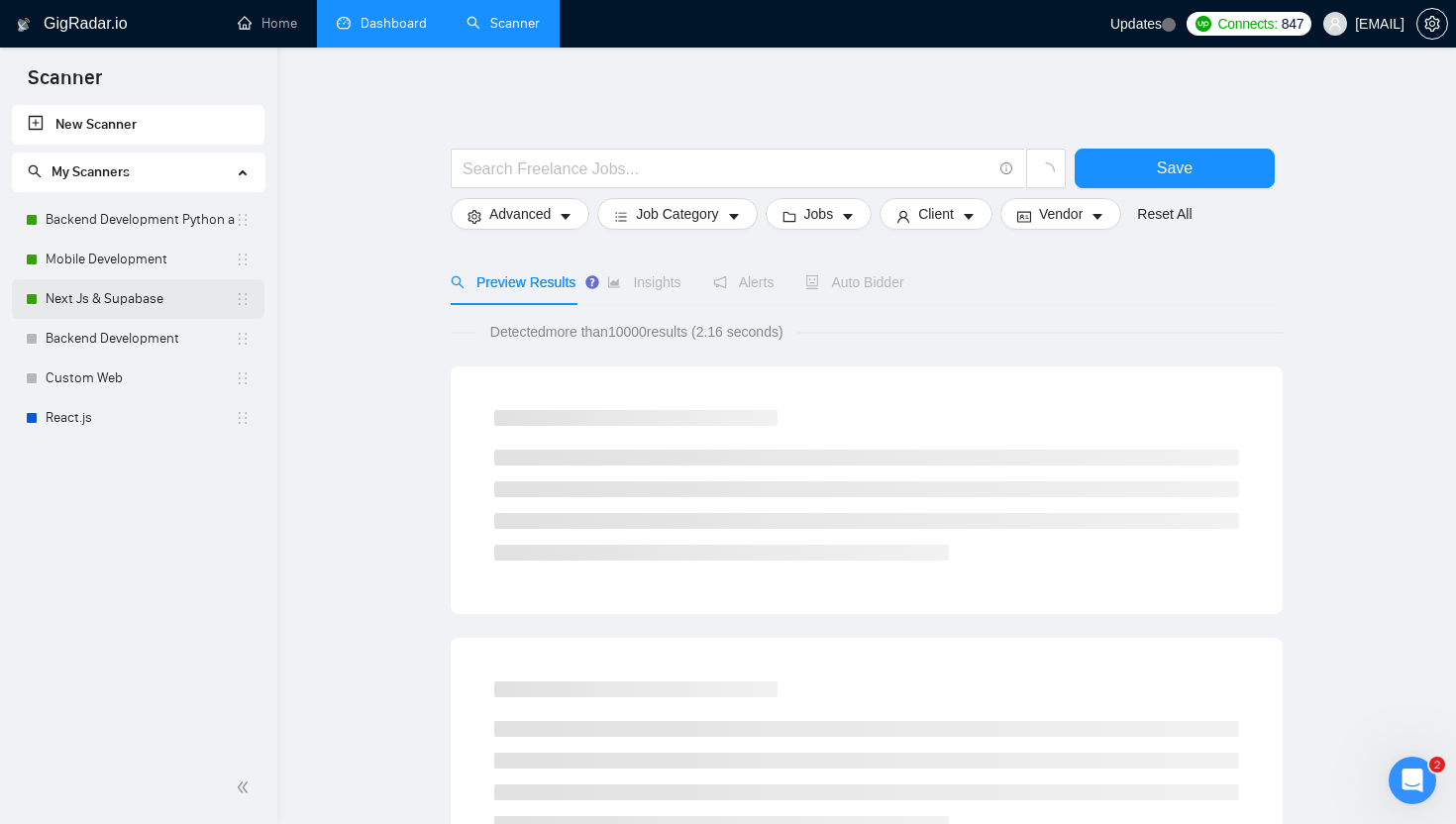 click on "Next Js & Supabase" at bounding box center (140, 299) 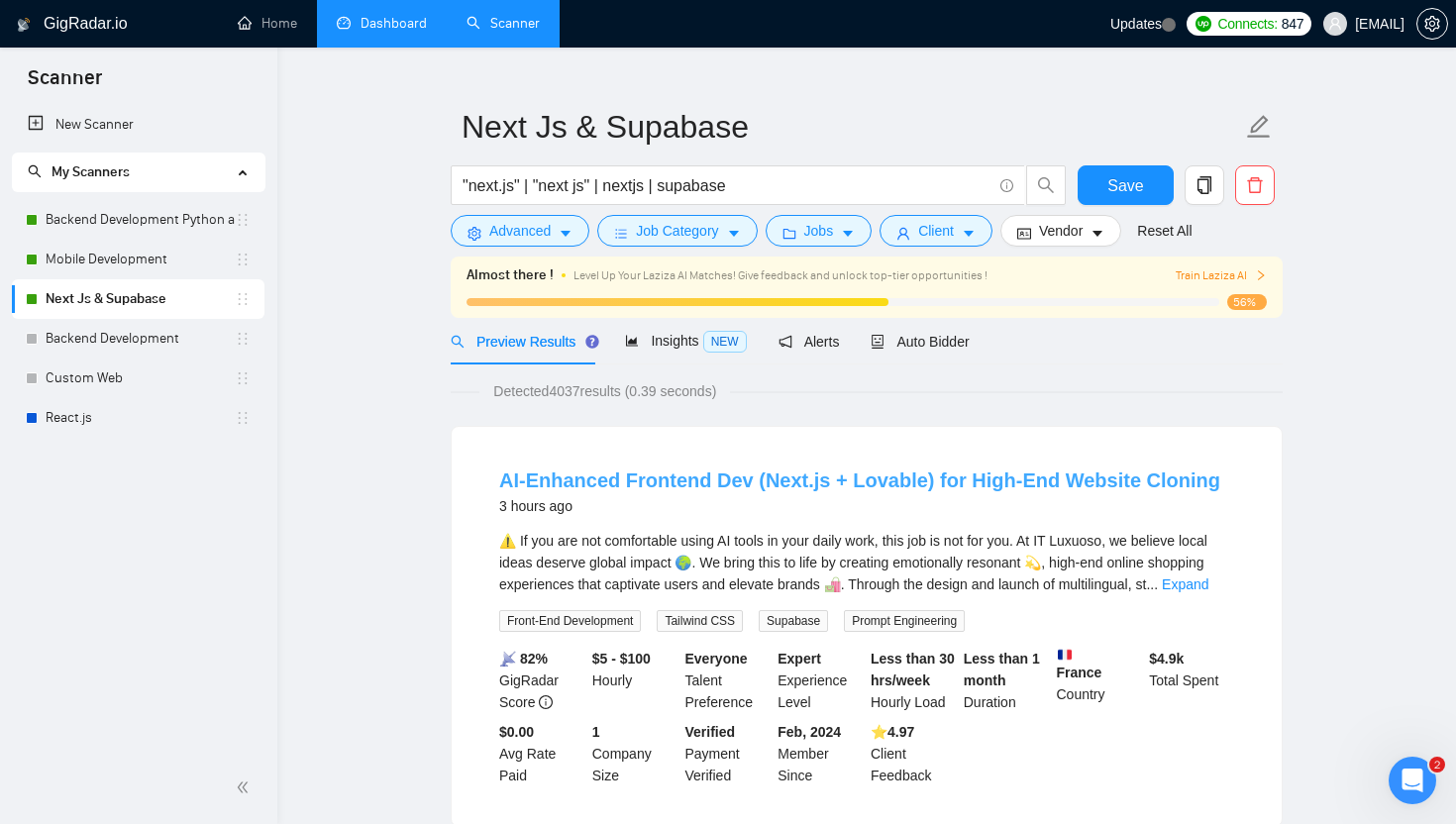 scroll, scrollTop: 0, scrollLeft: 0, axis: both 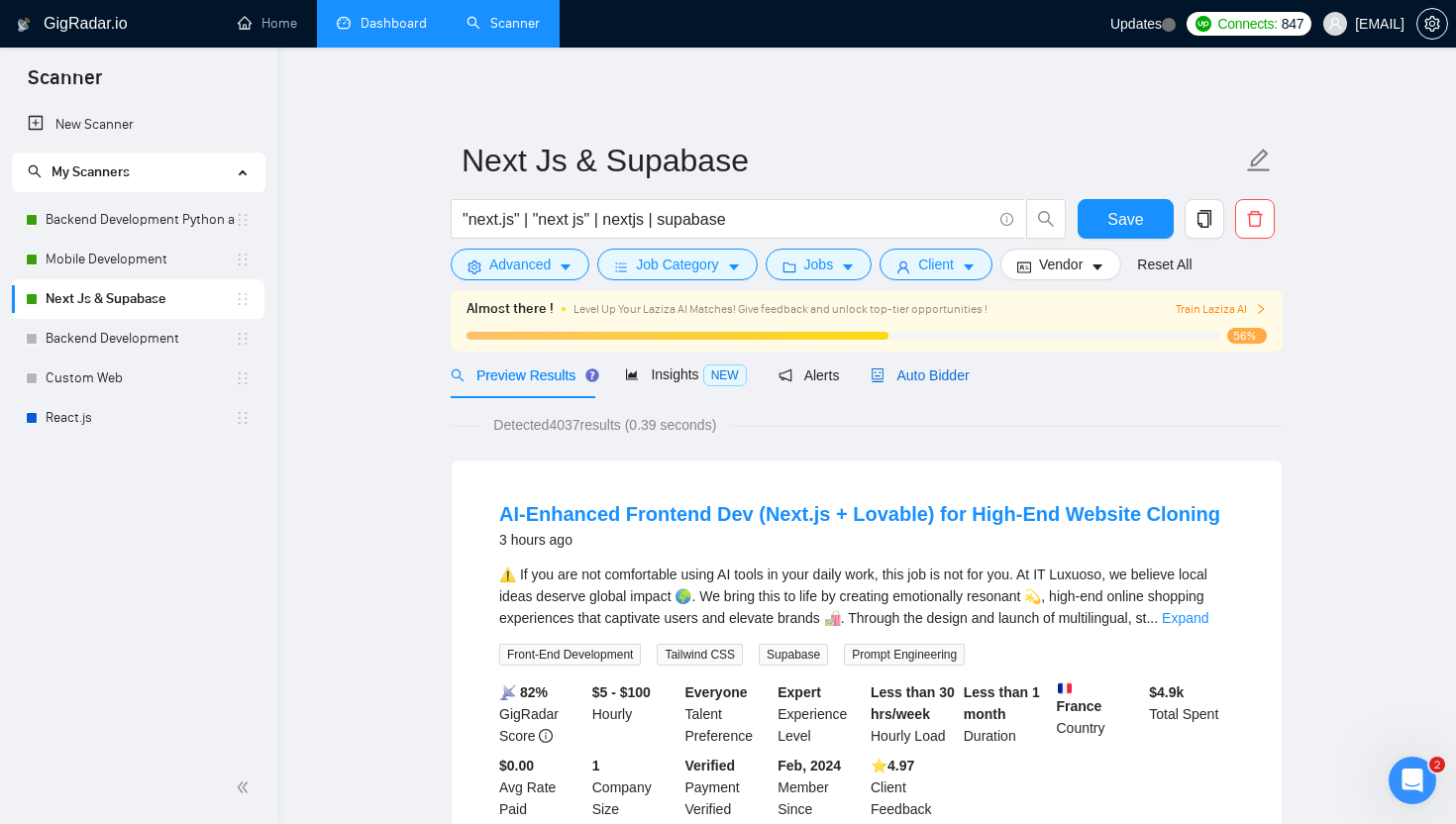 click on "Auto Bidder" at bounding box center (919, 375) 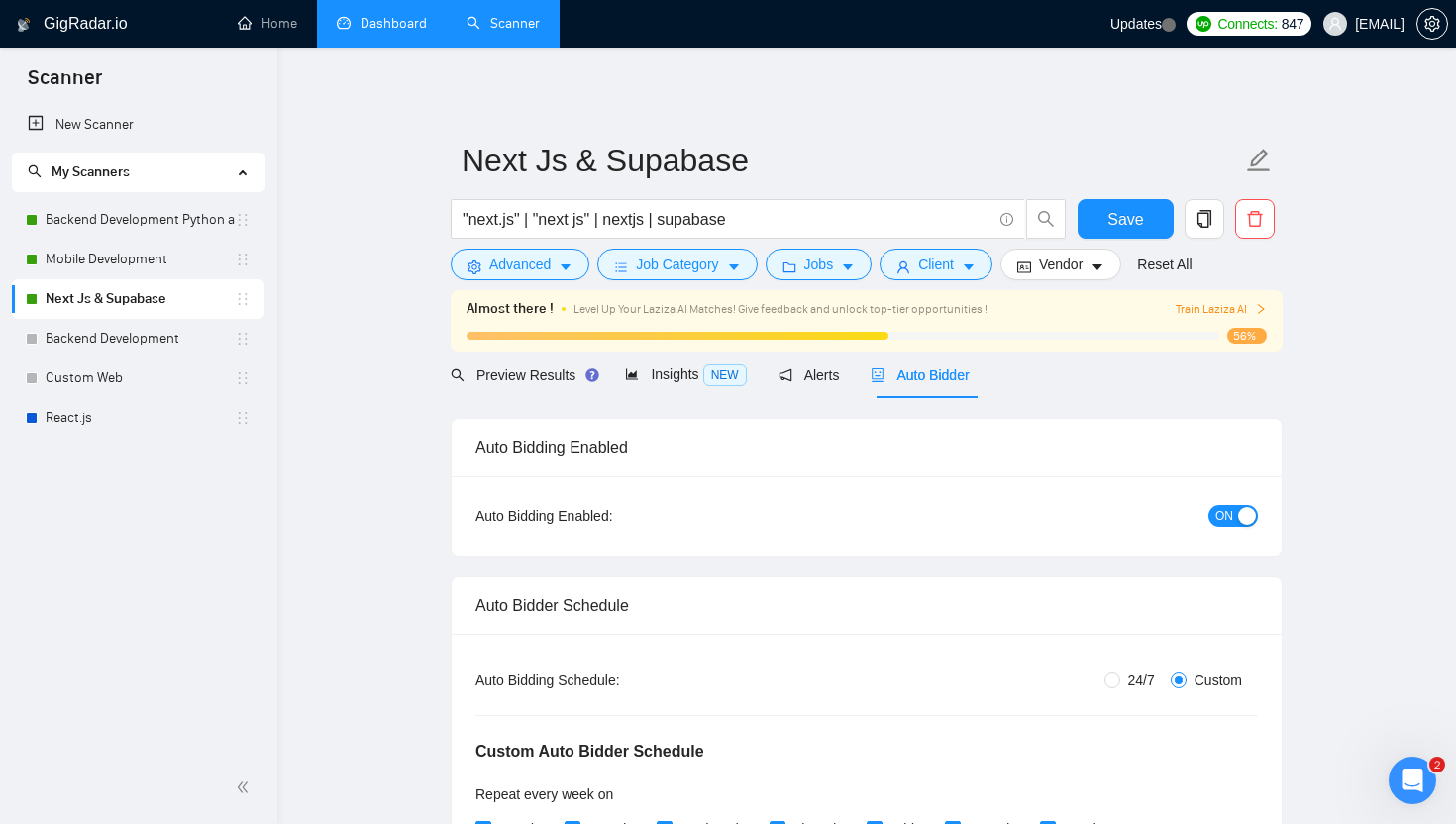 click on "ON" at bounding box center [1224, 516] 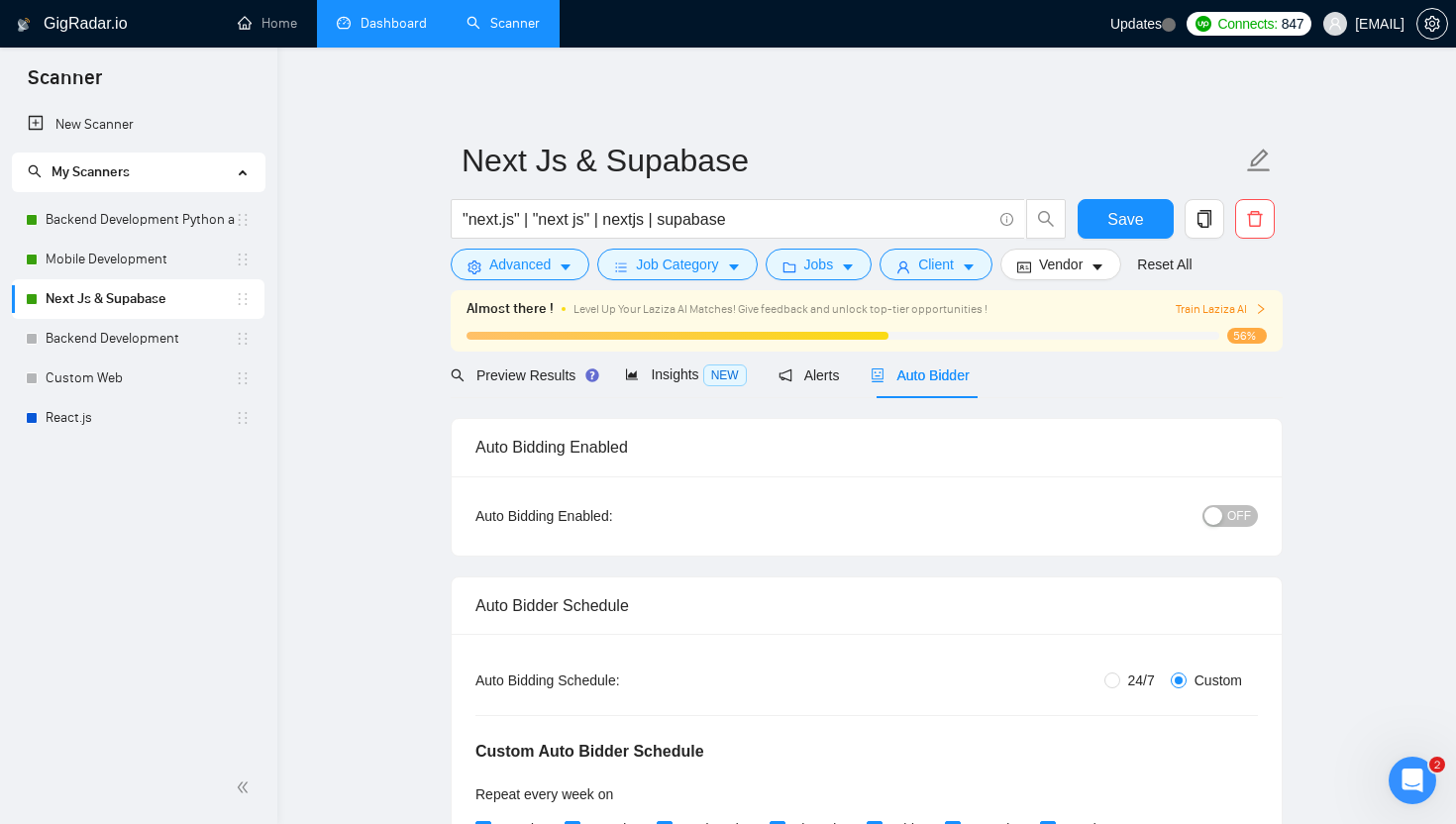 click on "Next Js & Supabase "next.js" | "next js" | nextjs | supabase Save Advanced   Job Category   Jobs   Client   Vendor   Reset All" at bounding box center (867, 209) 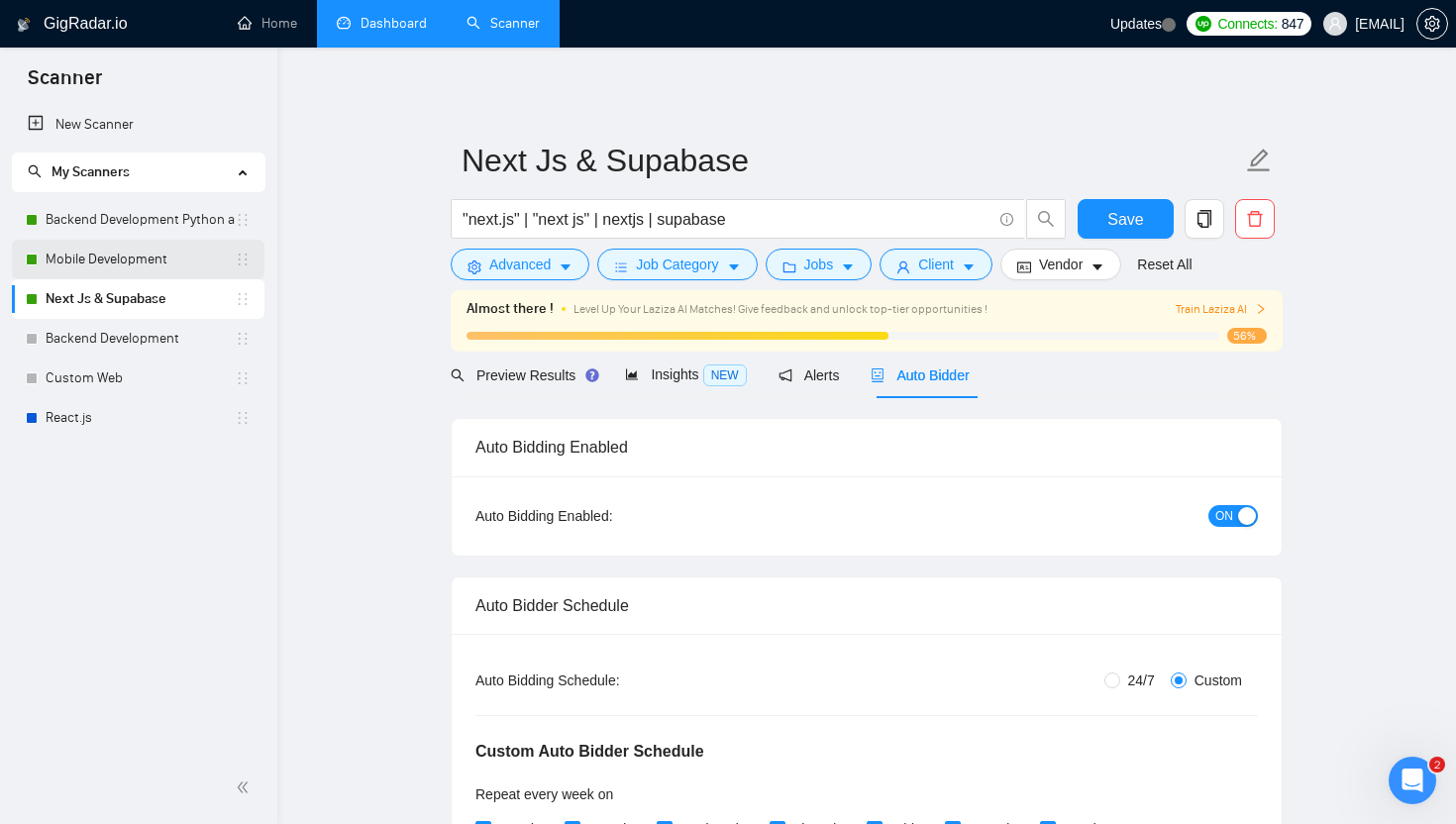 click on "Mobile Development" at bounding box center (140, 259) 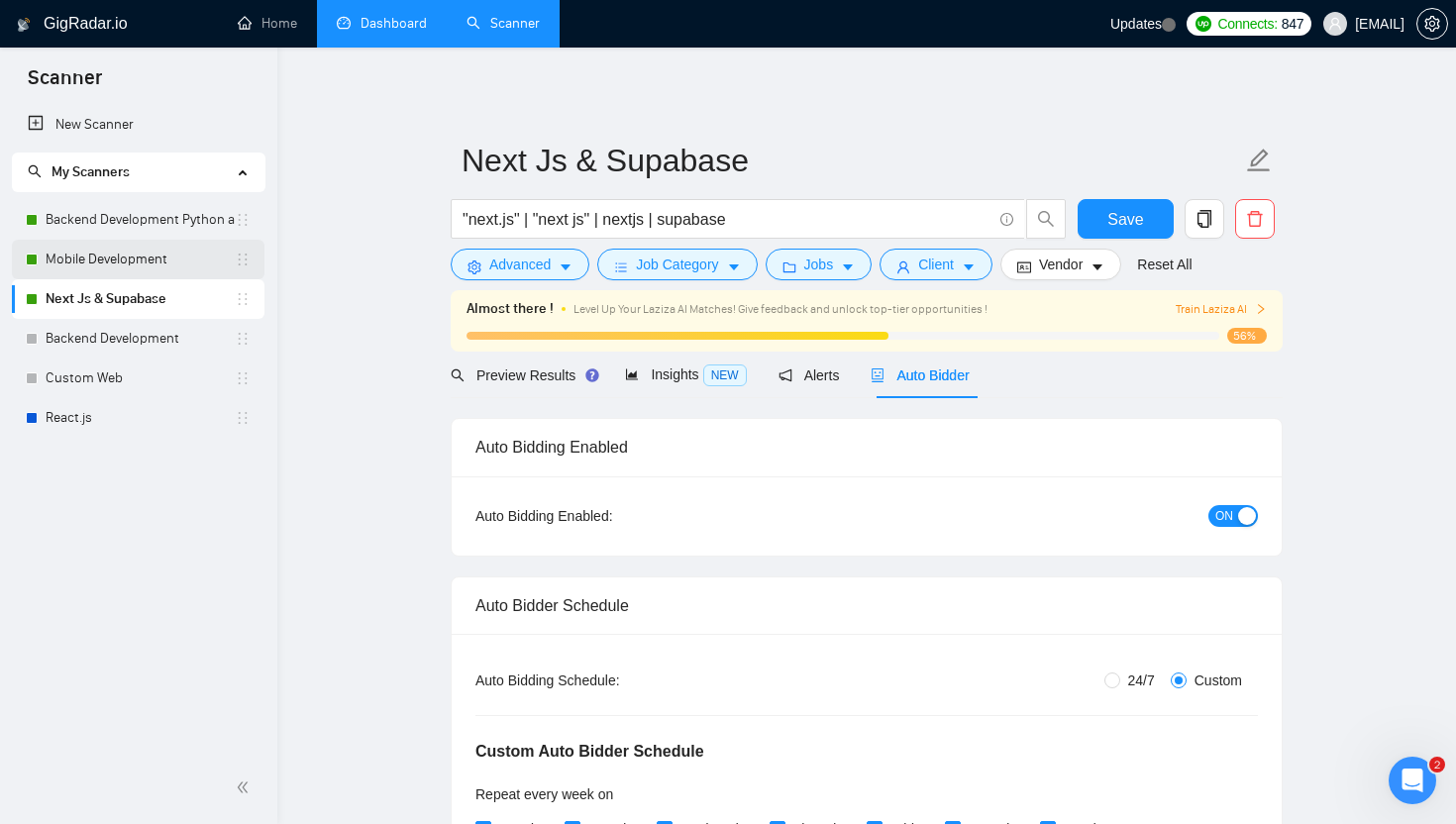 click on "Mobile Development" at bounding box center (140, 259) 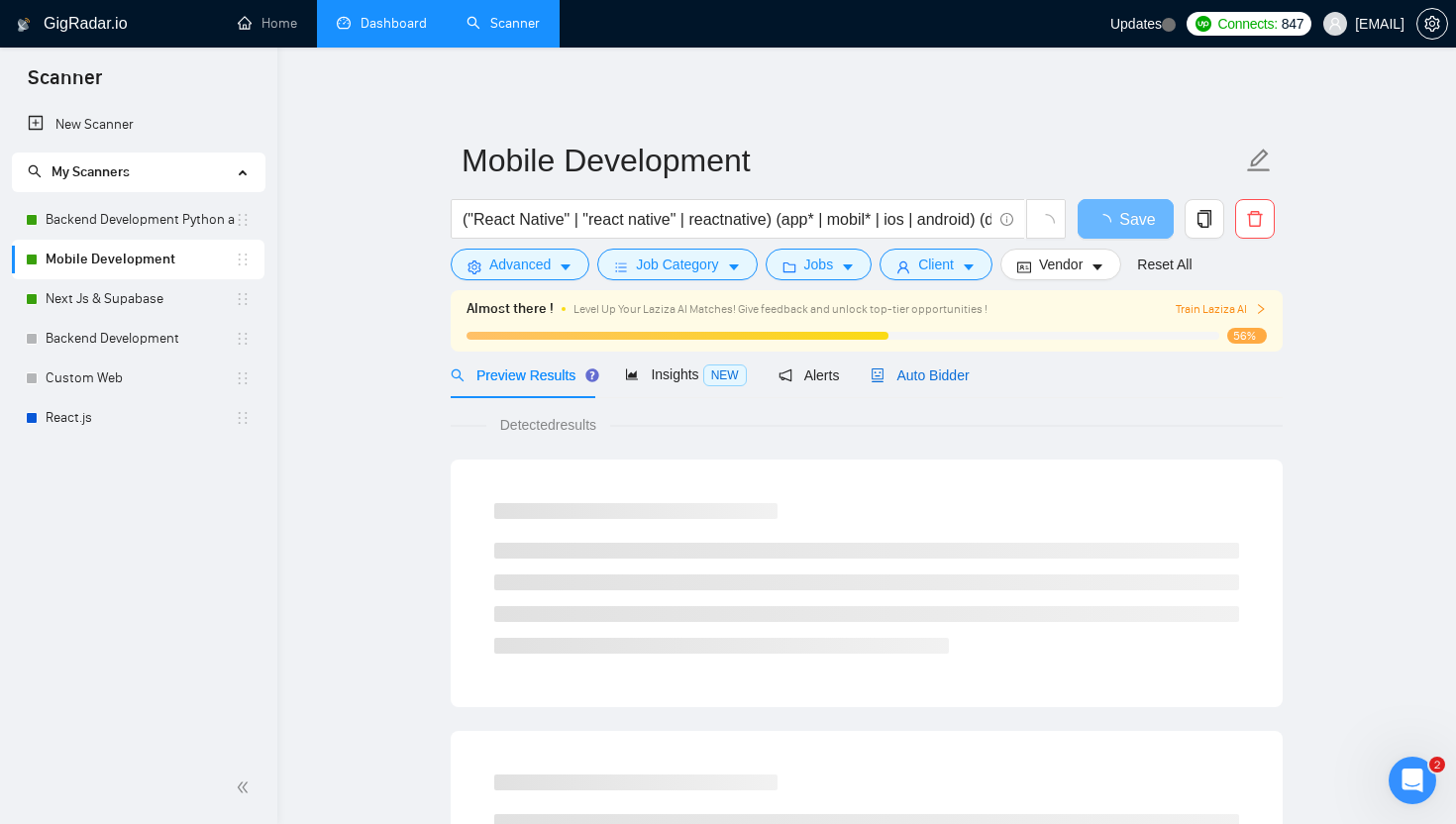 click on "Auto Bidder" at bounding box center [919, 375] 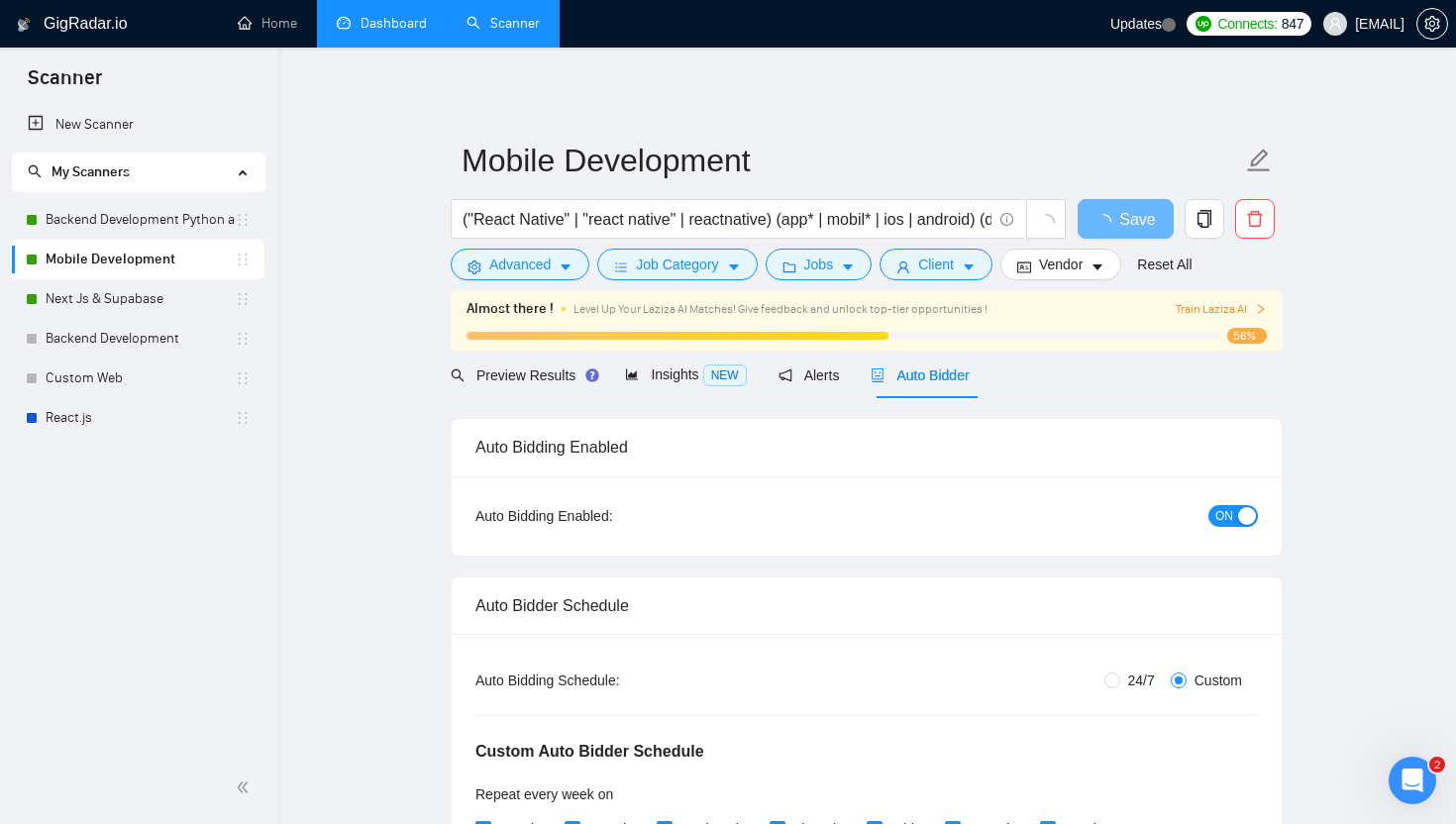 click on "ON" at bounding box center (1127, 516) 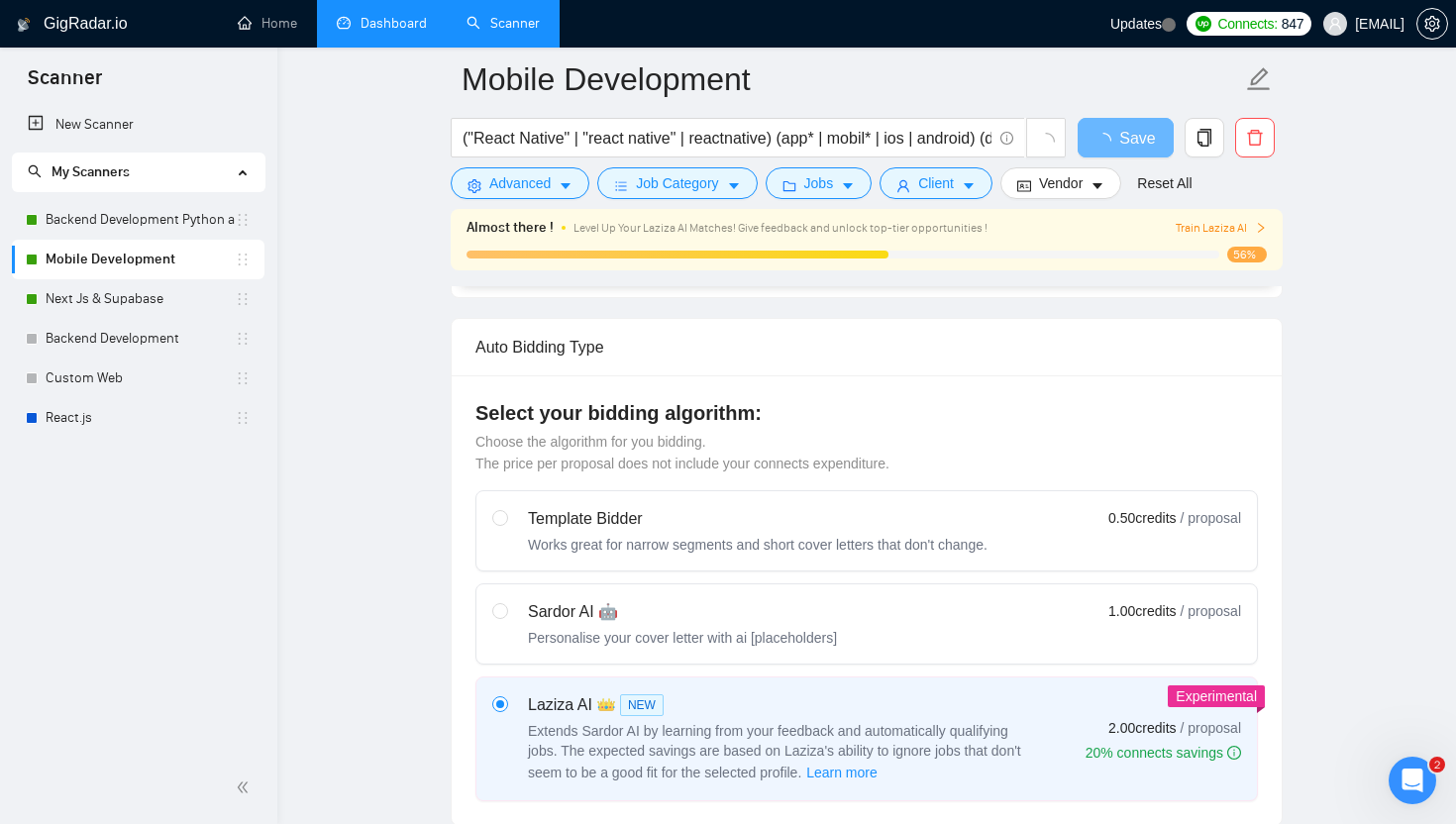 scroll, scrollTop: 0, scrollLeft: 0, axis: both 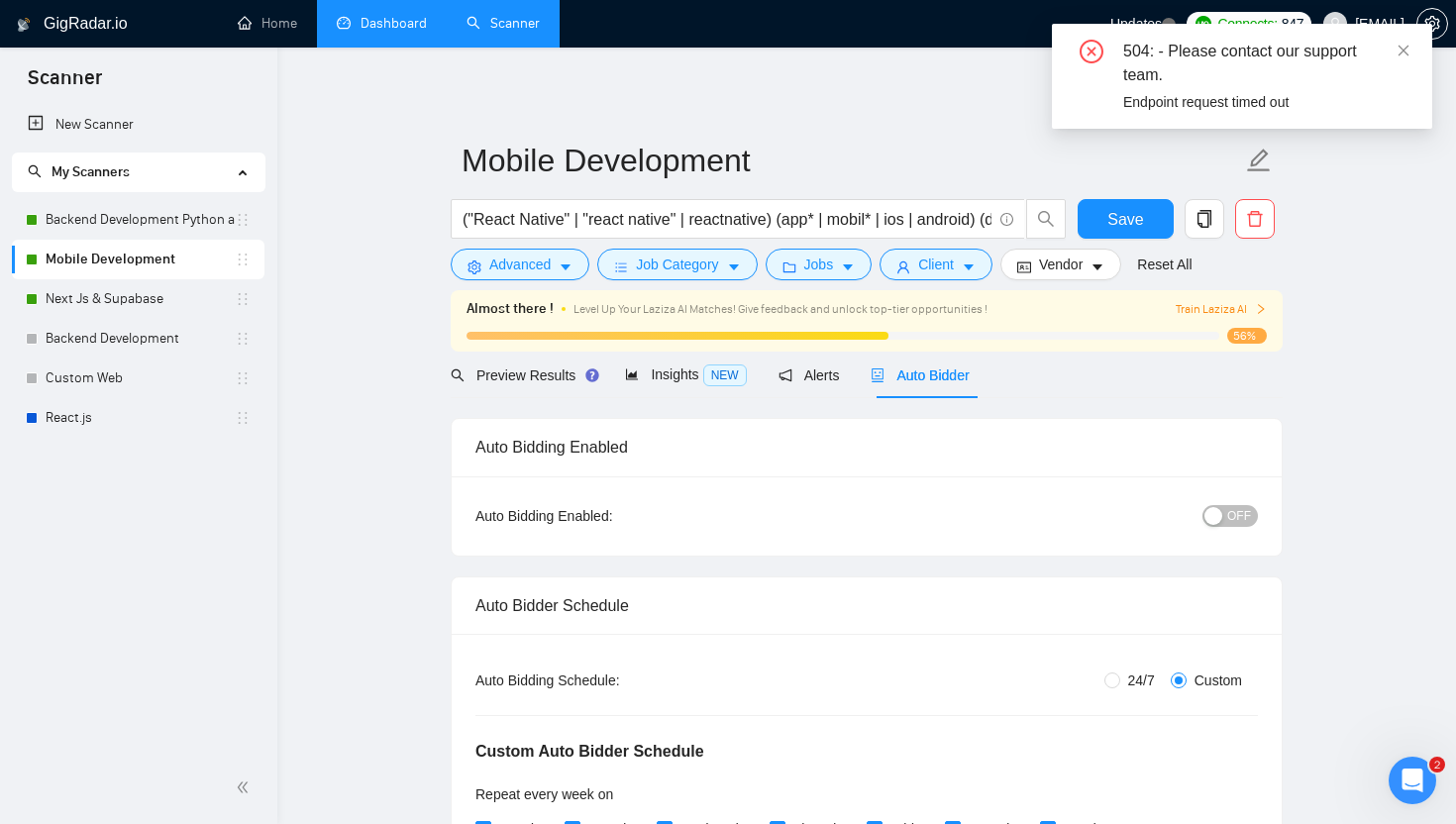 click on "OFF" at bounding box center (1239, 516) 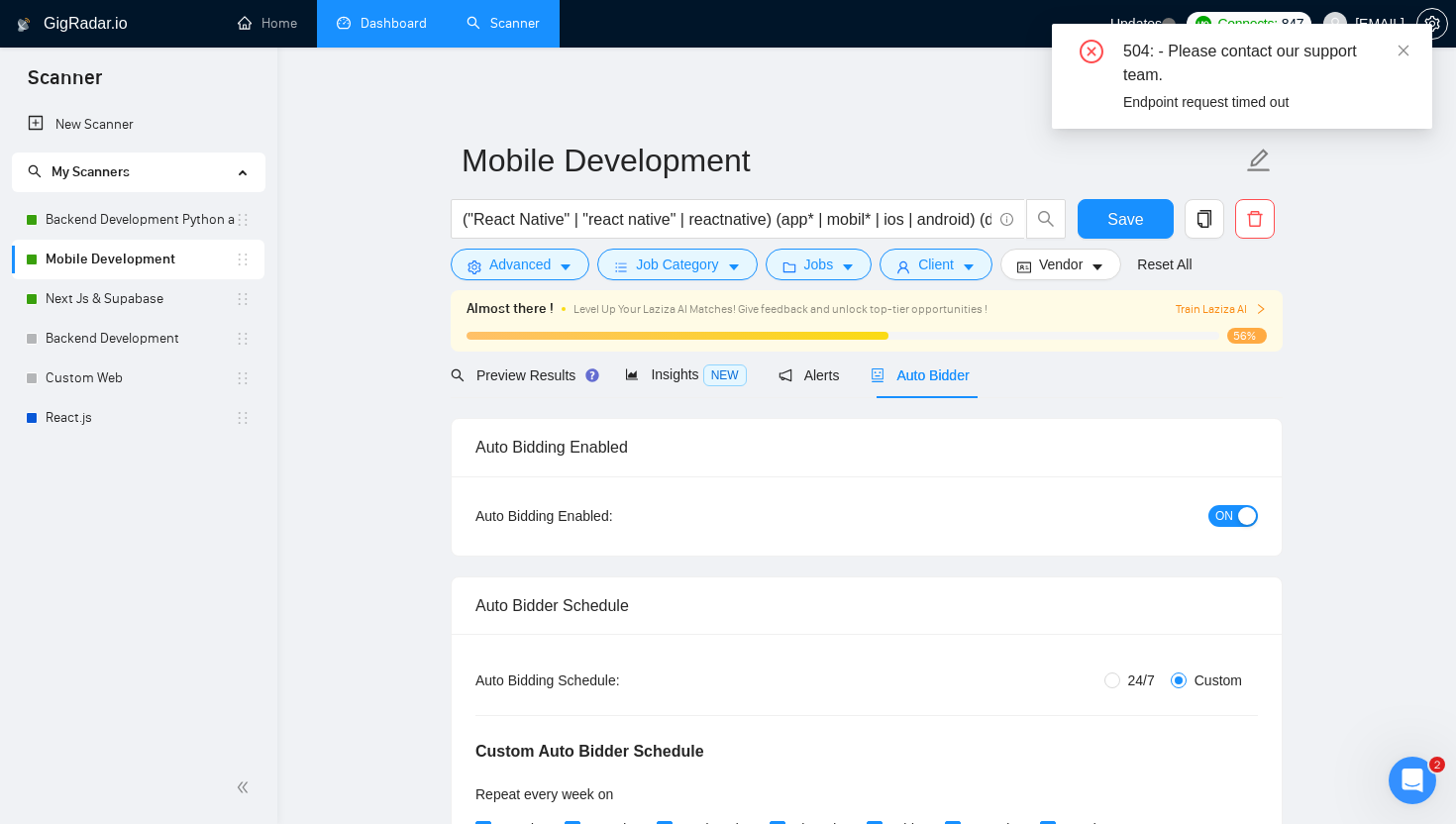 click on "ON" at bounding box center (1224, 516) 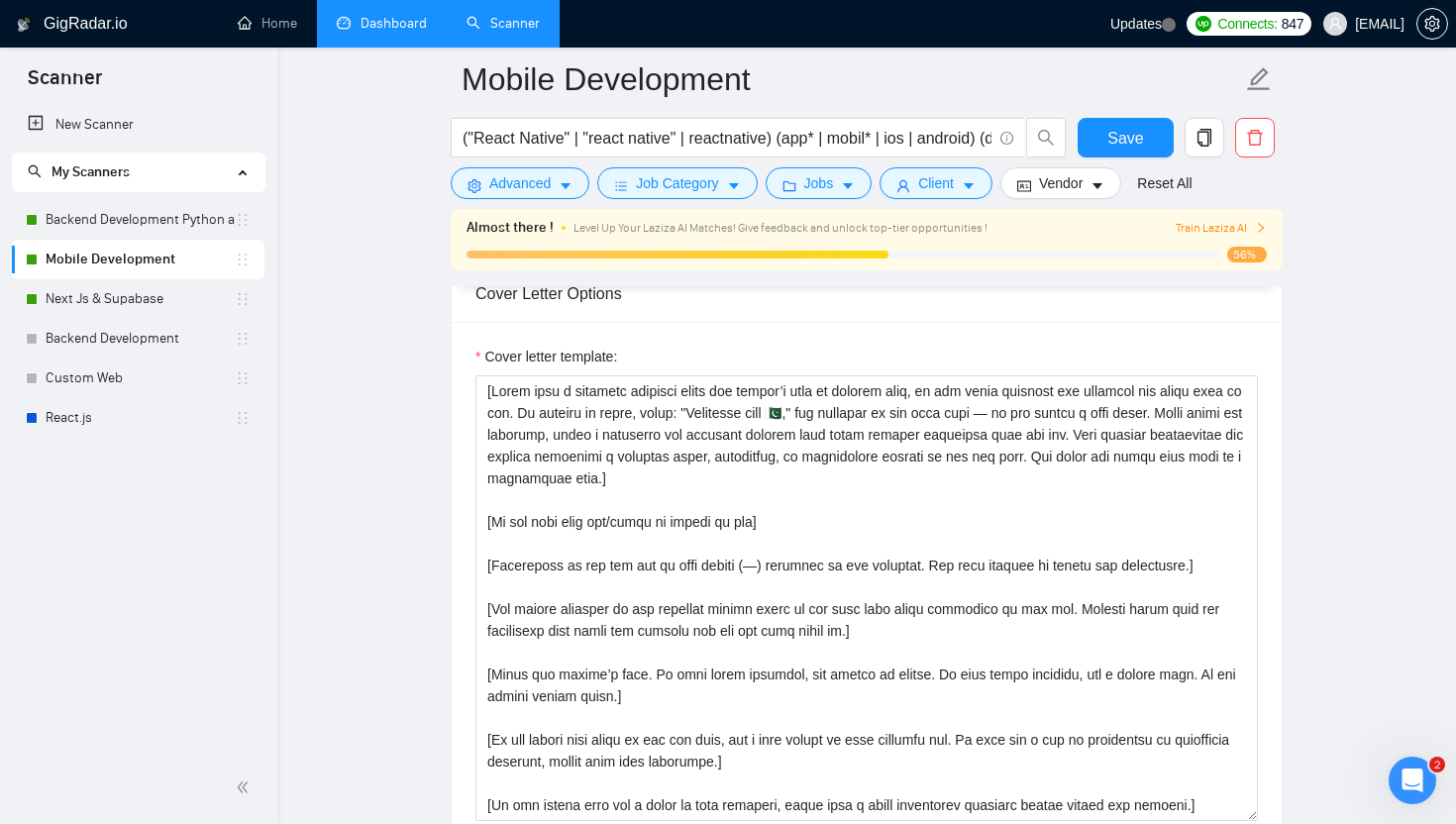 scroll, scrollTop: 2495, scrollLeft: 0, axis: vertical 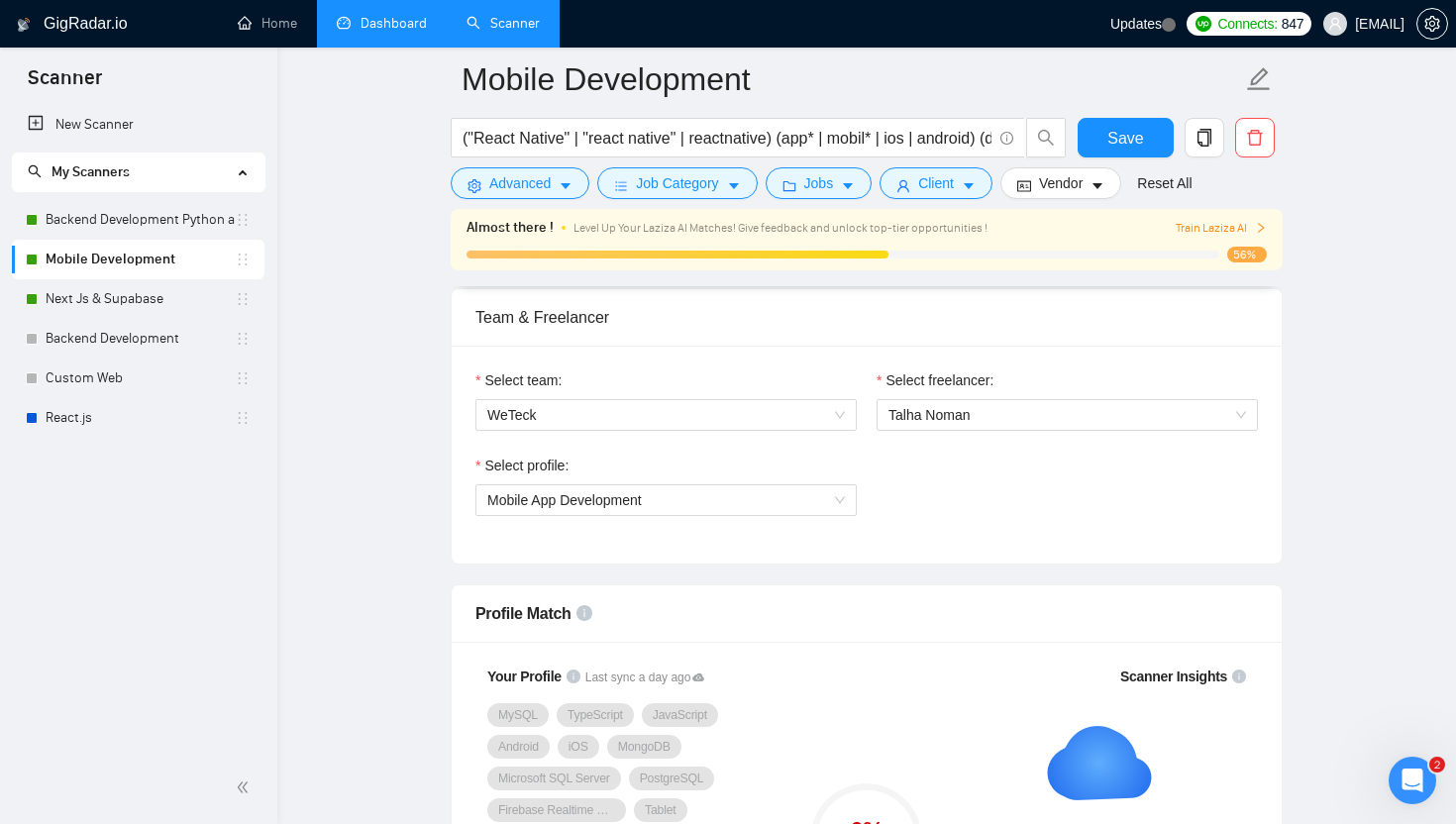 click on "Select profile: Mobile App Development" at bounding box center (666, 497) 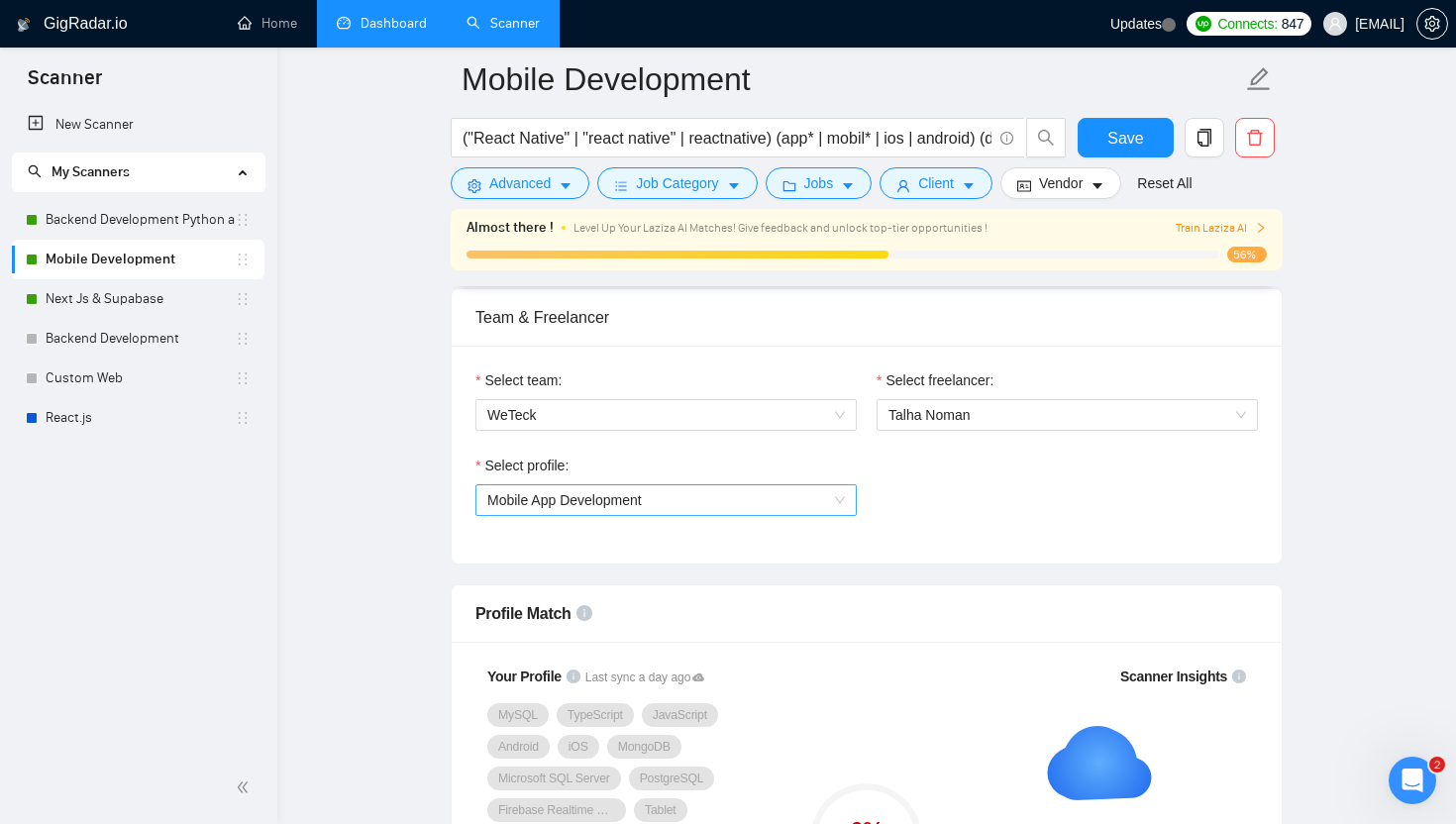 click on "Mobile App Development" at bounding box center [666, 500] 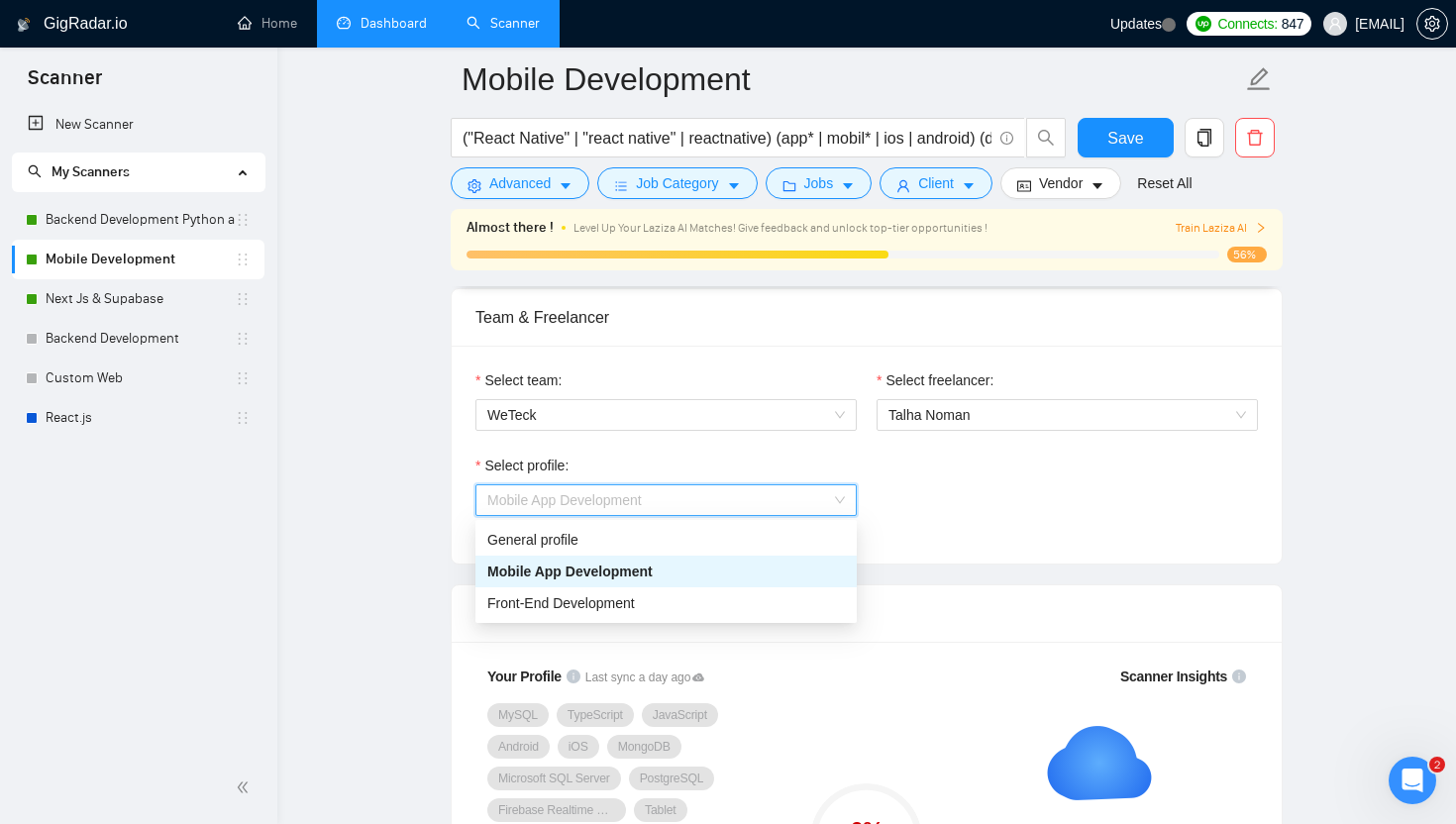 click on "Mobile App Development" at bounding box center [666, 571] 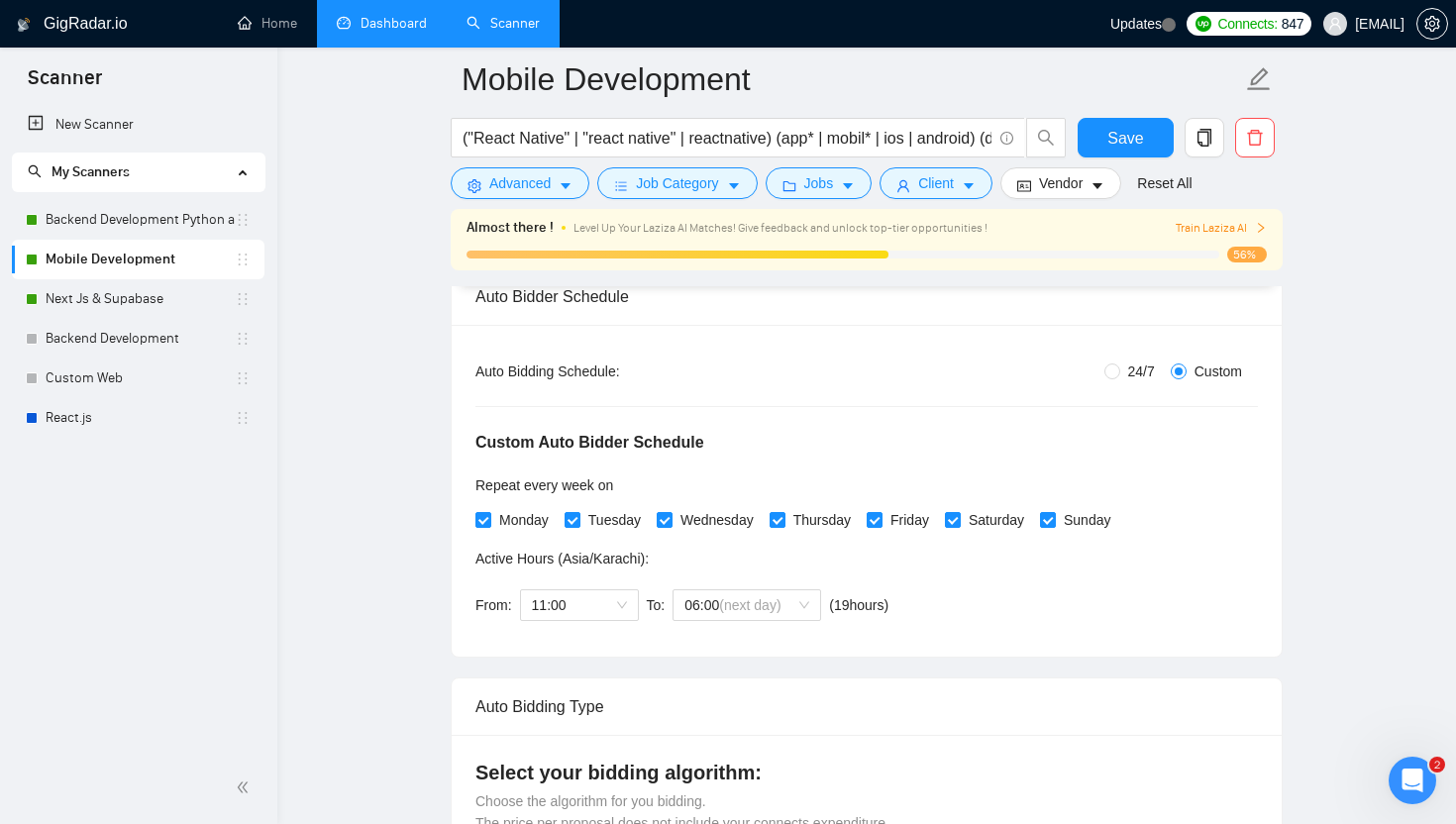 scroll, scrollTop: 0, scrollLeft: 0, axis: both 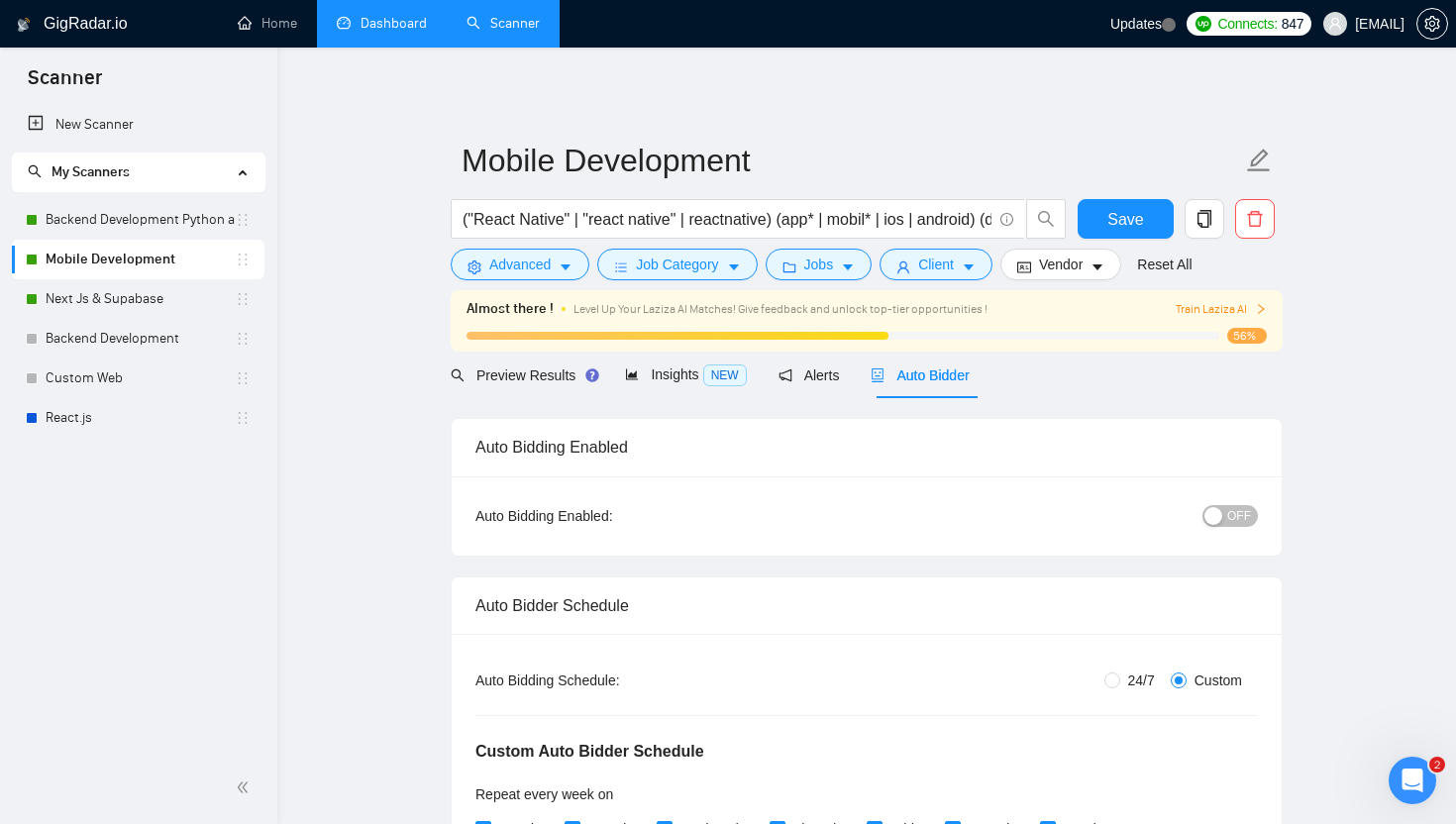 click on "OFF" at bounding box center (1239, 516) 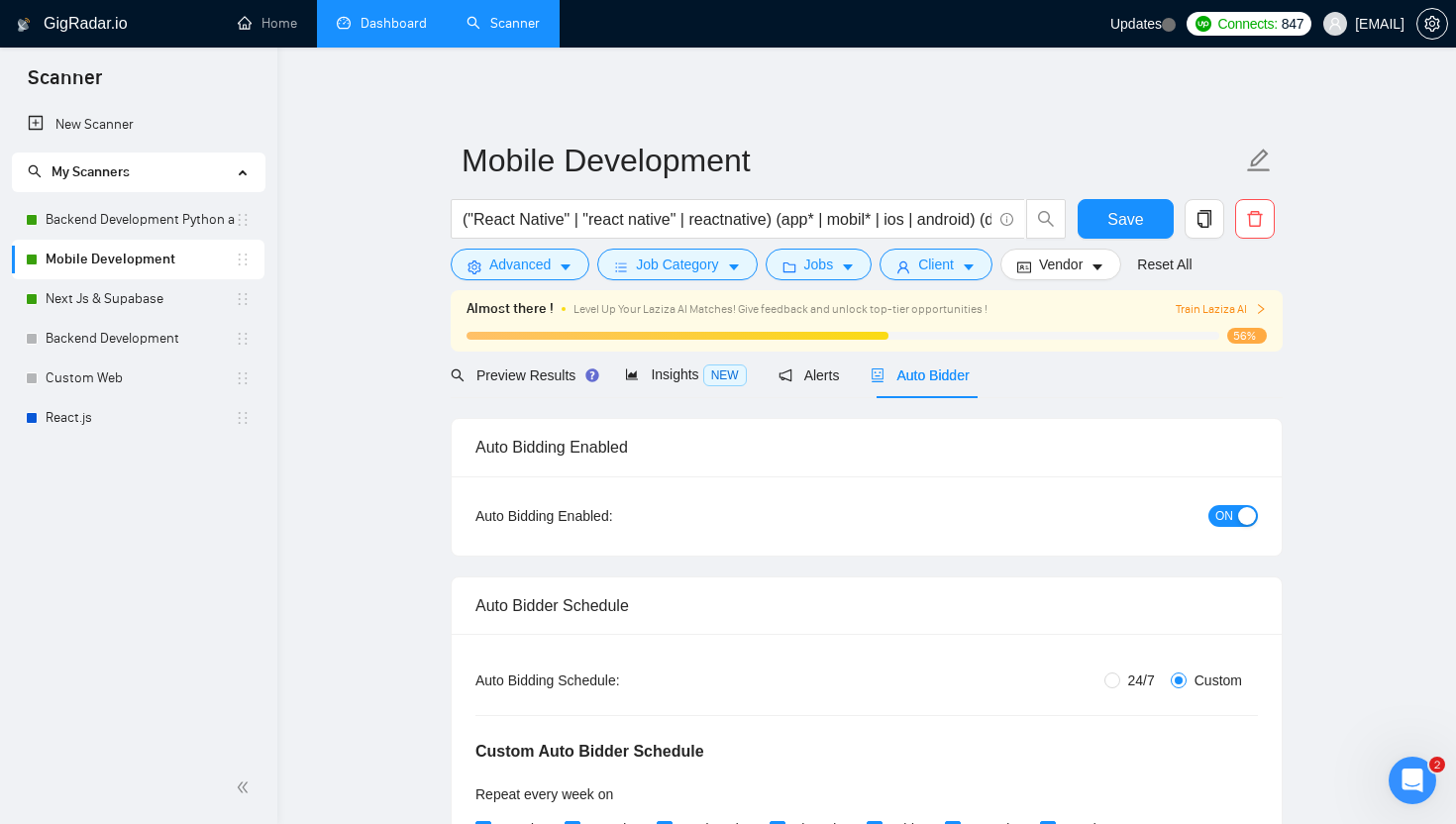 click on "ON" at bounding box center (1233, 516) 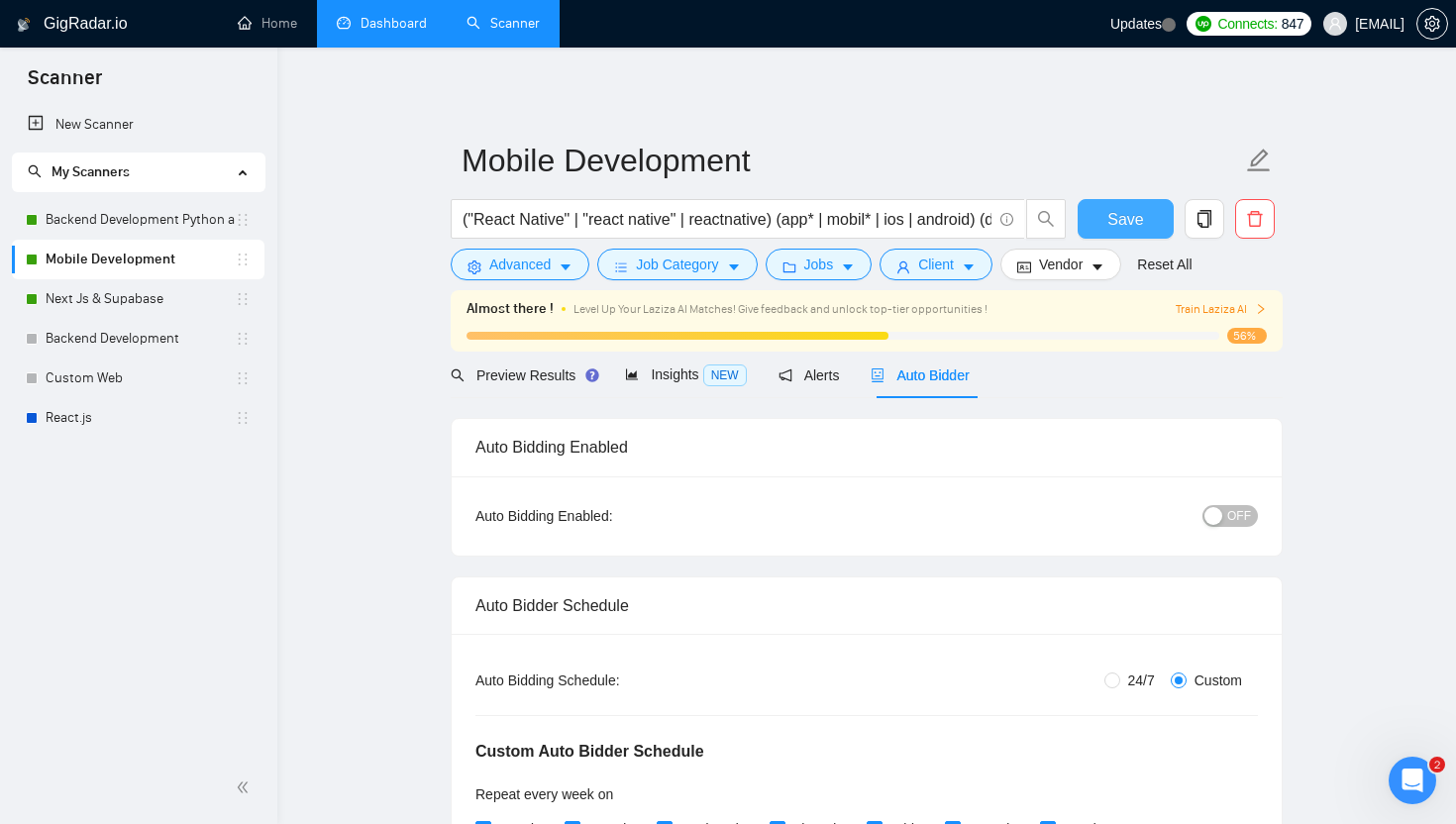 click on "Save" at bounding box center [1125, 219] 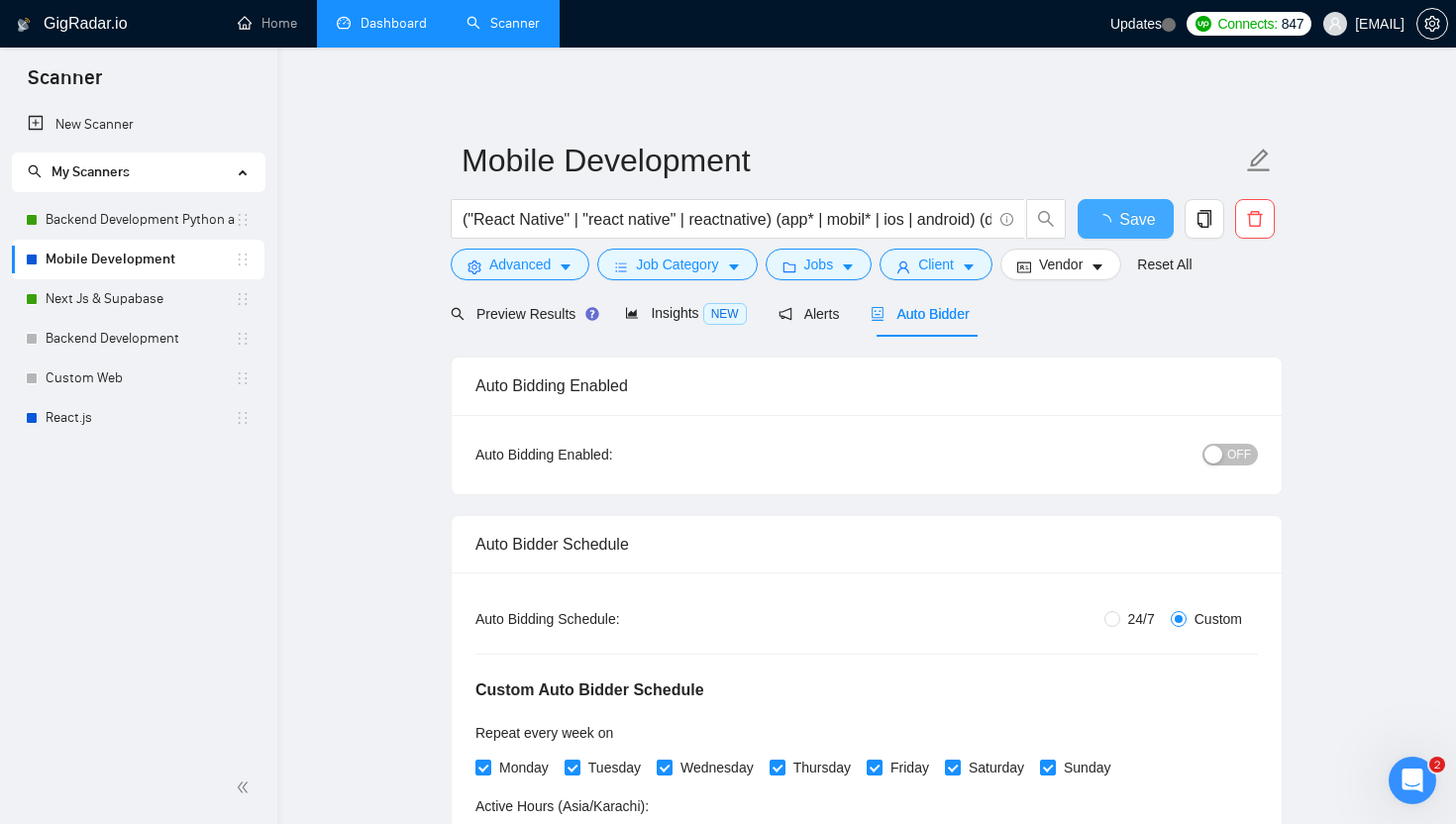 type 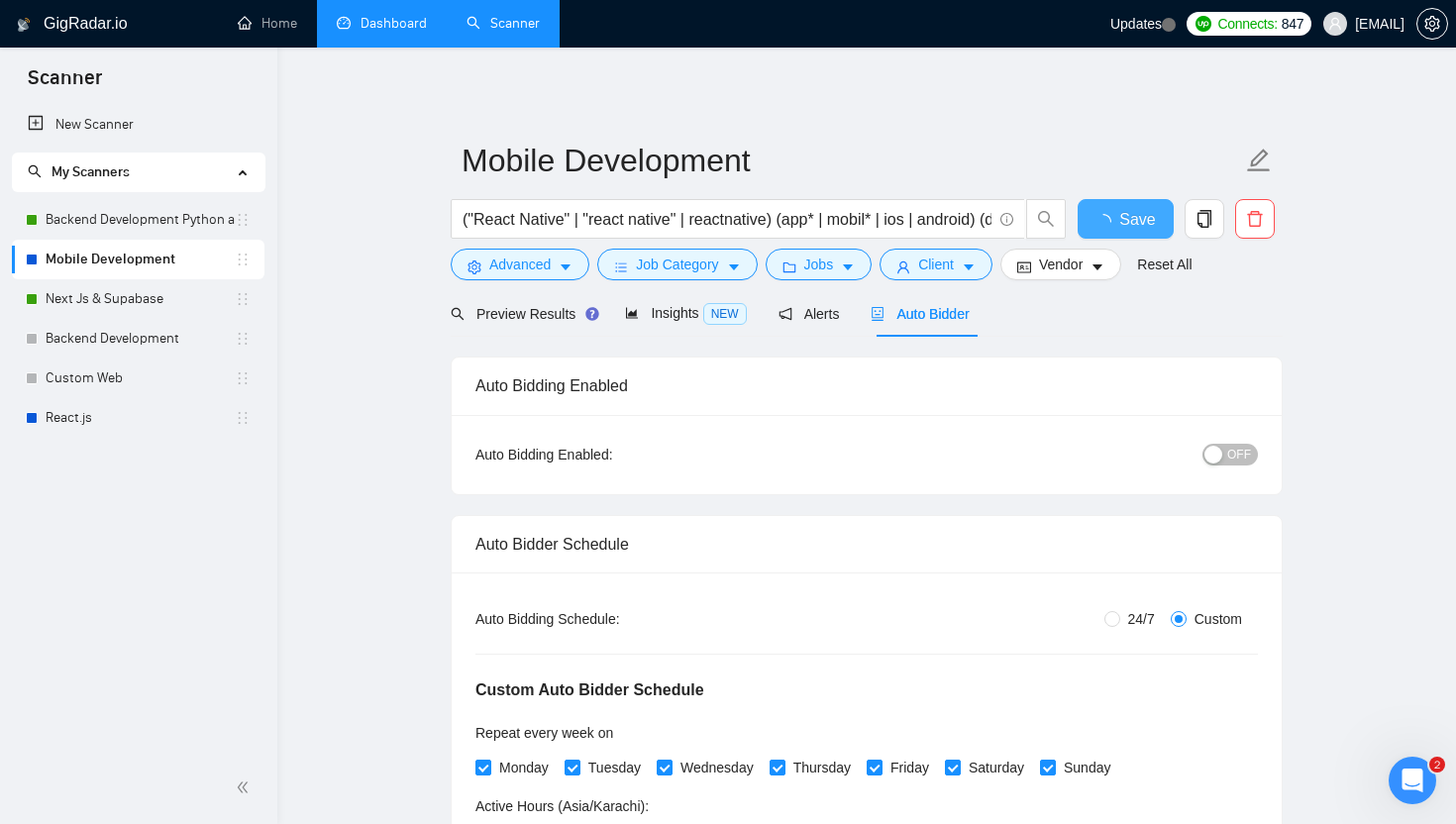 checkbox on "true" 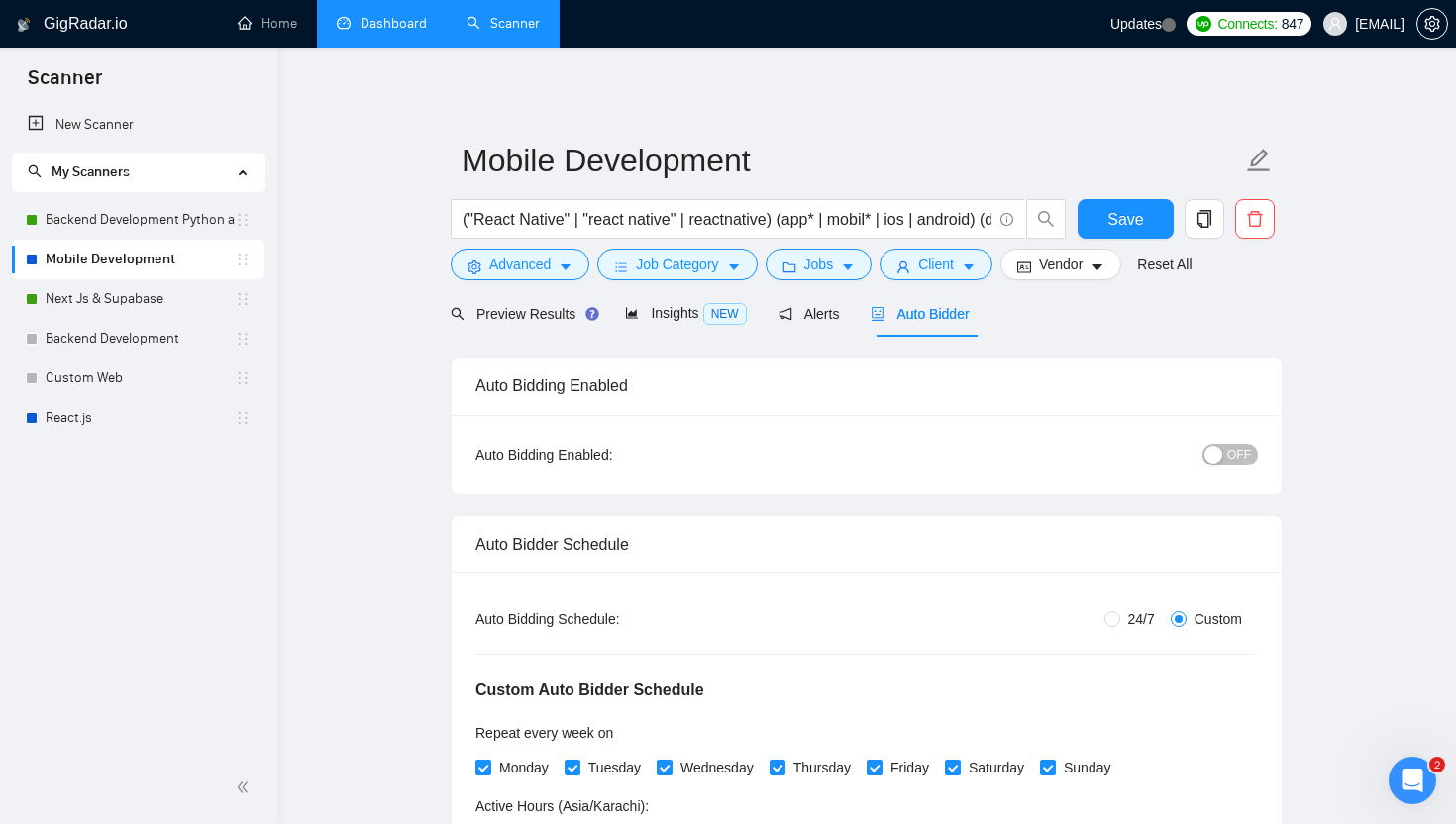 click on "OFF" at bounding box center [1230, 455] 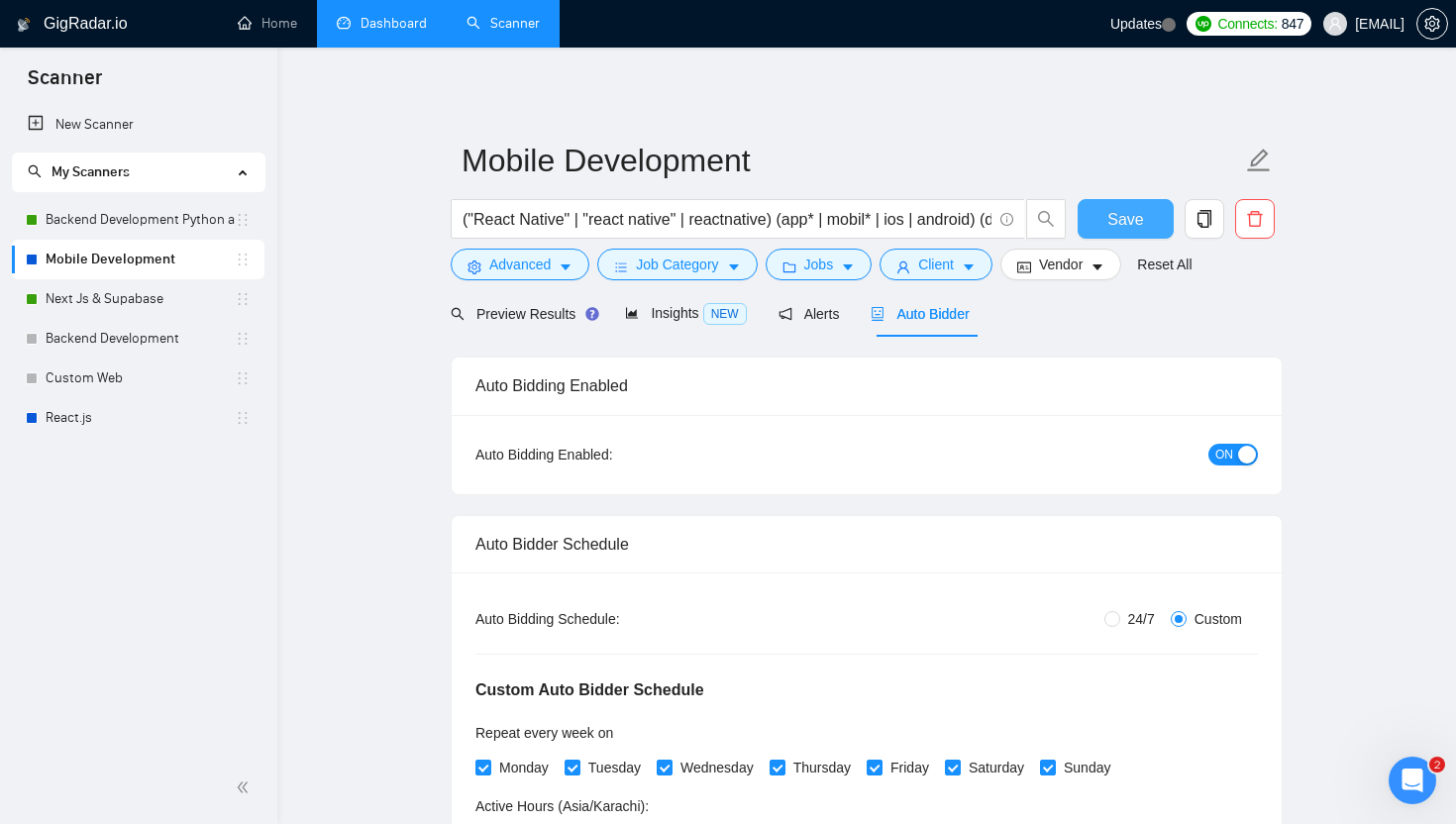 click on "Save" at bounding box center [1125, 219] 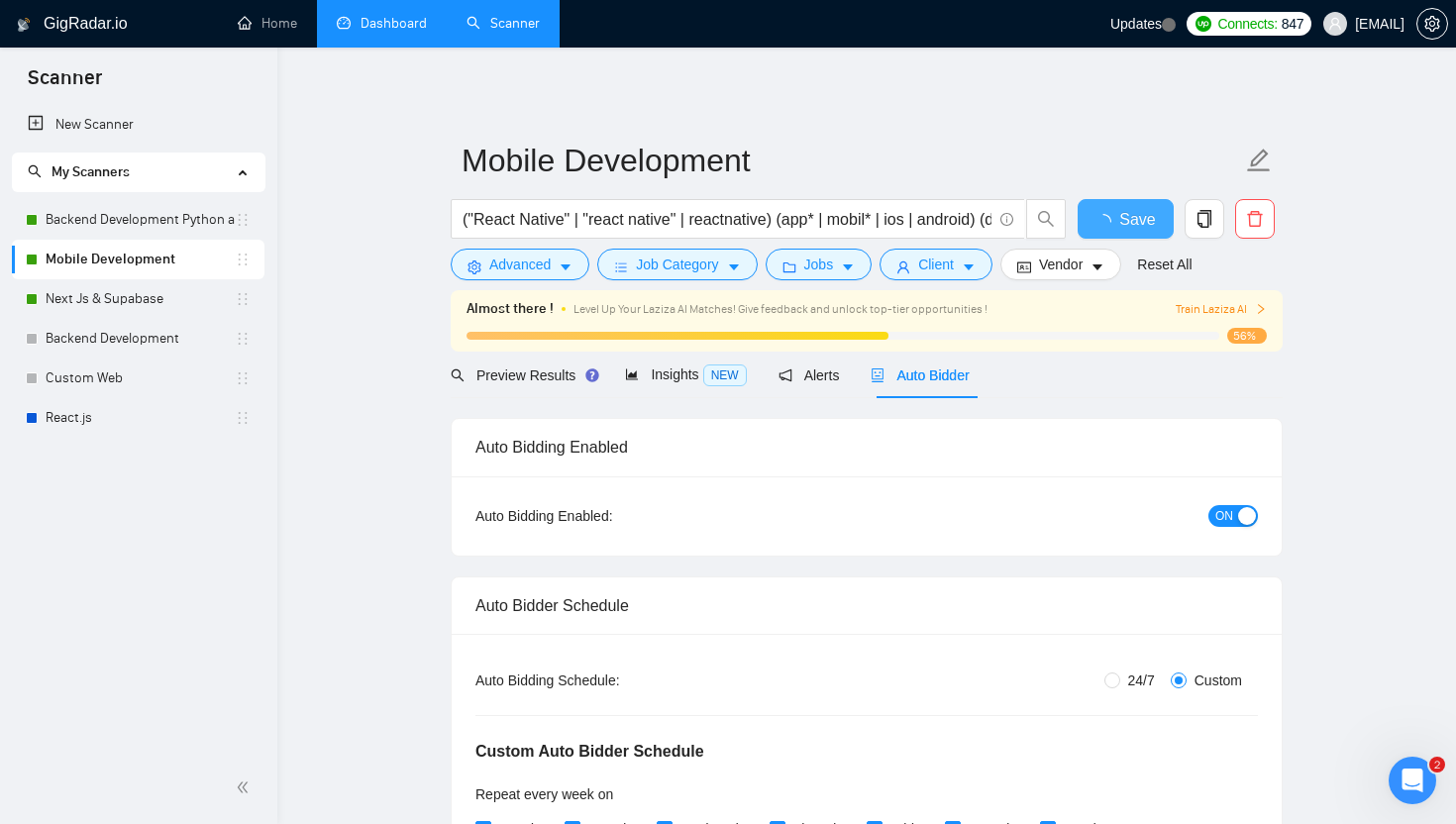 type 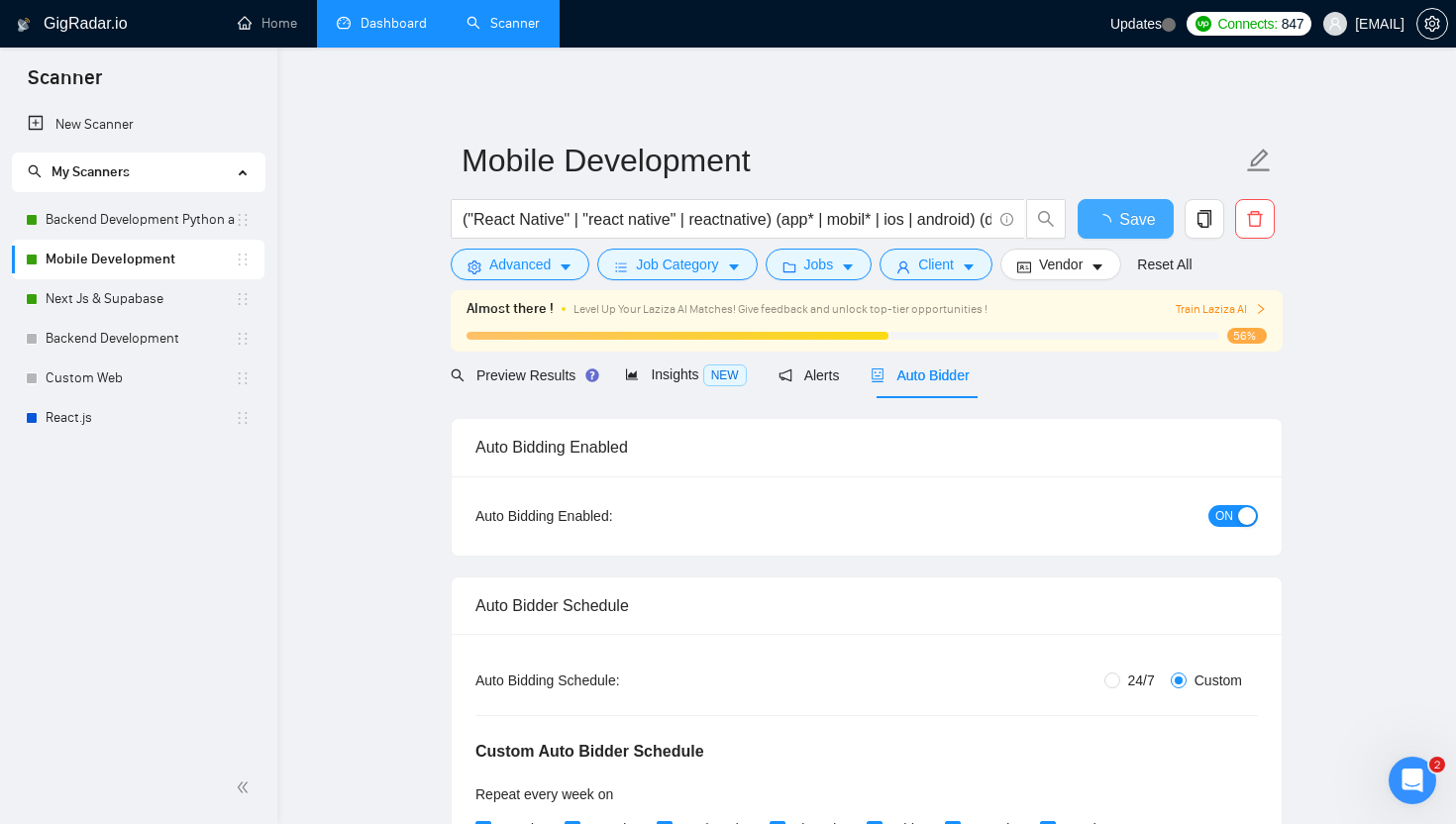 checkbox on "true" 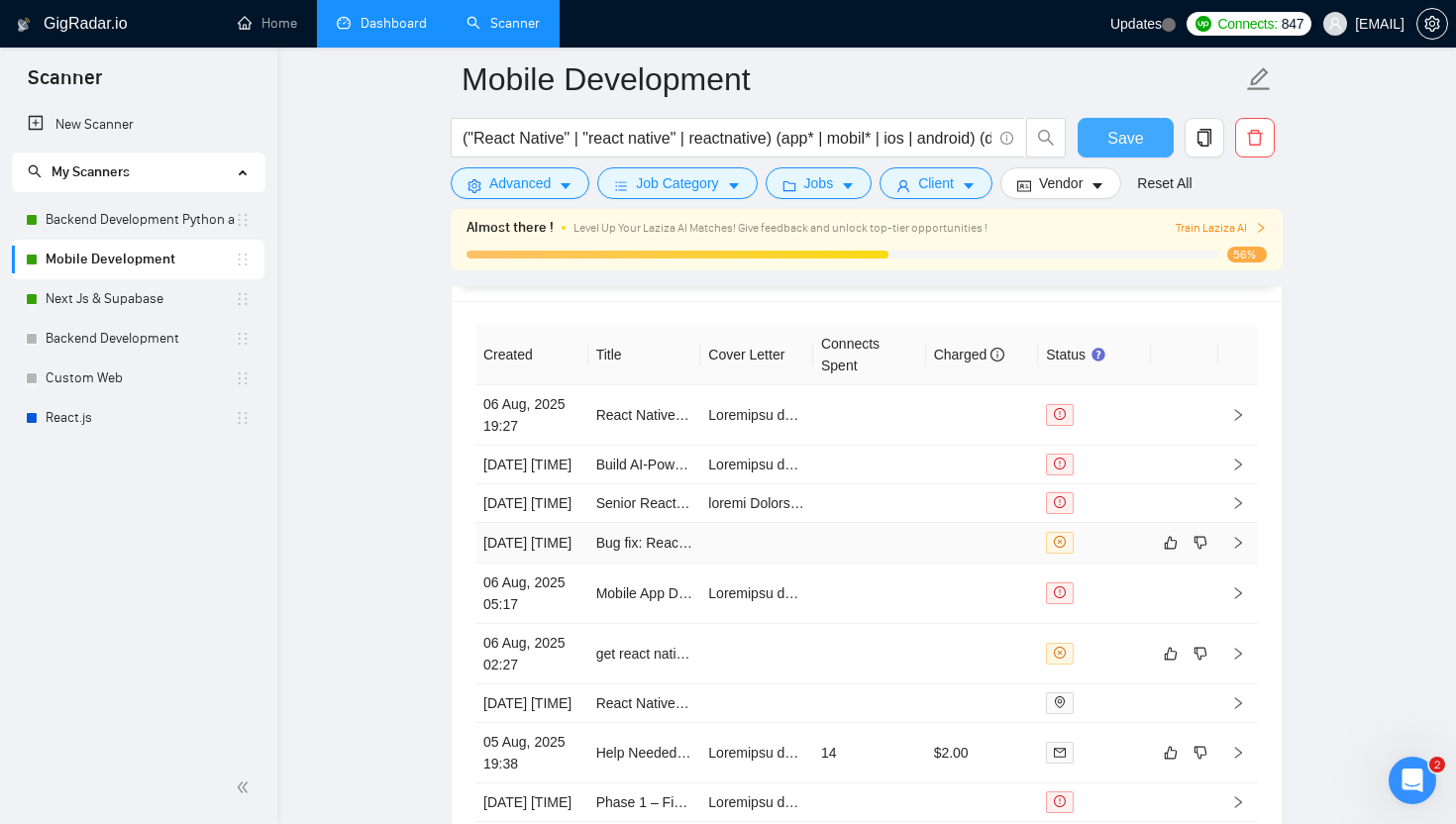 scroll, scrollTop: 5373, scrollLeft: 0, axis: vertical 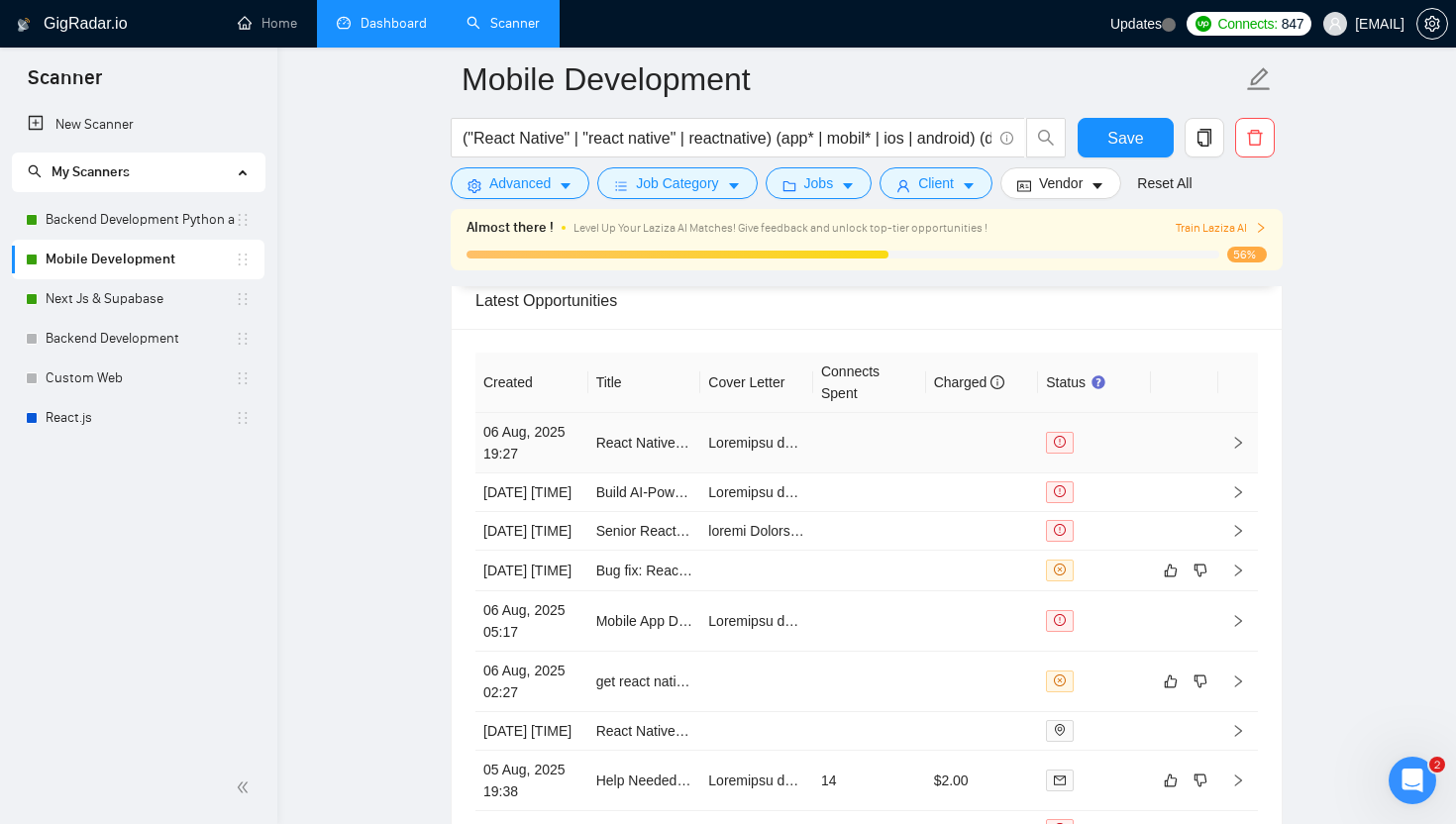 click at bounding box center [1094, 443] 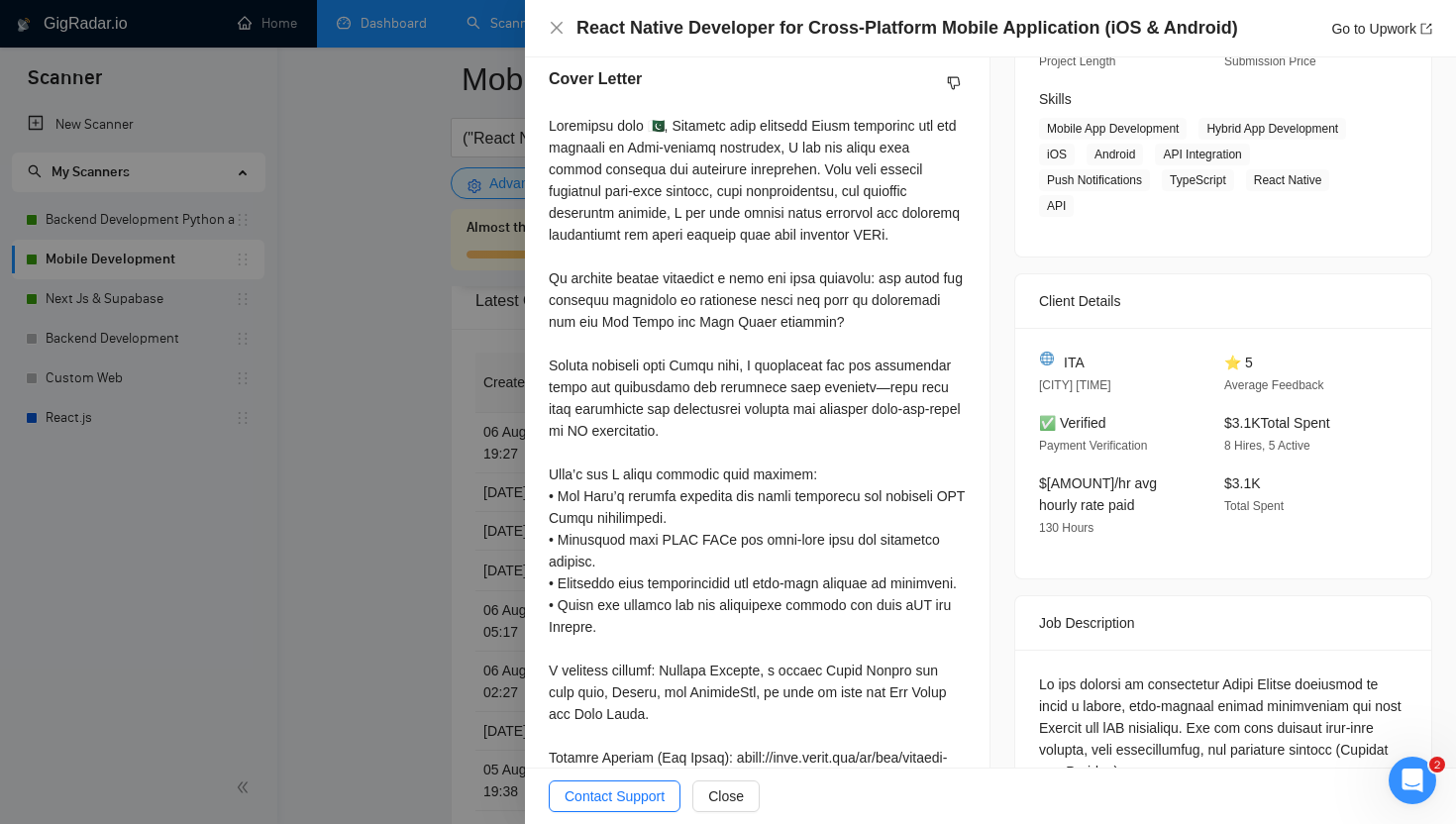 scroll, scrollTop: 552, scrollLeft: 0, axis: vertical 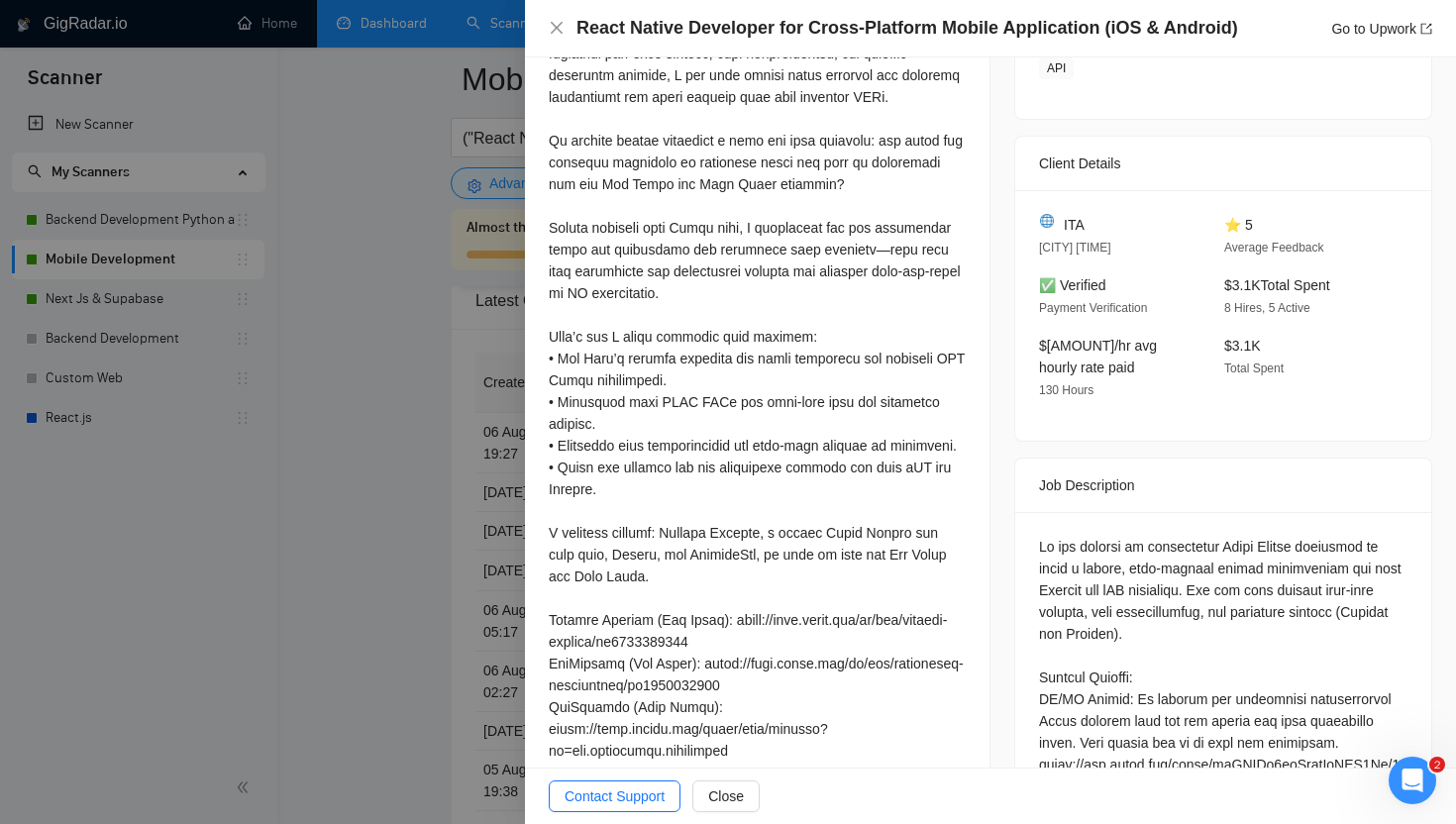 click at bounding box center [728, 412] 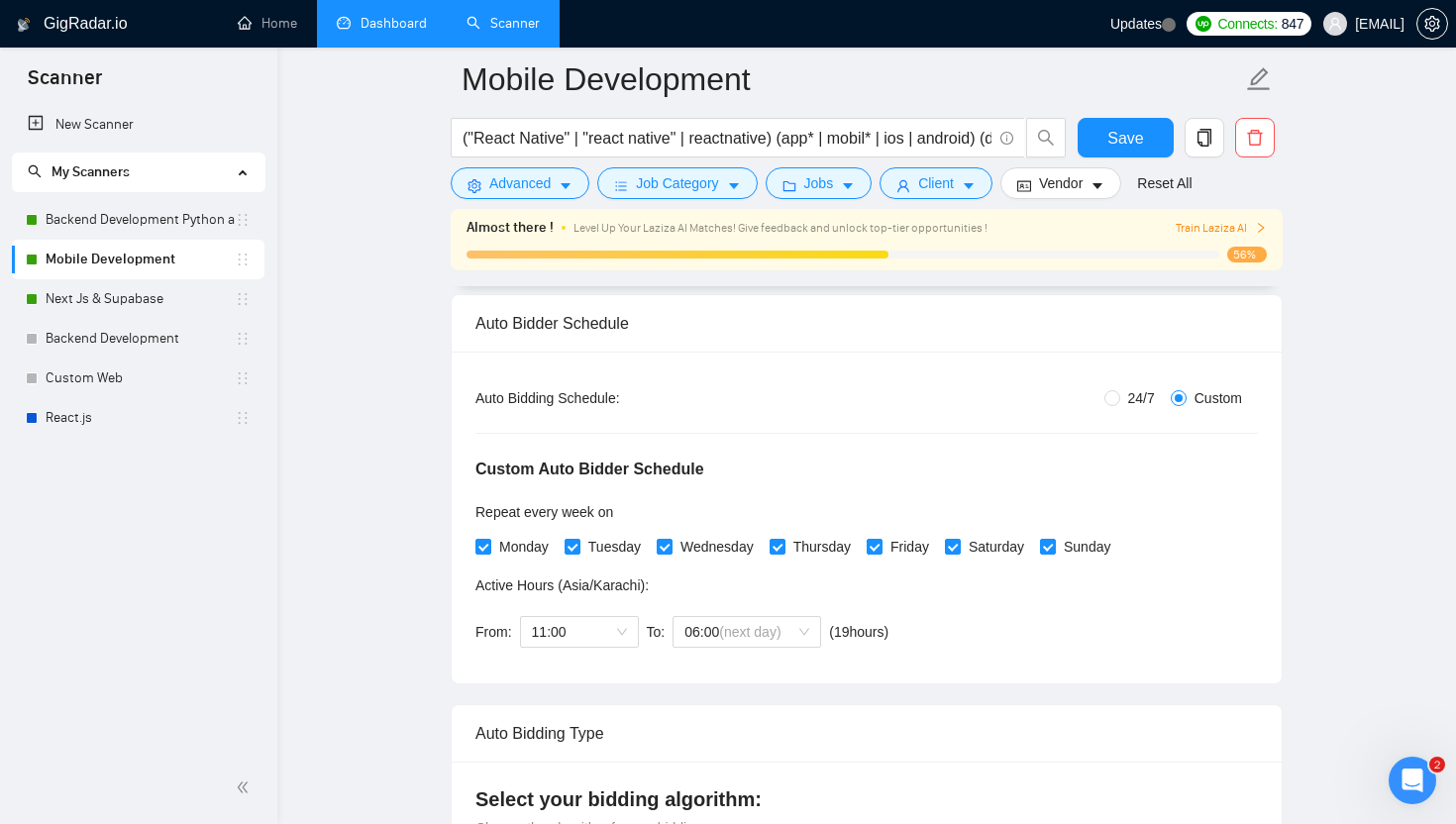 scroll, scrollTop: 0, scrollLeft: 0, axis: both 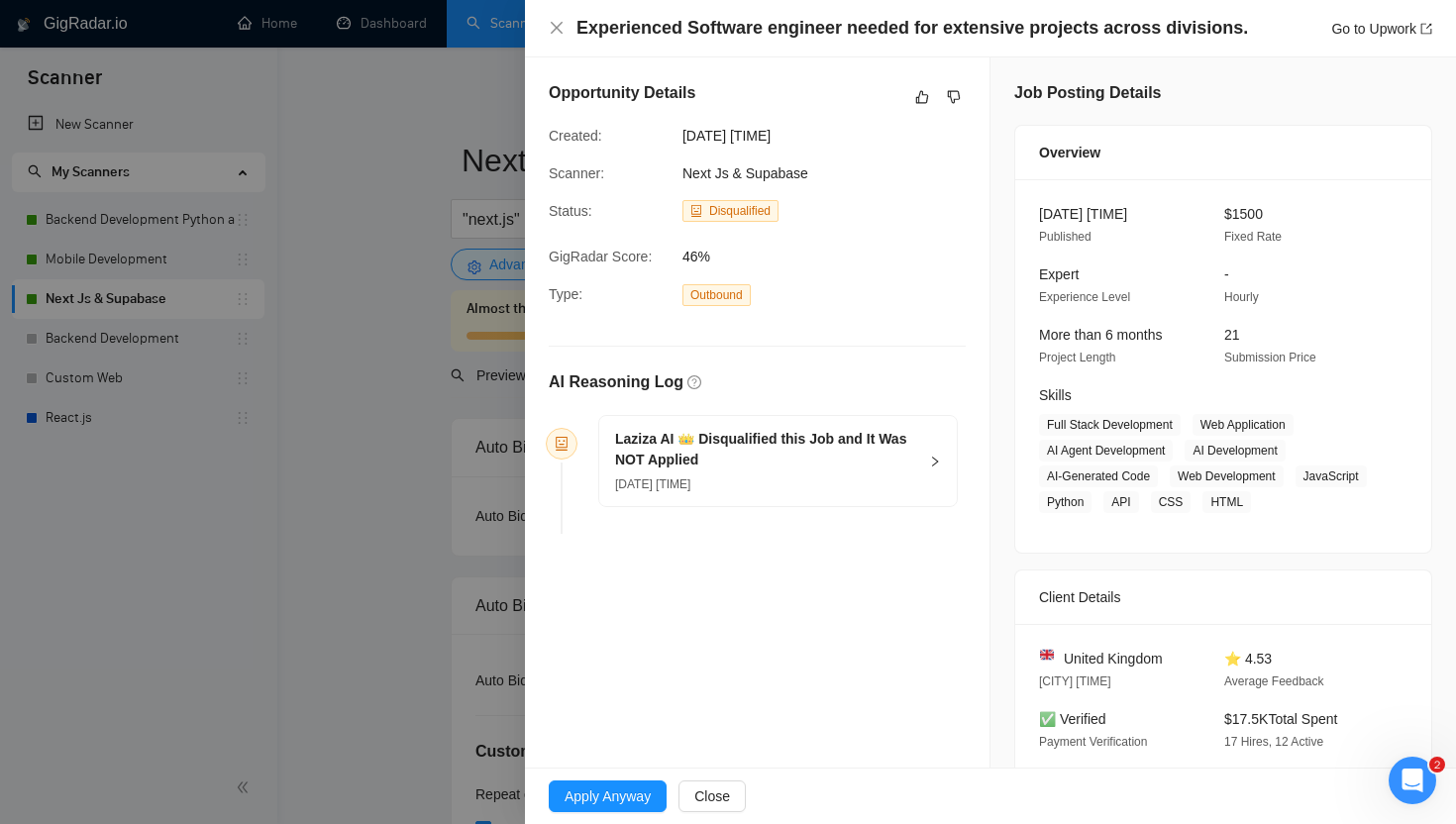 type 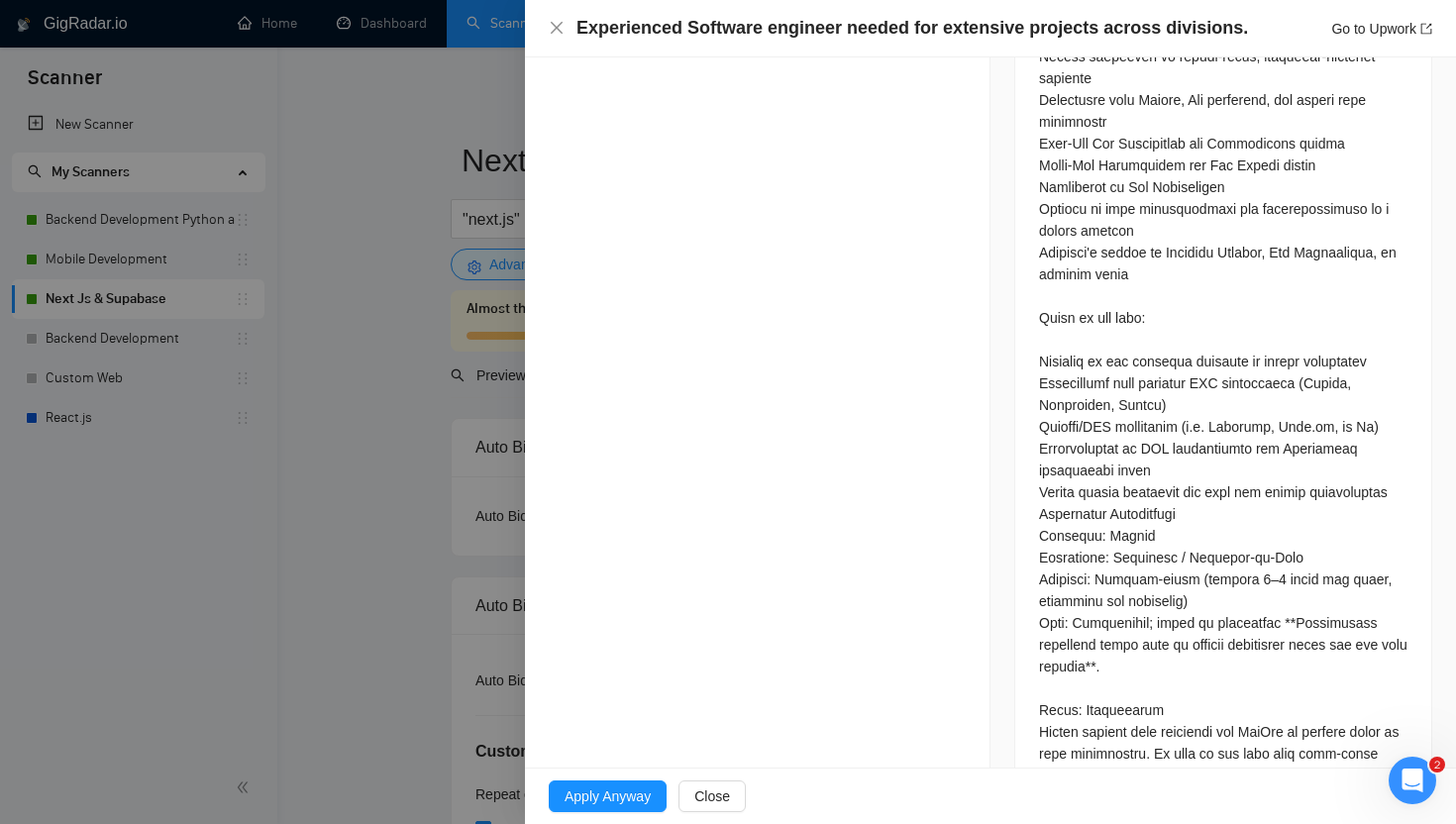 scroll, scrollTop: 2522, scrollLeft: 0, axis: vertical 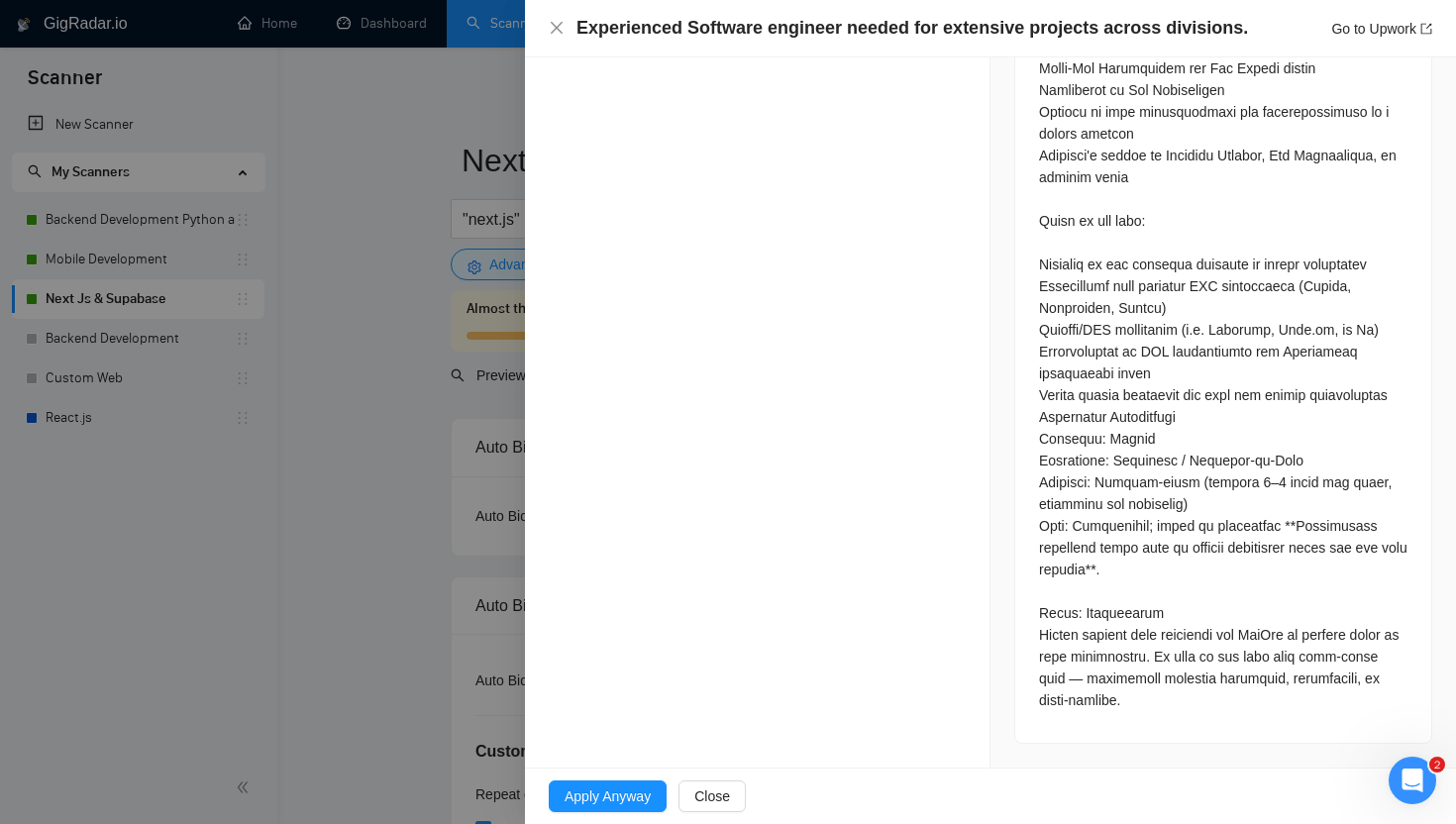 click at bounding box center [728, 412] 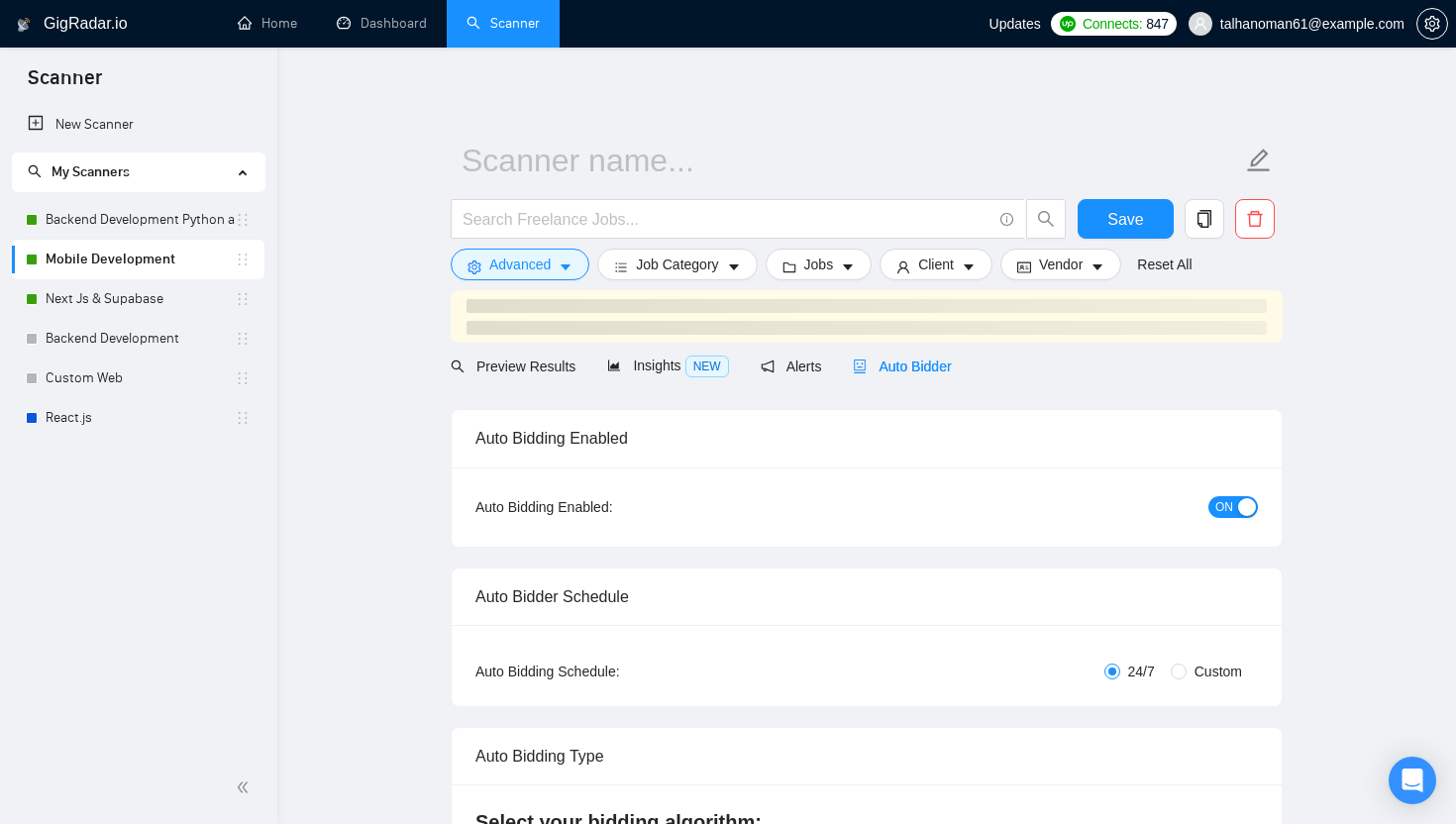 scroll, scrollTop: 0, scrollLeft: 0, axis: both 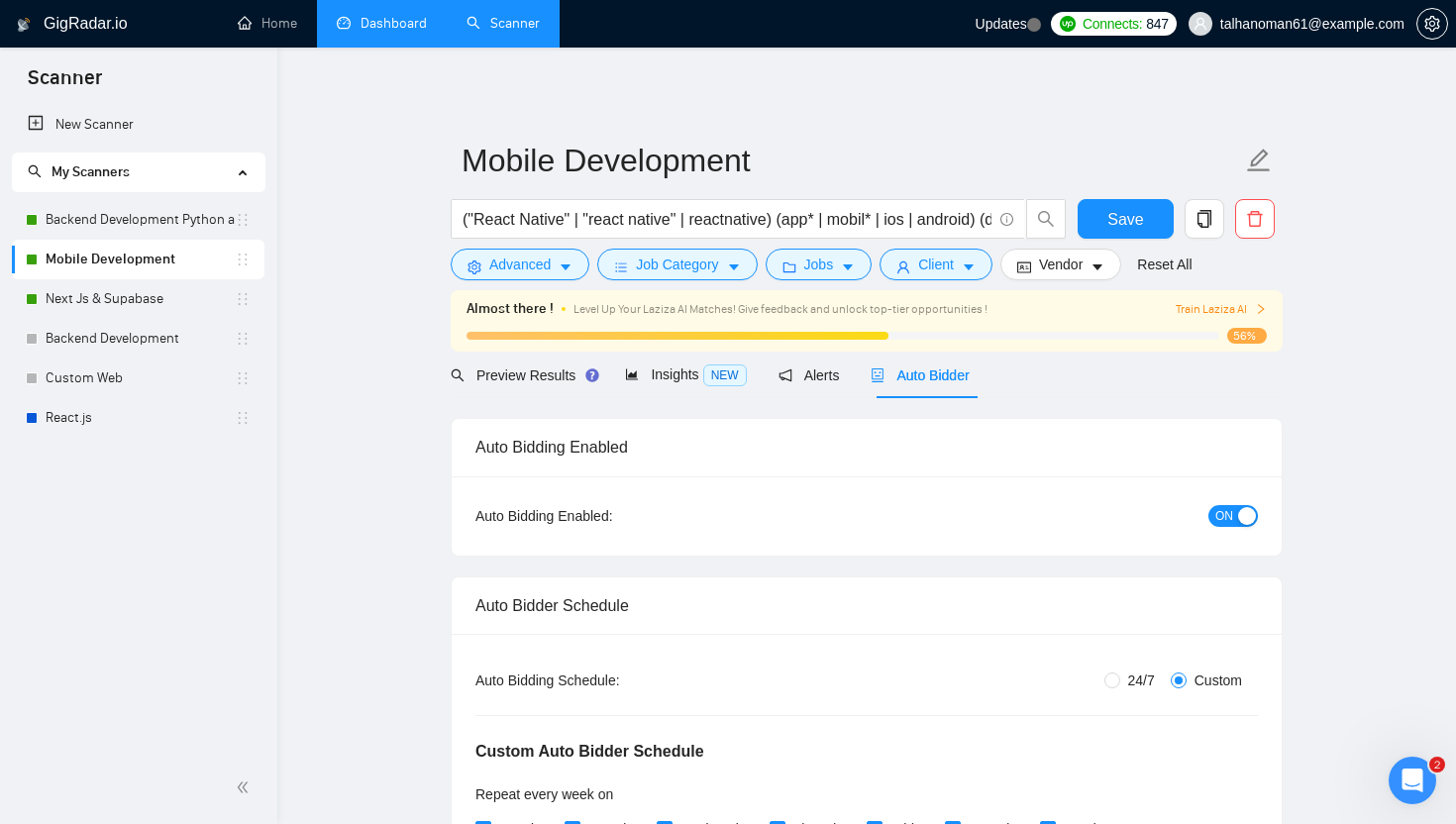 click on "Dashboard" at bounding box center (381, 23) 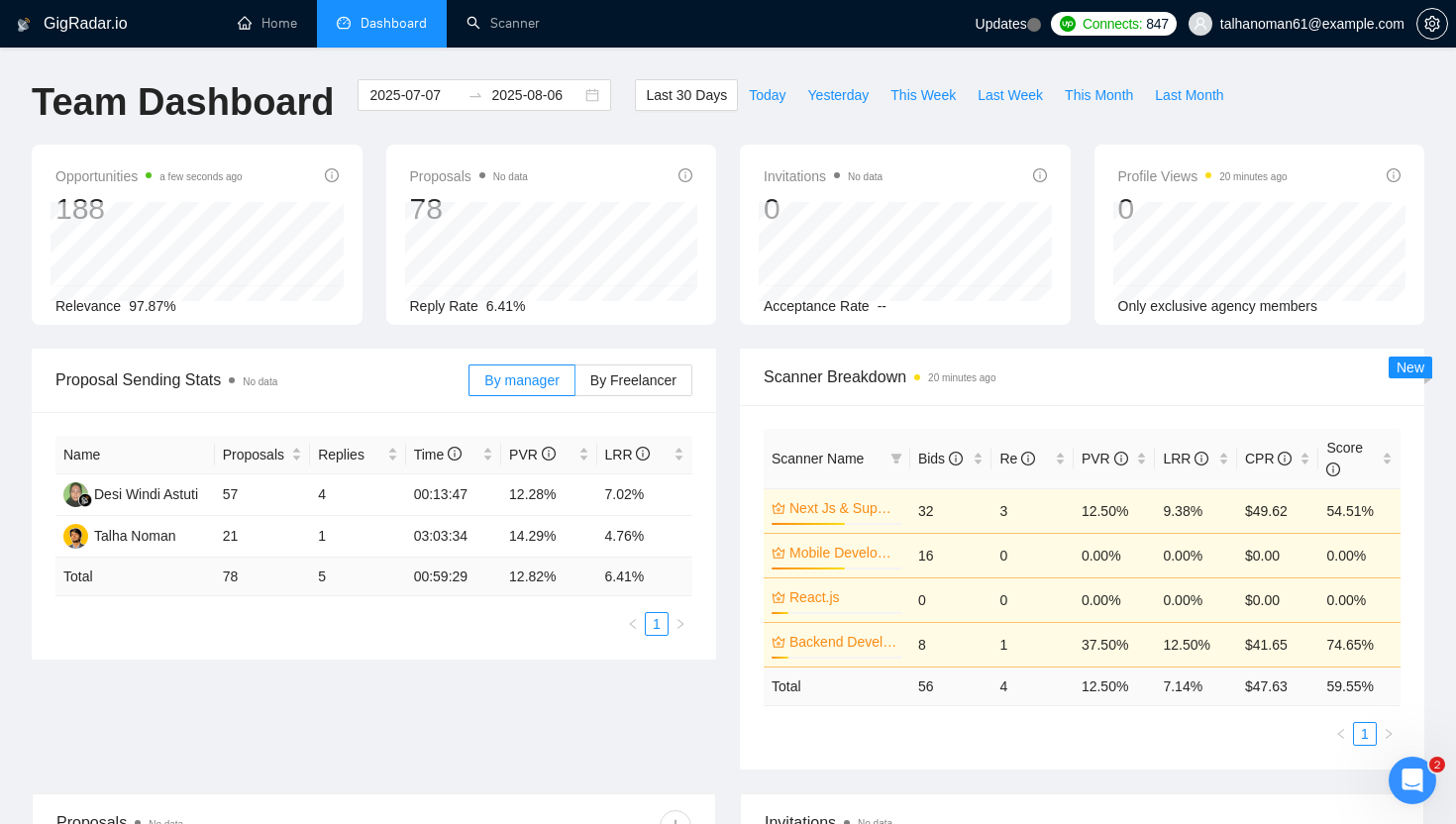 click on "Proposal Sending Stats No data By manager By Freelancer Name Proposals Replies Time PVR LRR Desi Windi Astuti 57 4 00:13:47 12.28% 7.02% Talha Noman 21 1 03:03:34 14.29% 4.76% Total 78 5 00:59:29 12.82 % 6.41 % 1 Scanner Breakdown 20 minutes ago Scanner Name Bids Re PVR LRR CPR Score Next Js & Supabase 56% 32 3 12.50% 9.38% $49.62 54.51% Mobile Development 56% 16 0 0.00% 0.00% $0.00 0.00% React.js 13% 0 0 0.00% 0.00% $0.00 0.00% Backend Development Python and Go 13% 8 1 37.50% 12.50% $41.65 74.65% Total 56 4 12.50 % 7.14 % $ 47.63 59.55 % 1 New" at bounding box center [728, 570] 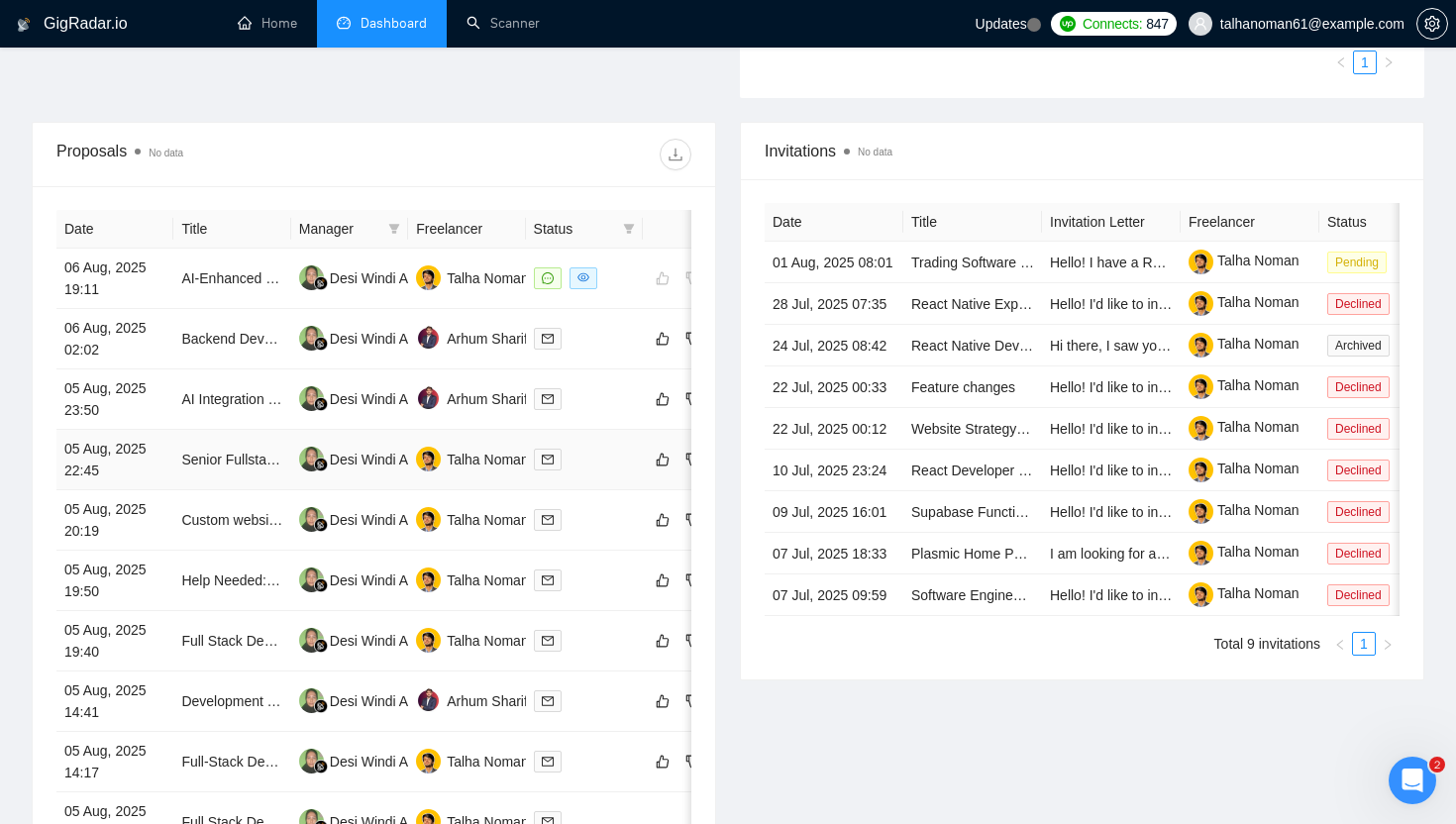 scroll, scrollTop: 680, scrollLeft: 0, axis: vertical 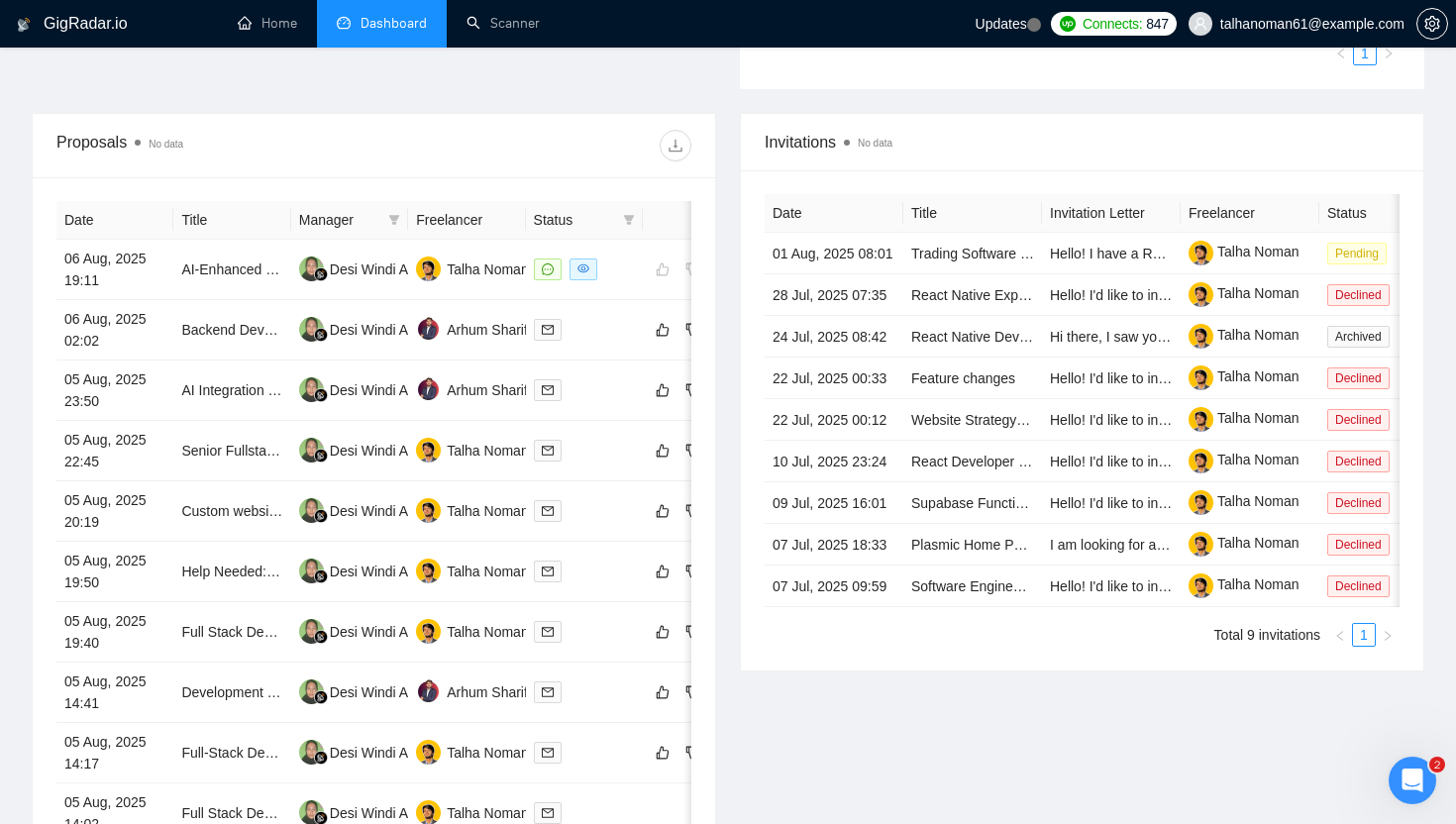 click on "Proposal Sending Stats No data By manager By Freelancer Name Proposals Replies Time PVR LRR Desi Windi Astuti 57 4 00:13:47 12.28% 7.02% Talha Noman 21 1 03:03:34 14.29% 4.76% Total 78 5 00:59:29 12.82 % 6.41 % 1 Scanner Breakdown 20 minutes ago Scanner Name Bids Re PVR LRR CPR Score Next Js & Supabase 56% 32 3 12.50% 9.38% $49.62 54.51% Mobile Development 56% 16 0 0.00% 0.00% $0.00 0.00% React.js 13% 0 0 0.00% 0.00% $0.00 0.00% Backend Development Python and Go 13% 8 1 37.50% 12.50% $41.65 74.65% Total 56 4 12.50 % 7.14 % $ 47.63 59.55 % 1 New" at bounding box center (728, -110) 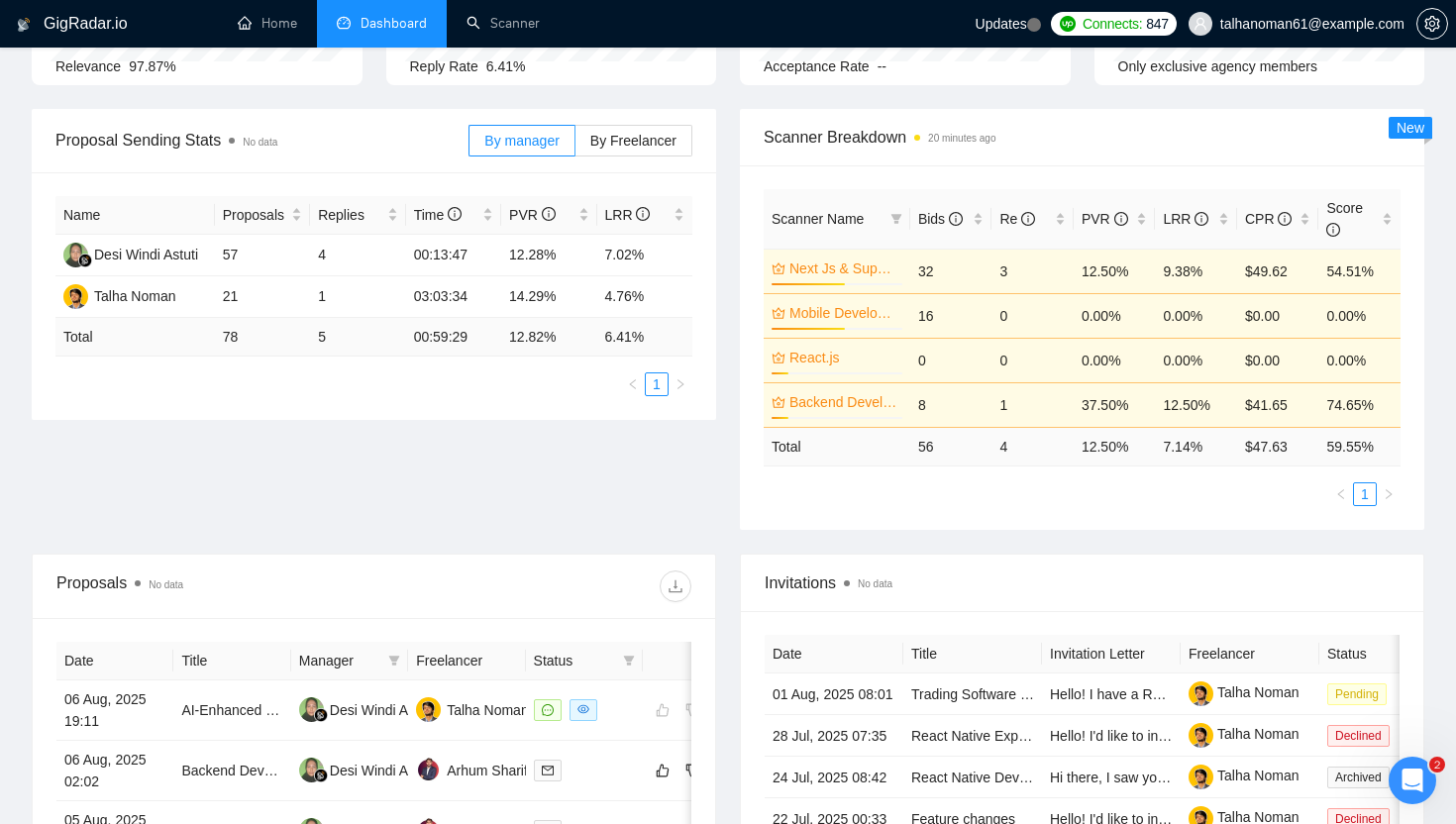 scroll, scrollTop: 0, scrollLeft: 0, axis: both 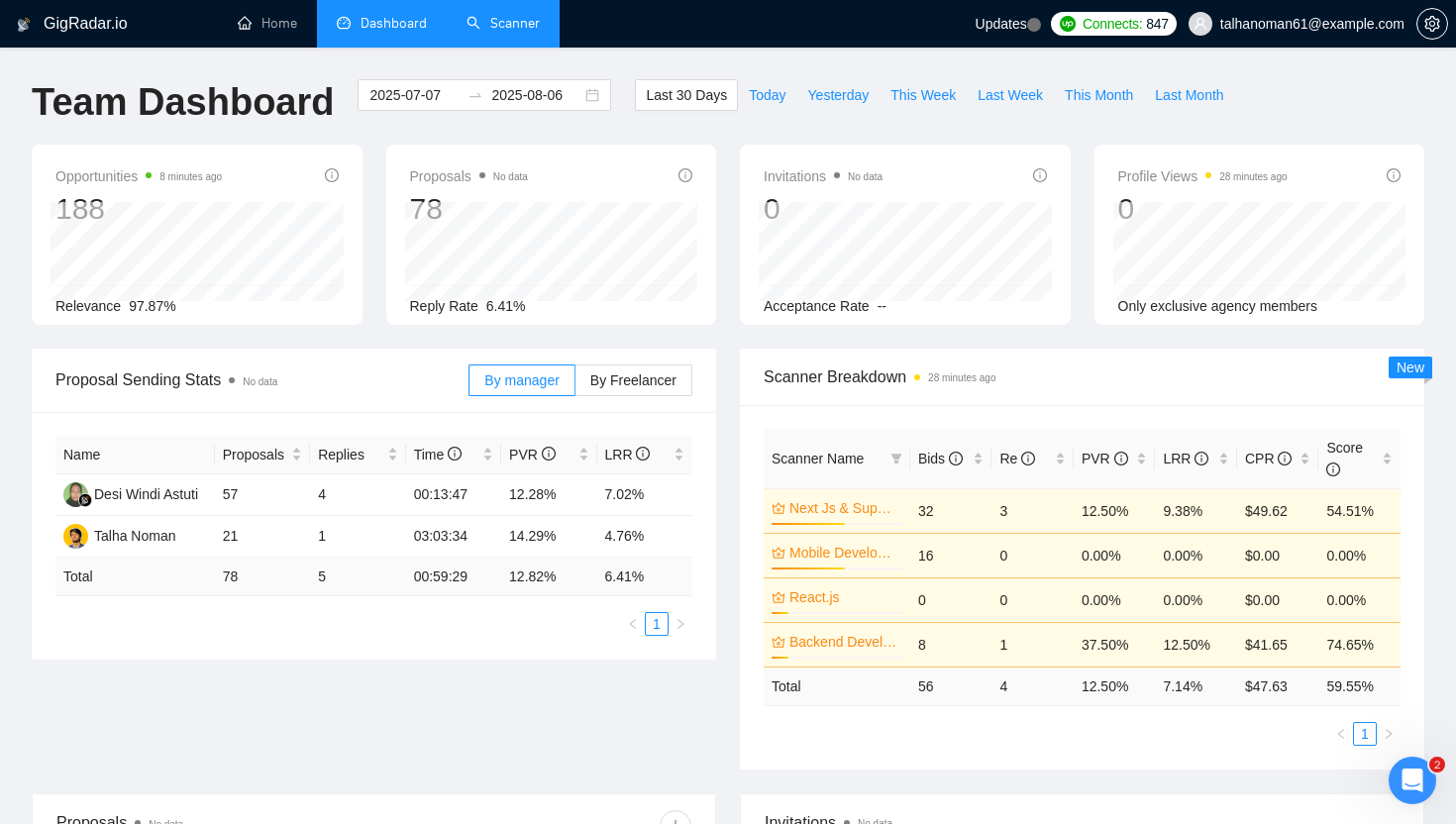 click on "Scanner" at bounding box center [503, 23] 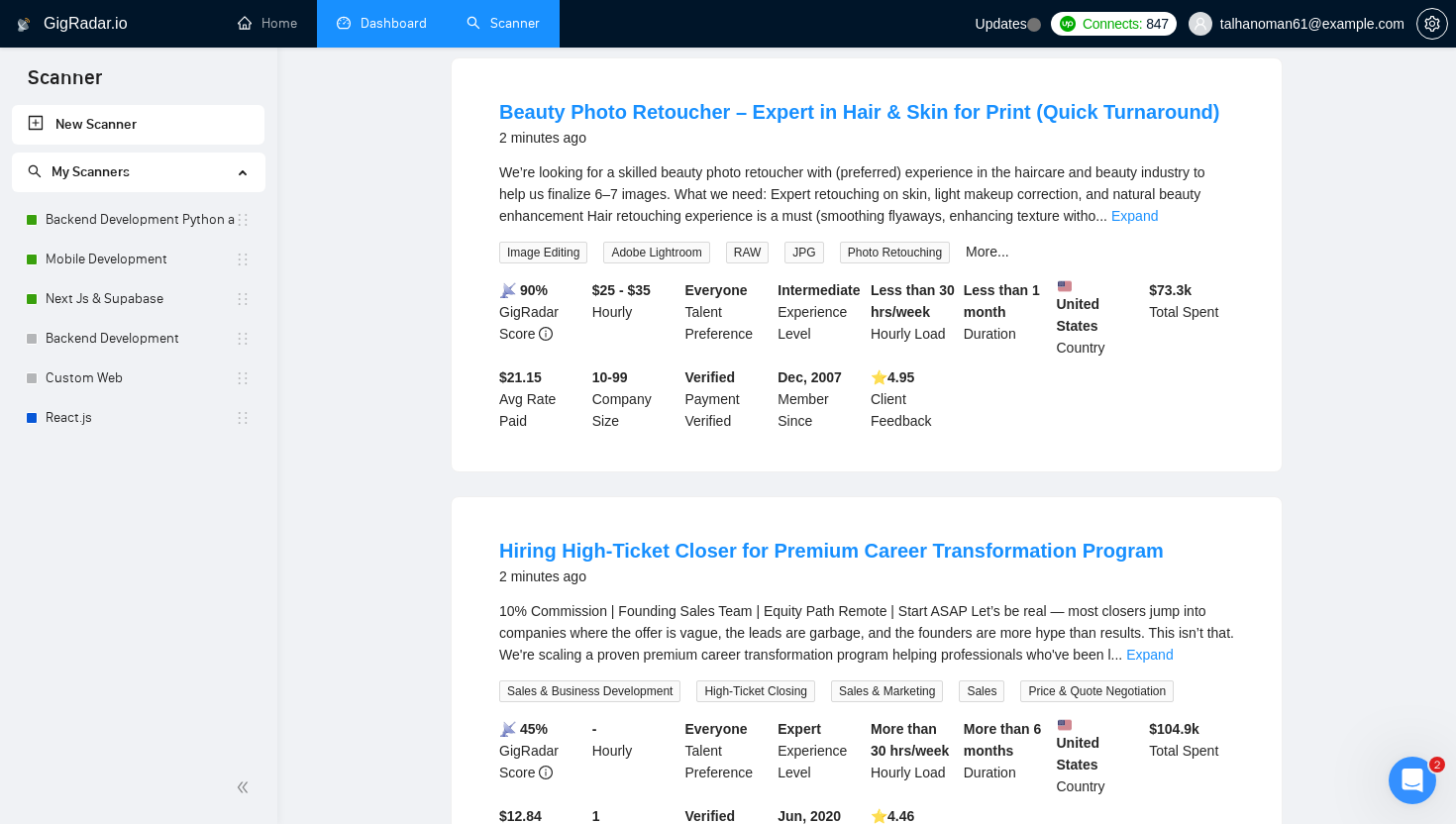 scroll, scrollTop: 0, scrollLeft: 0, axis: both 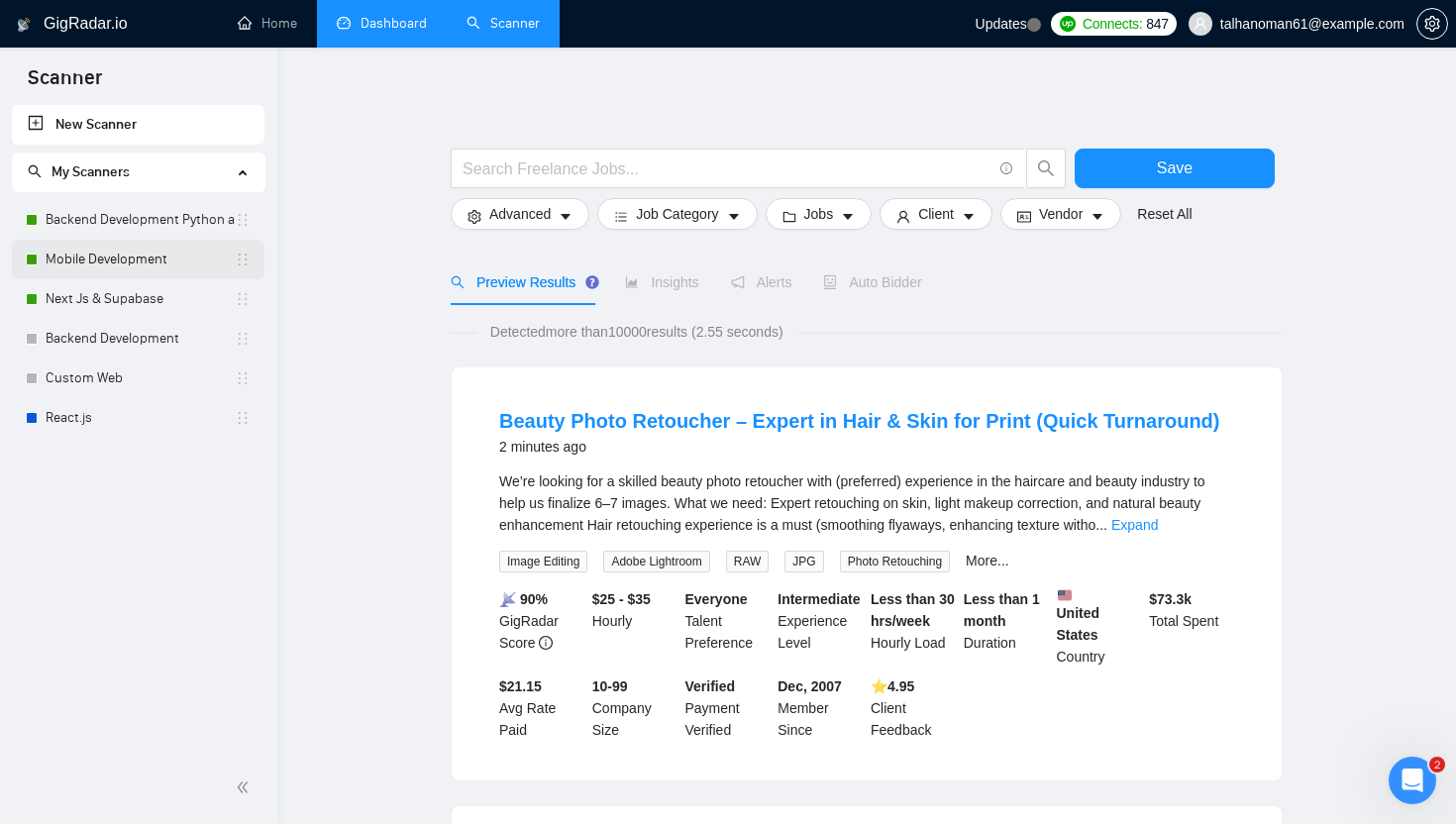 click on "Mobile Development" at bounding box center (140, 259) 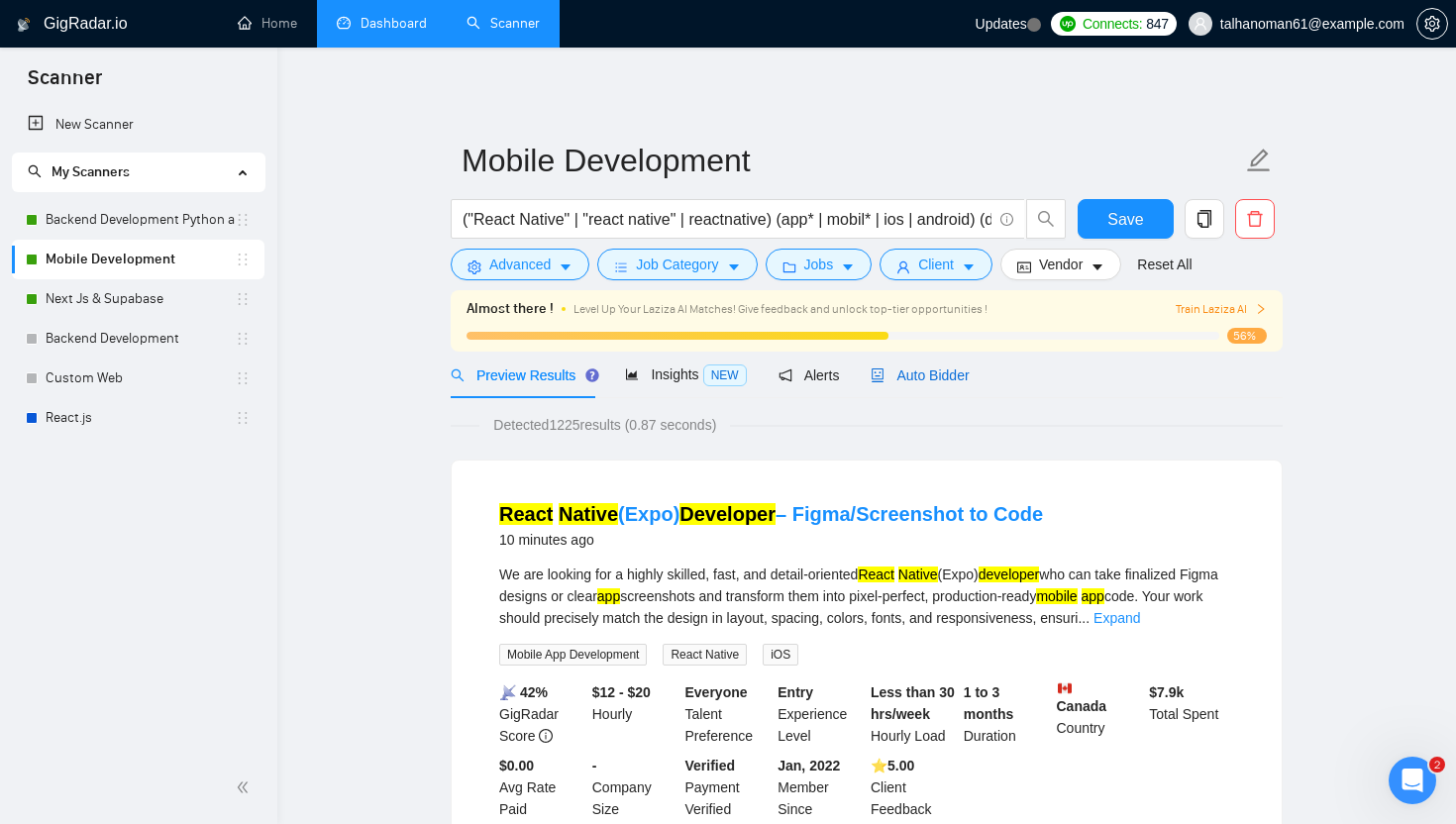 click on "Auto Bidder" at bounding box center [919, 375] 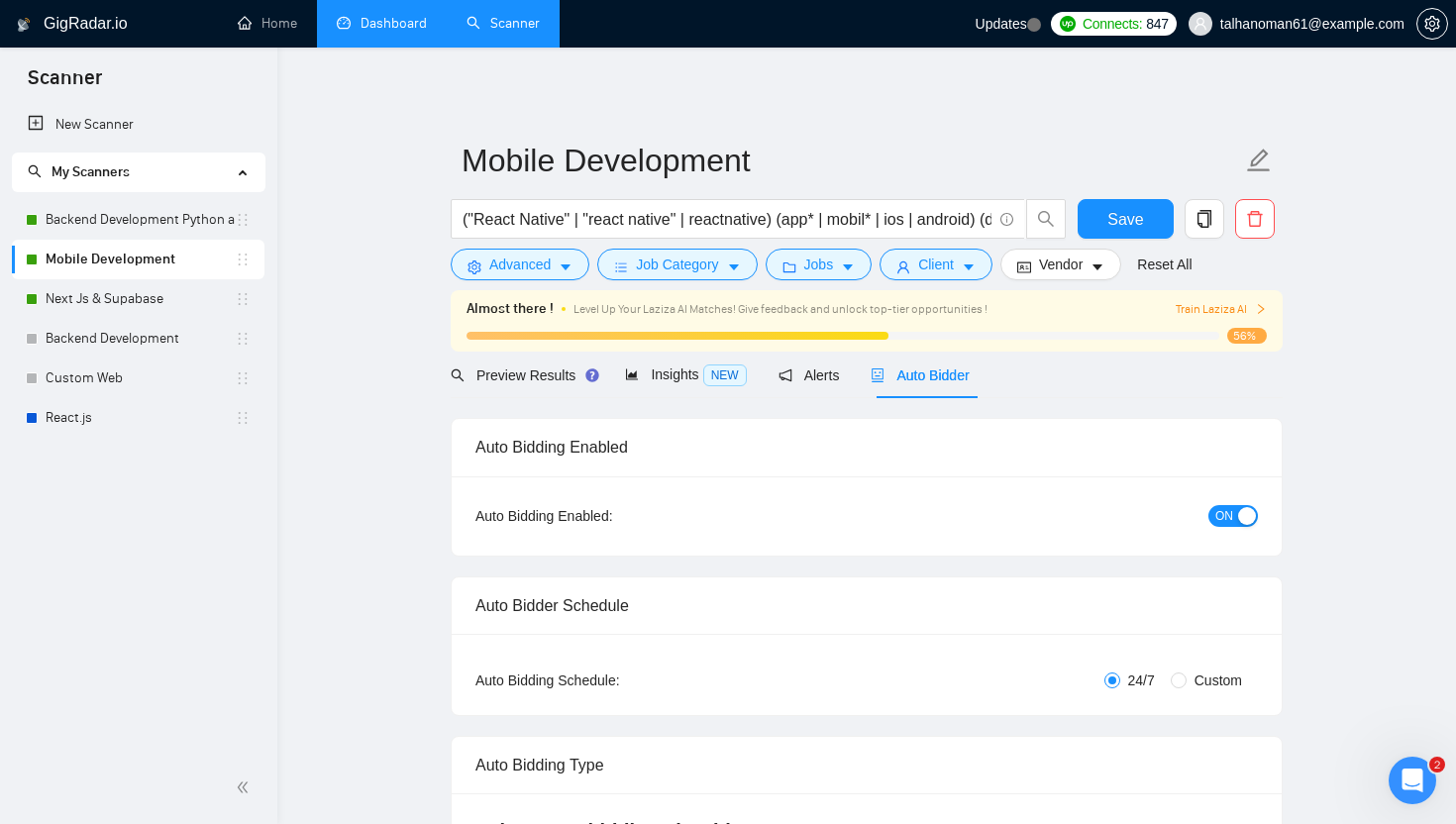 type 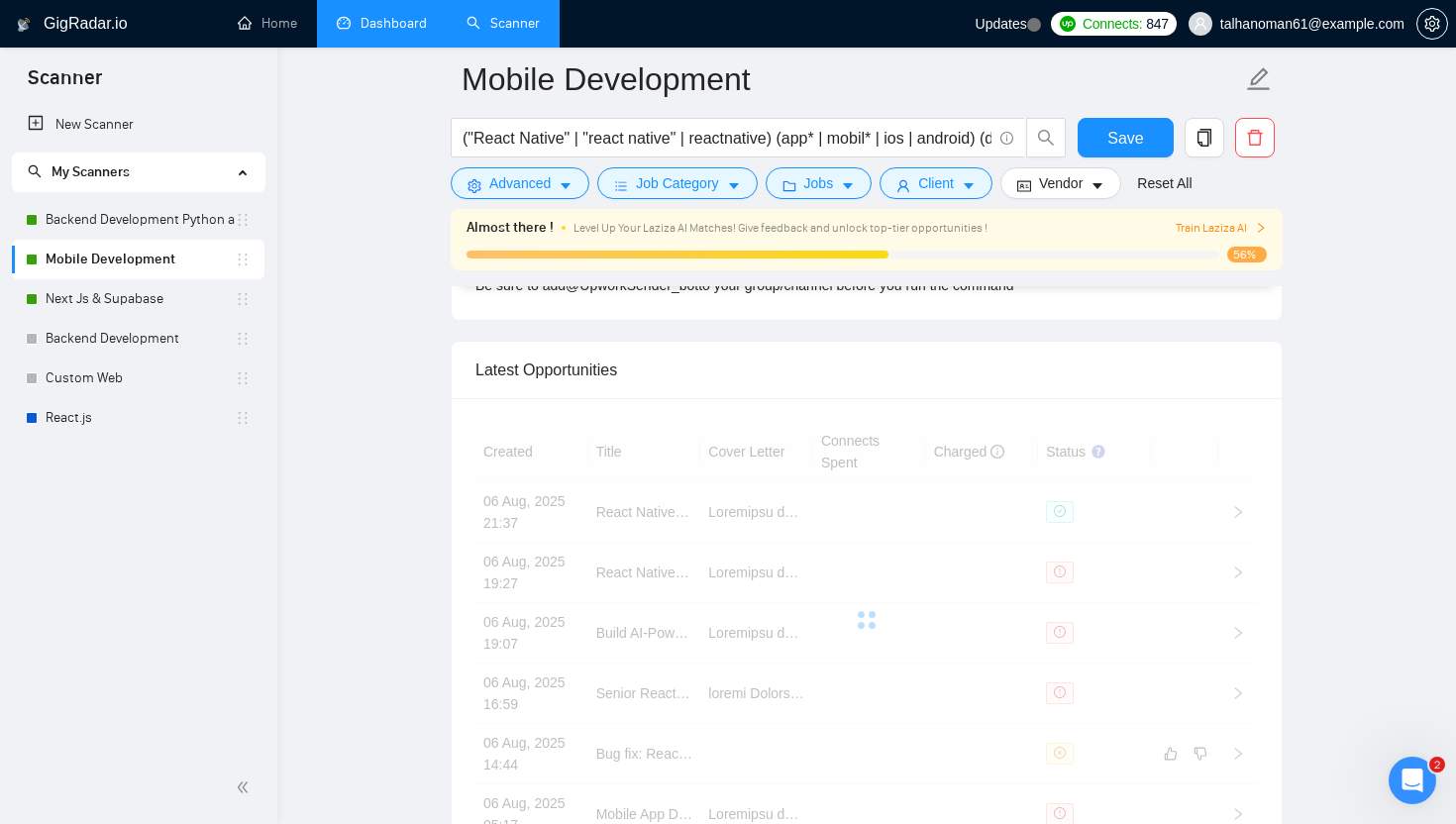 scroll, scrollTop: 5274, scrollLeft: 0, axis: vertical 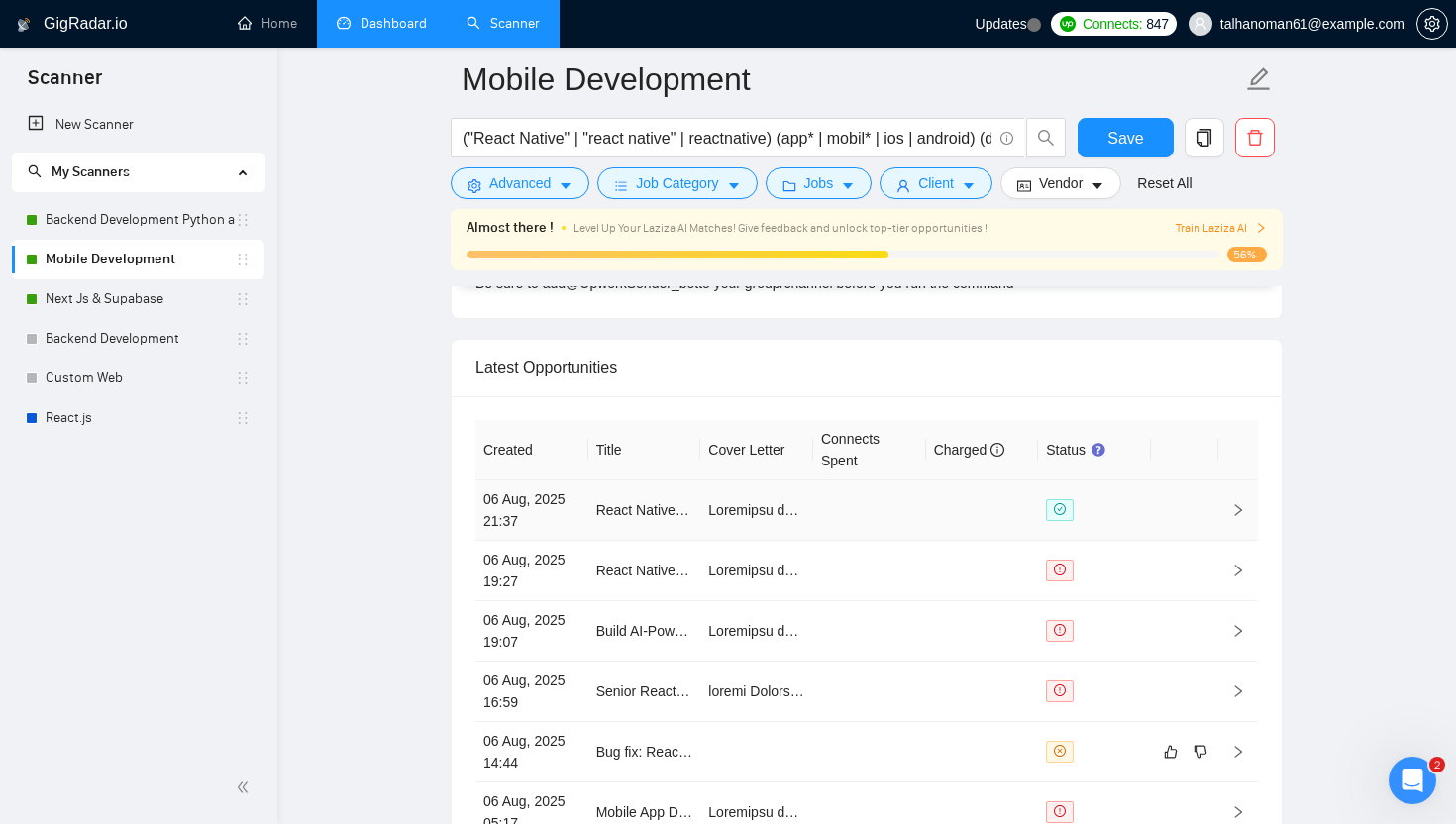 click at bounding box center (870, 510) 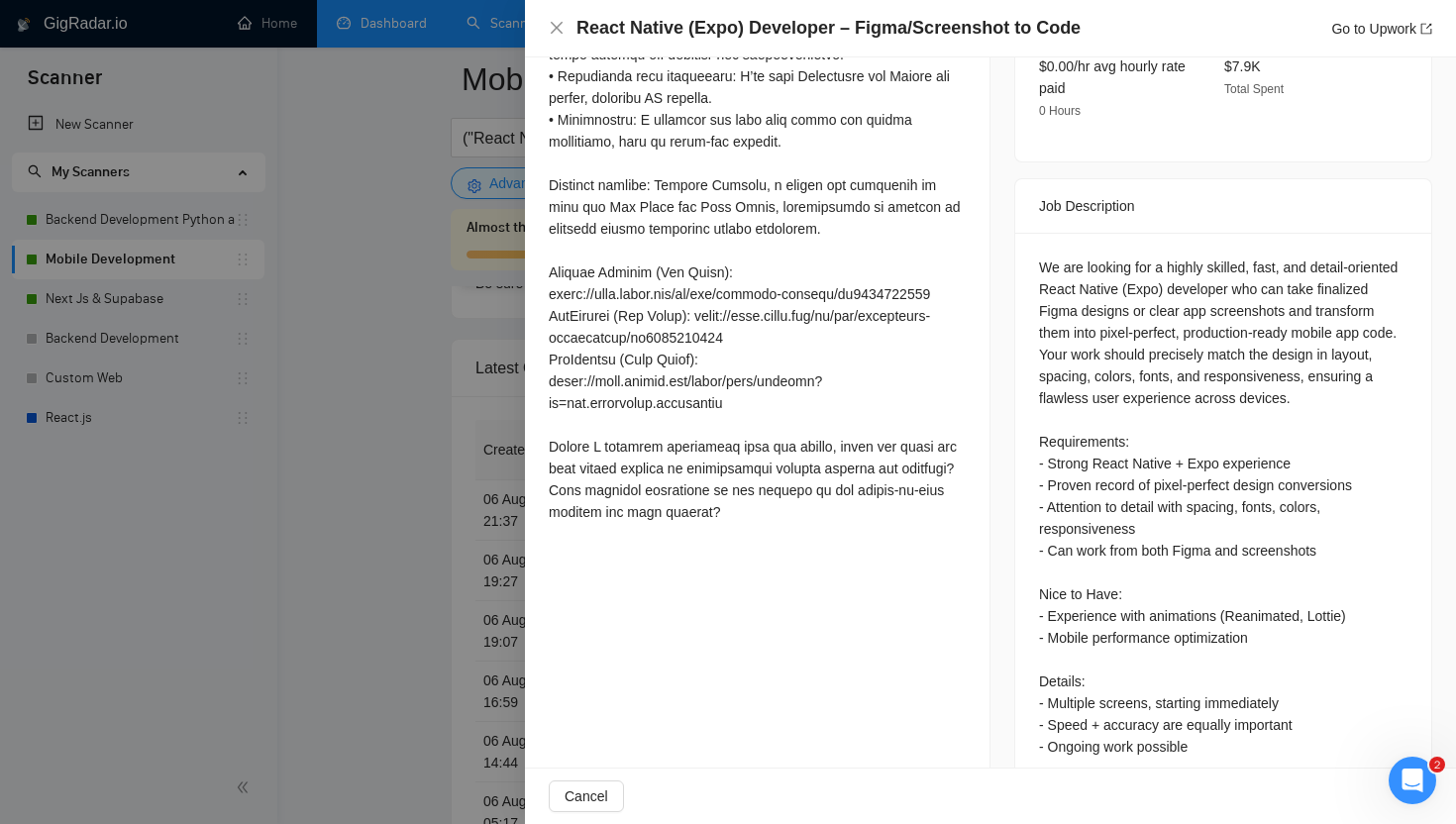 scroll, scrollTop: 637, scrollLeft: 0, axis: vertical 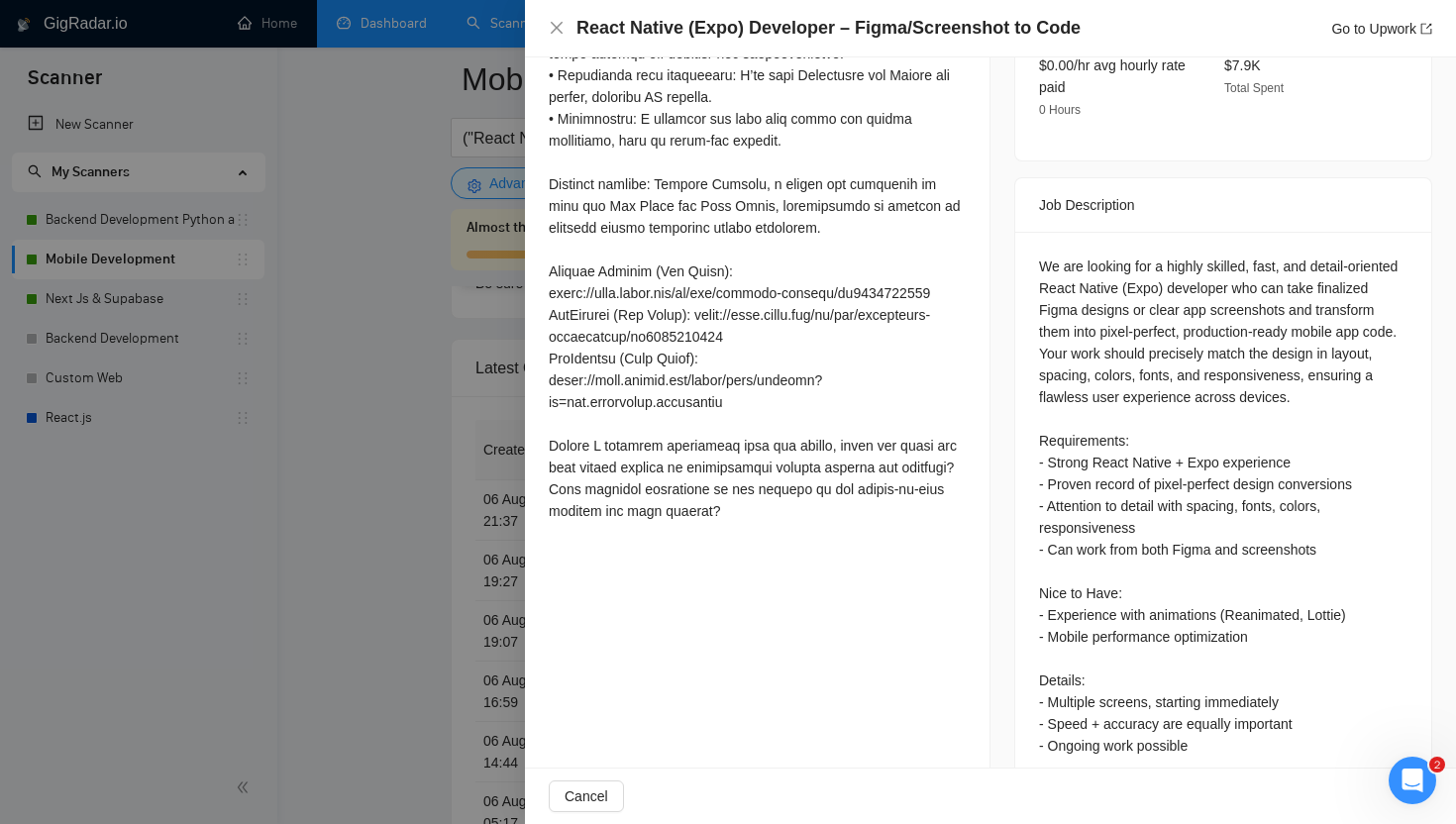 click at bounding box center (728, 412) 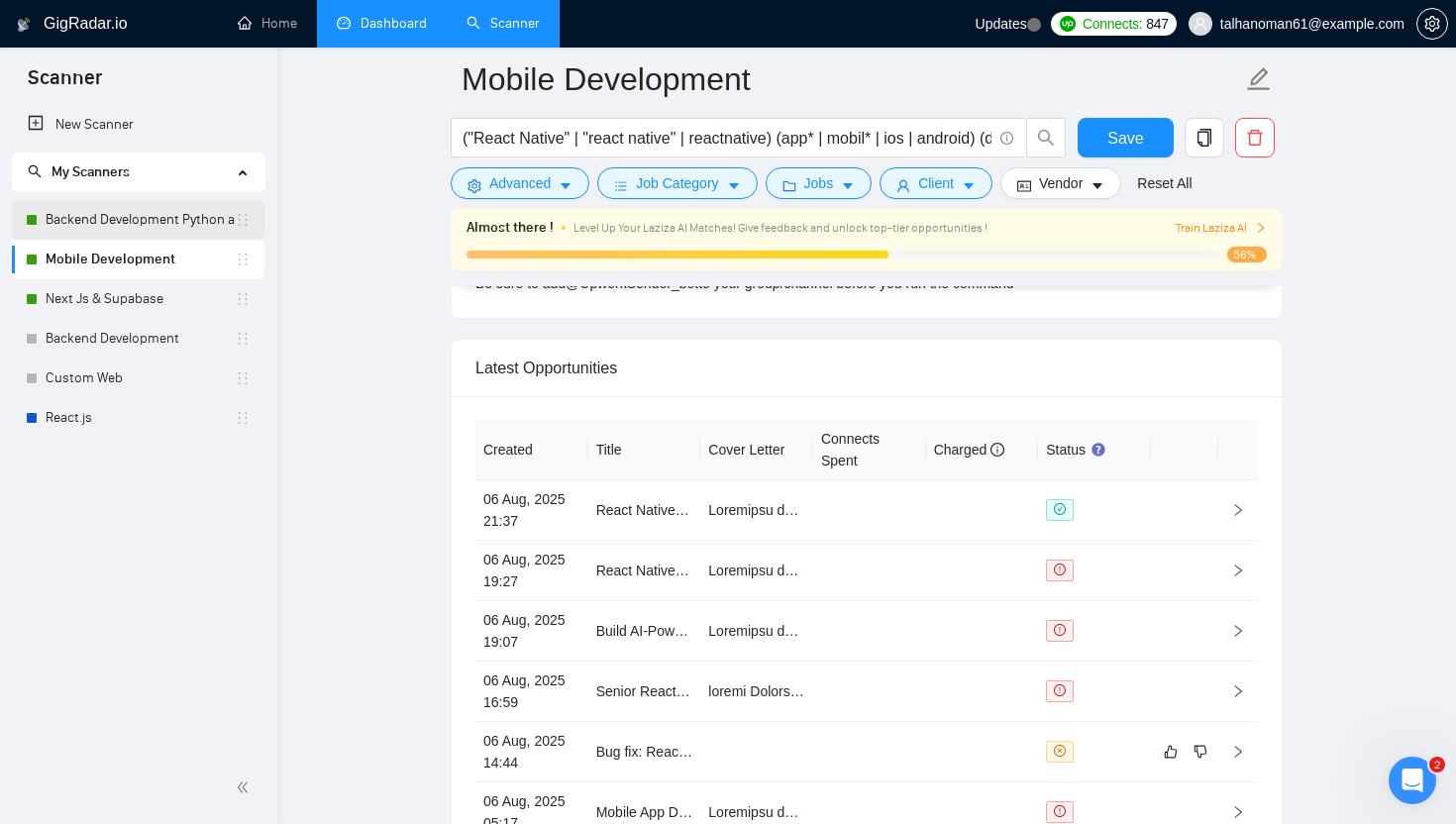 click on "Backend Development Python and Go" at bounding box center [140, 220] 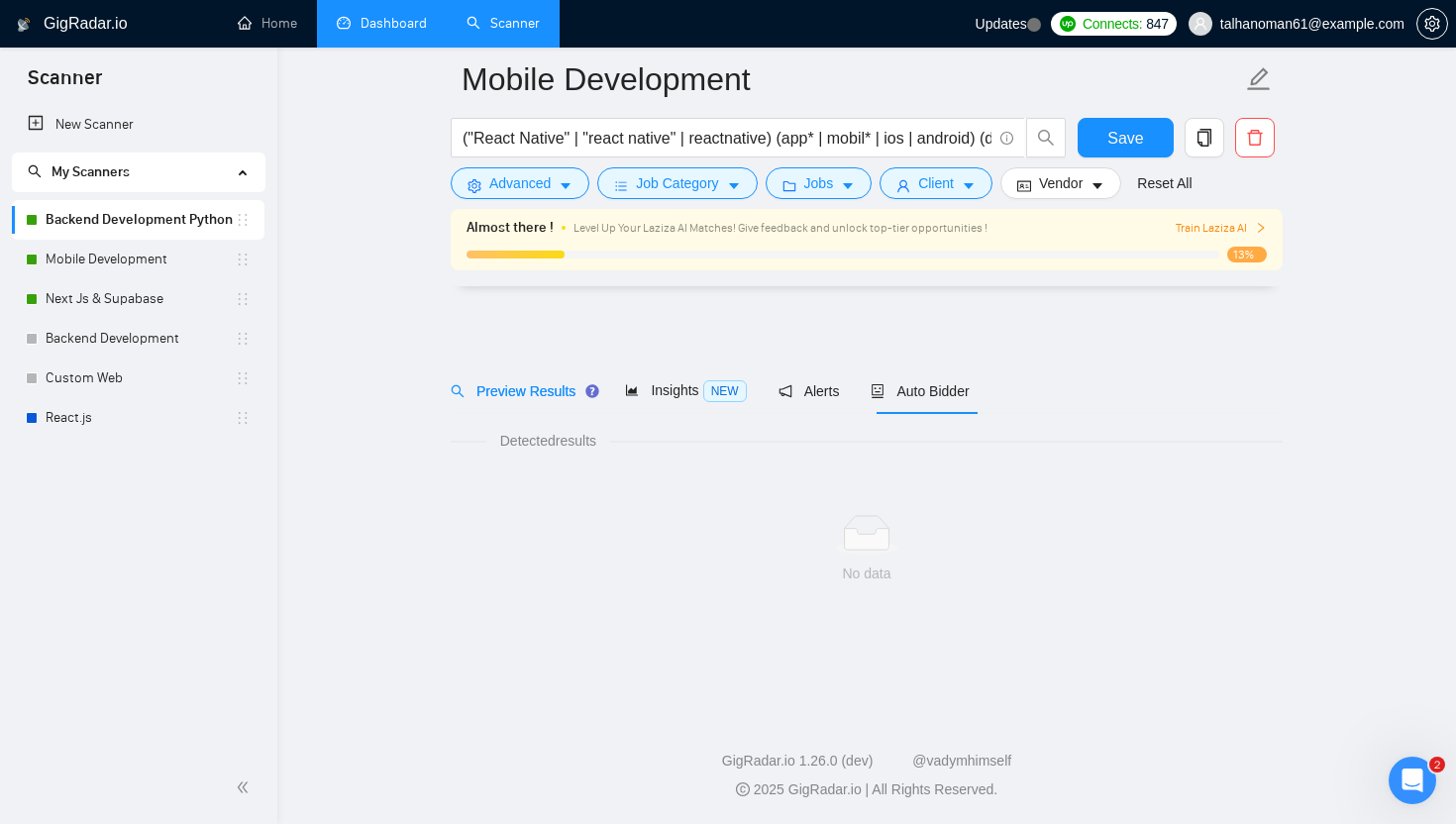 scroll, scrollTop: 0, scrollLeft: 0, axis: both 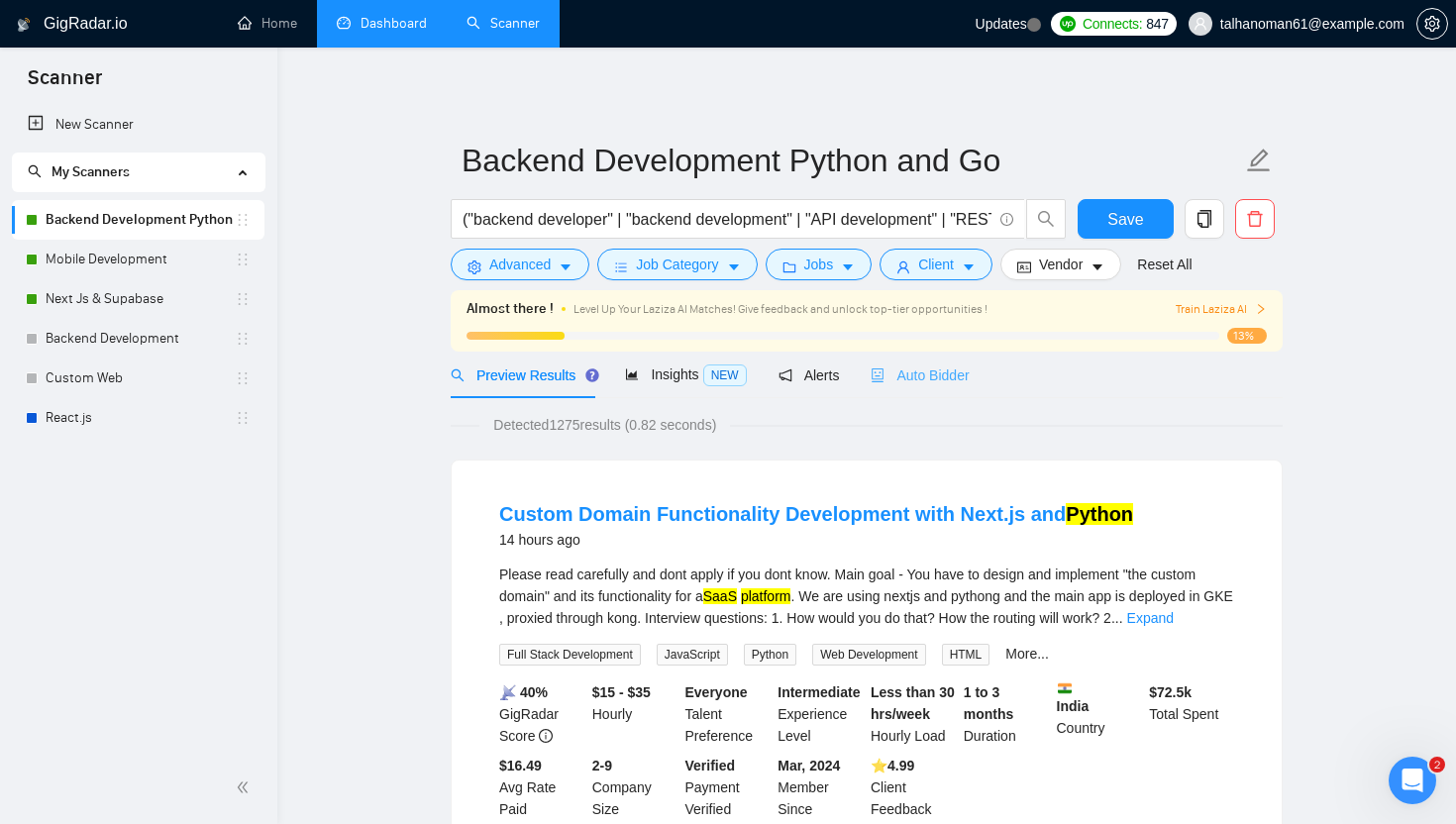 click on "Auto Bidder" at bounding box center [919, 374] 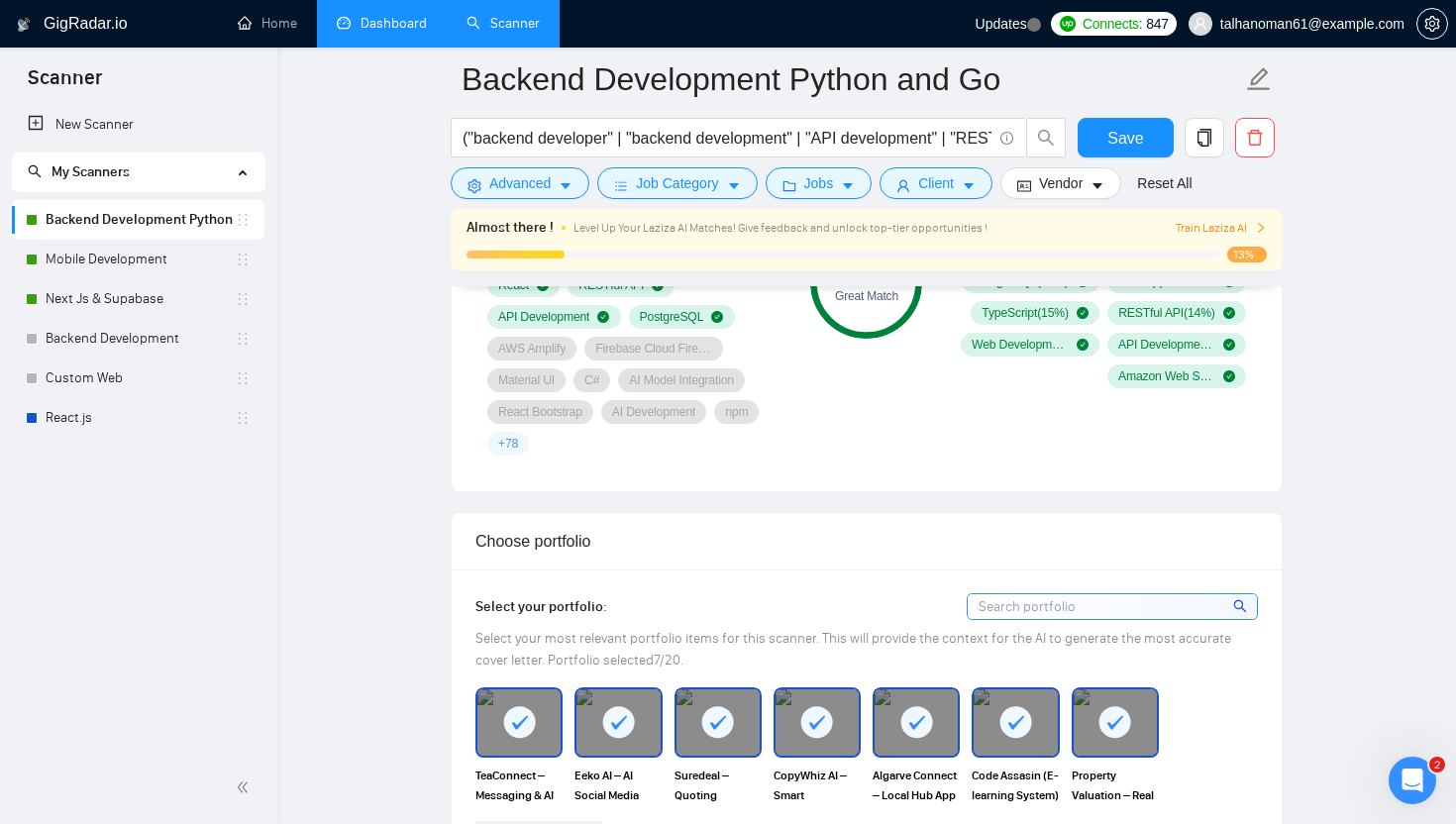 scroll, scrollTop: 0, scrollLeft: 0, axis: both 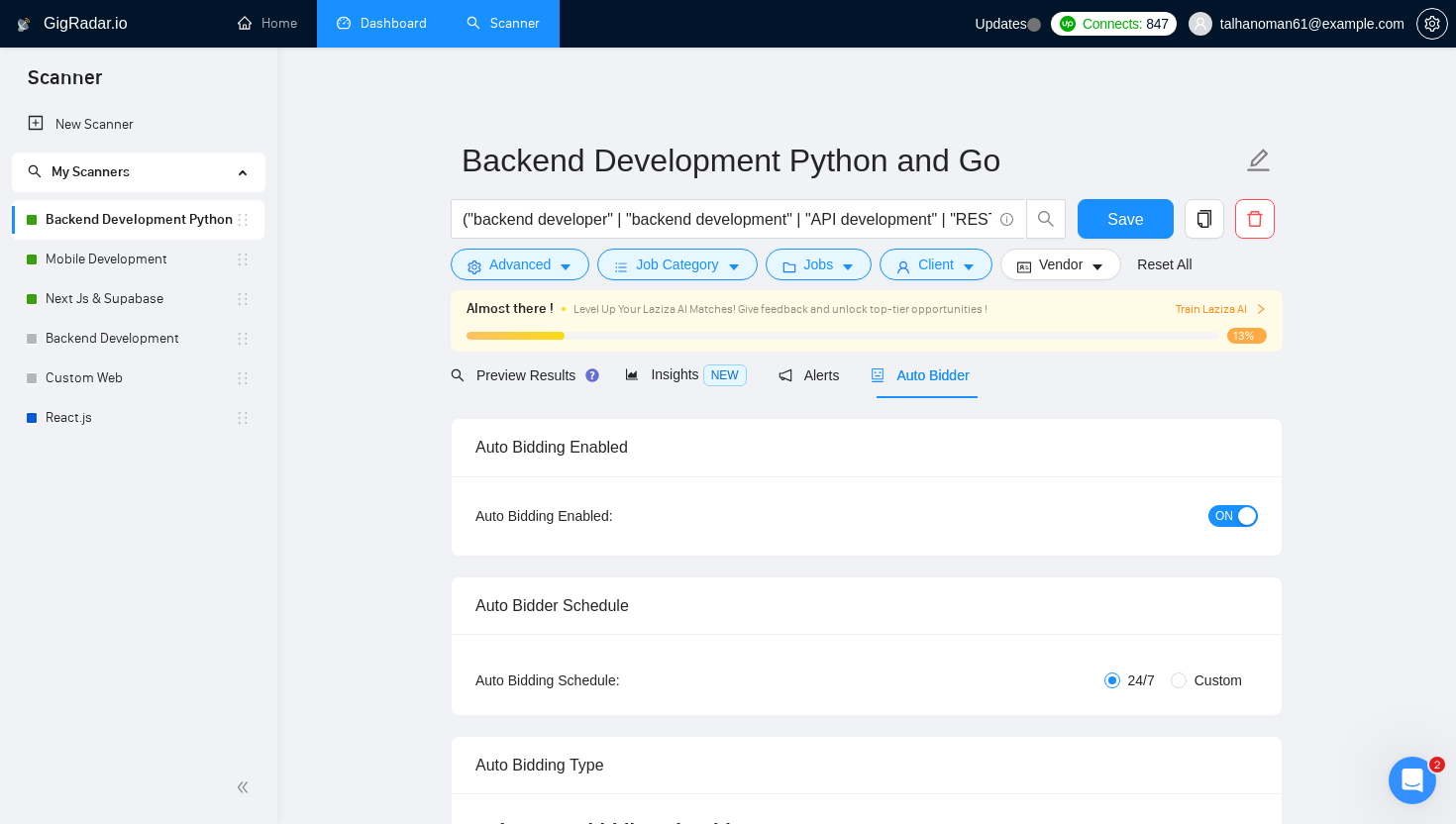 click on "Auto Bidding Enabled: ON" at bounding box center (867, 516) 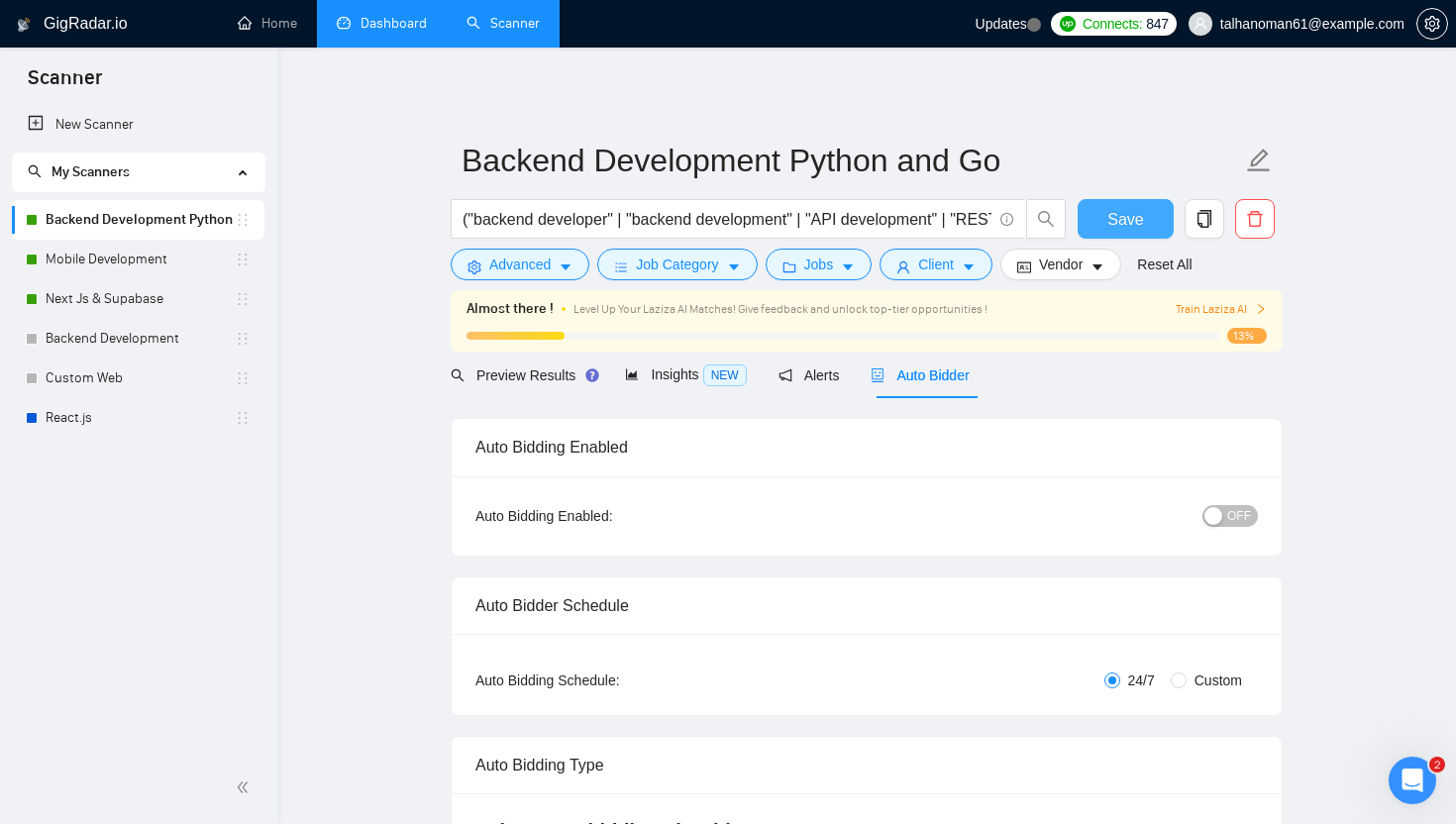 click on "Save" at bounding box center (1125, 219) 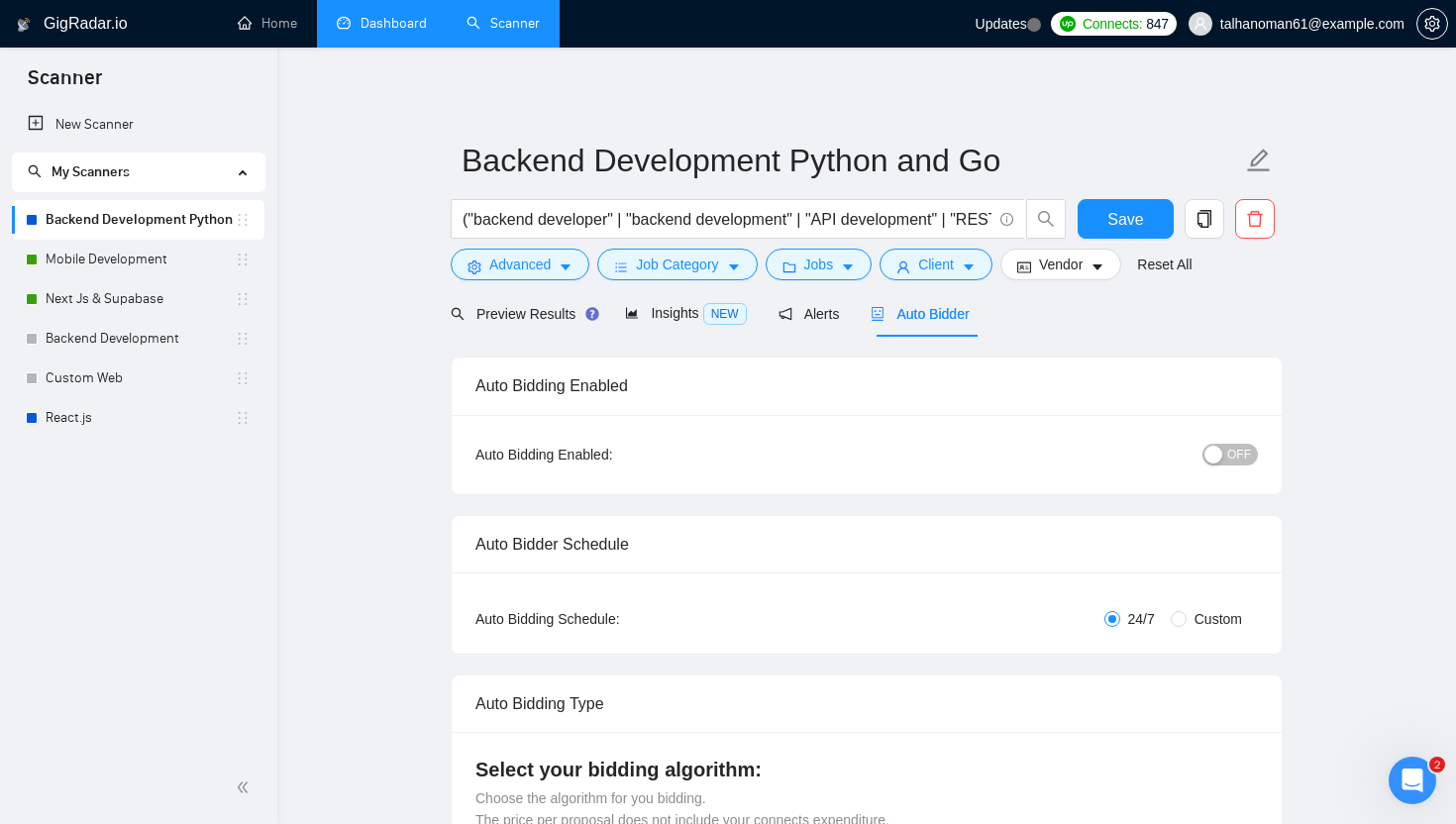 click on "OFF" at bounding box center [1239, 455] 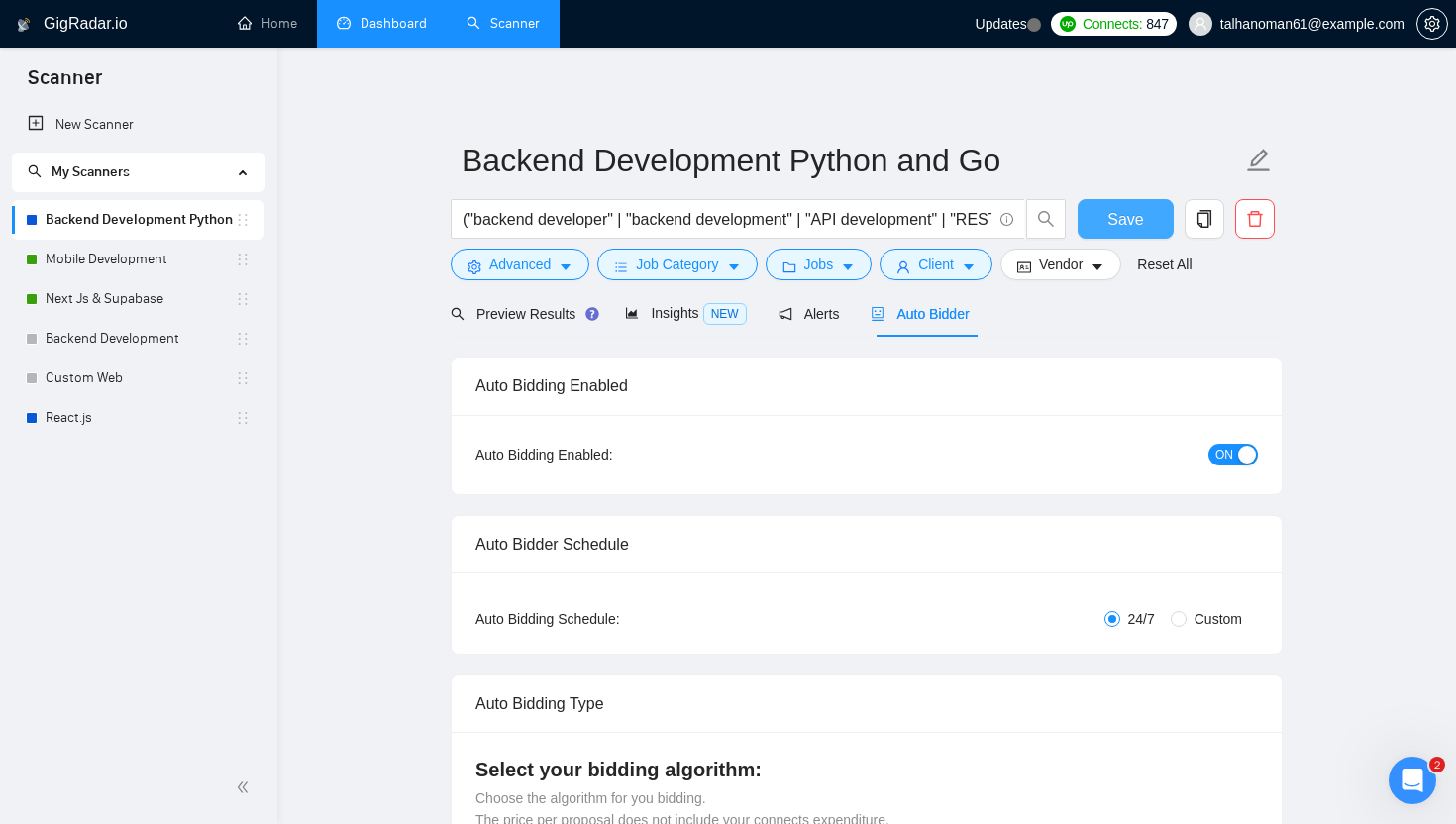 click on "Save" at bounding box center (1125, 219) 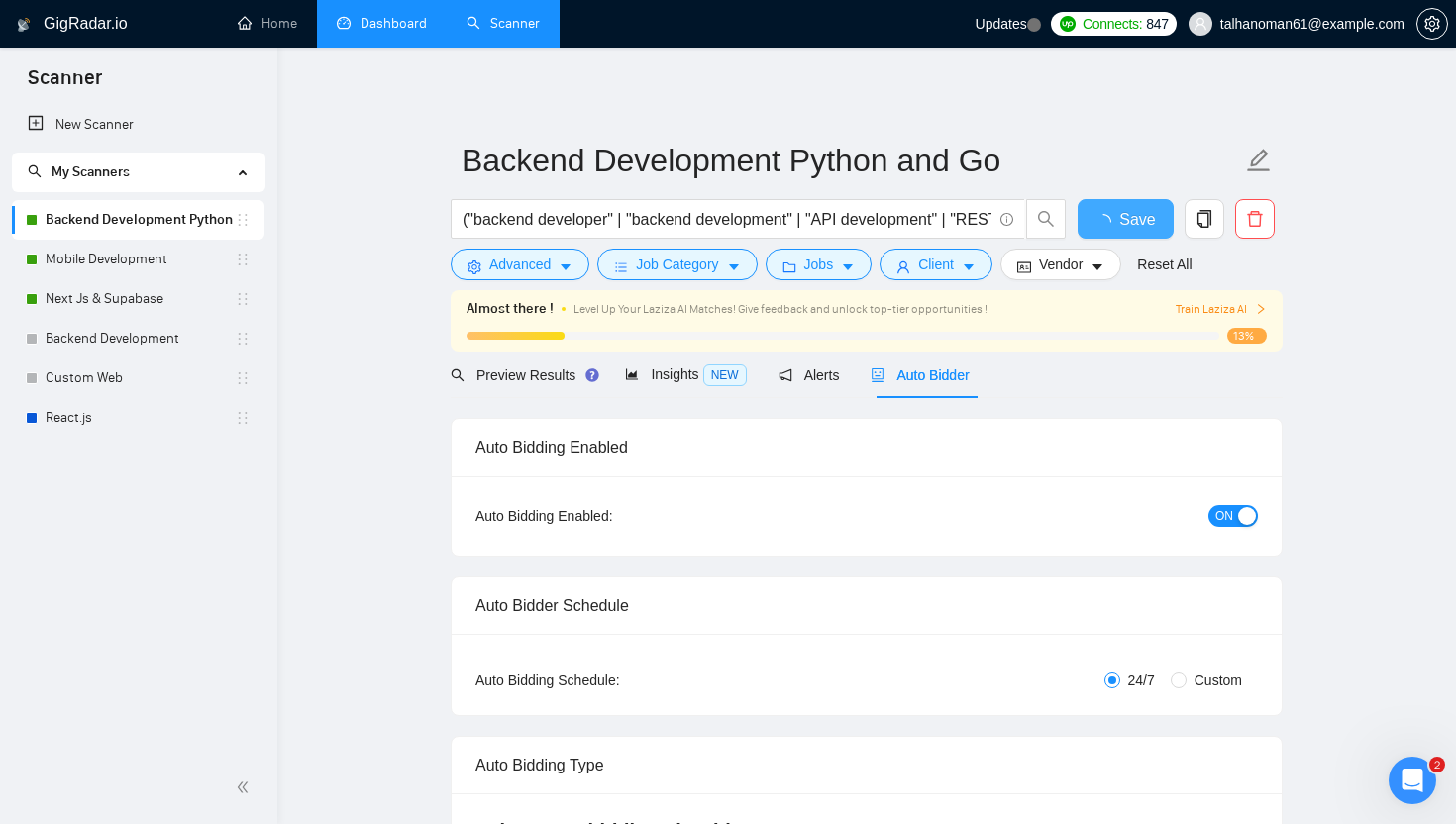 type 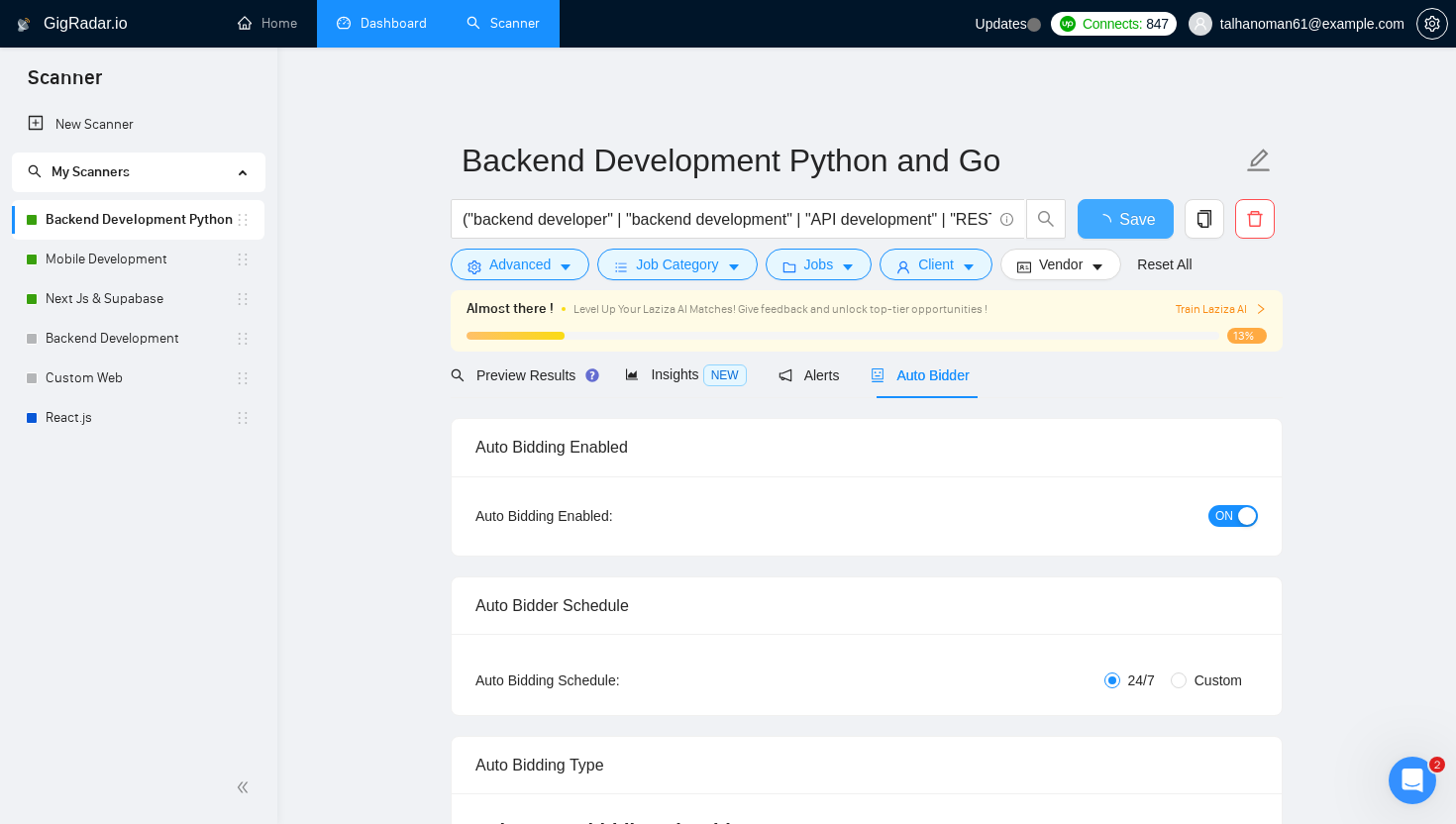 checkbox on "true" 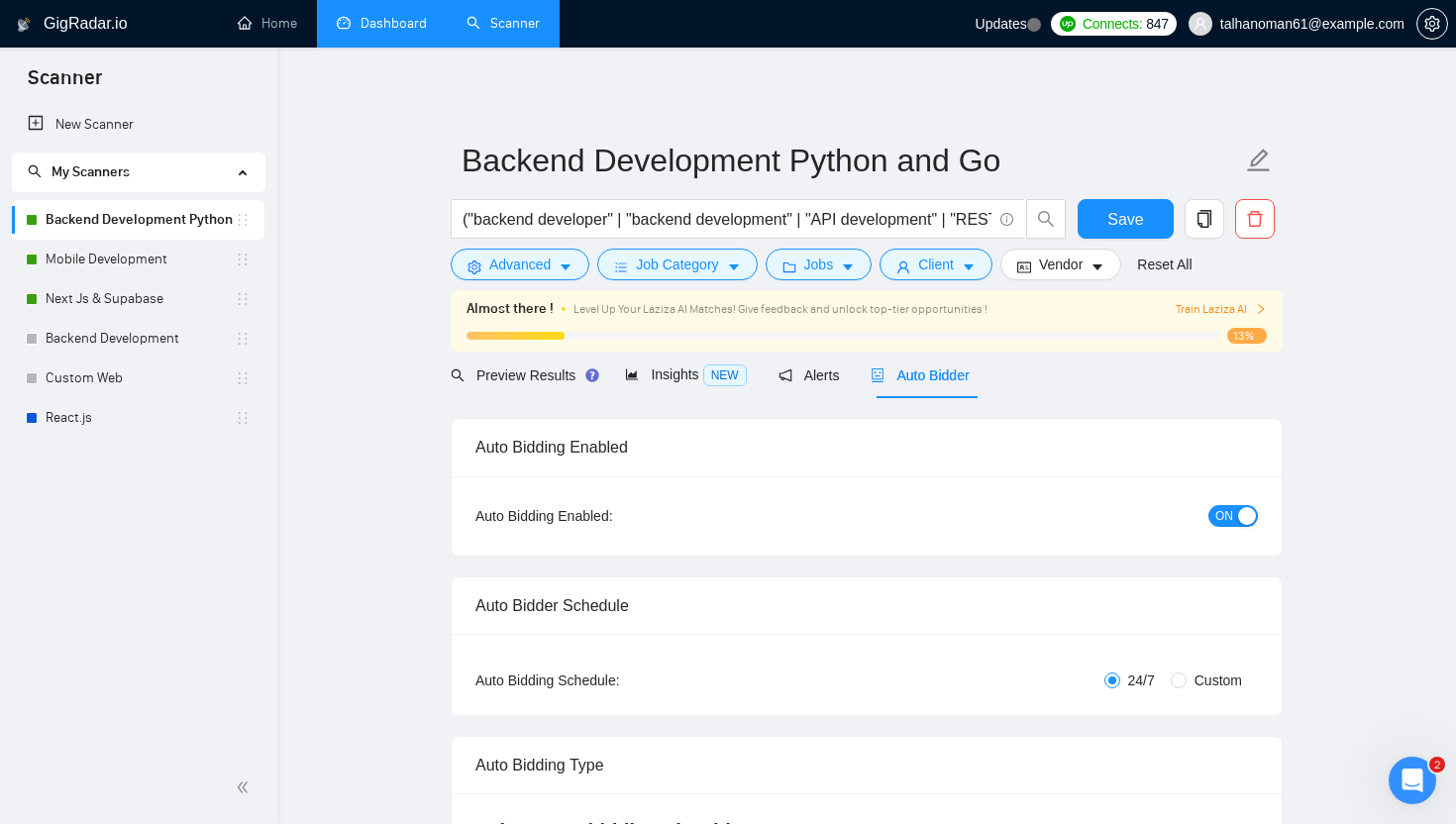click 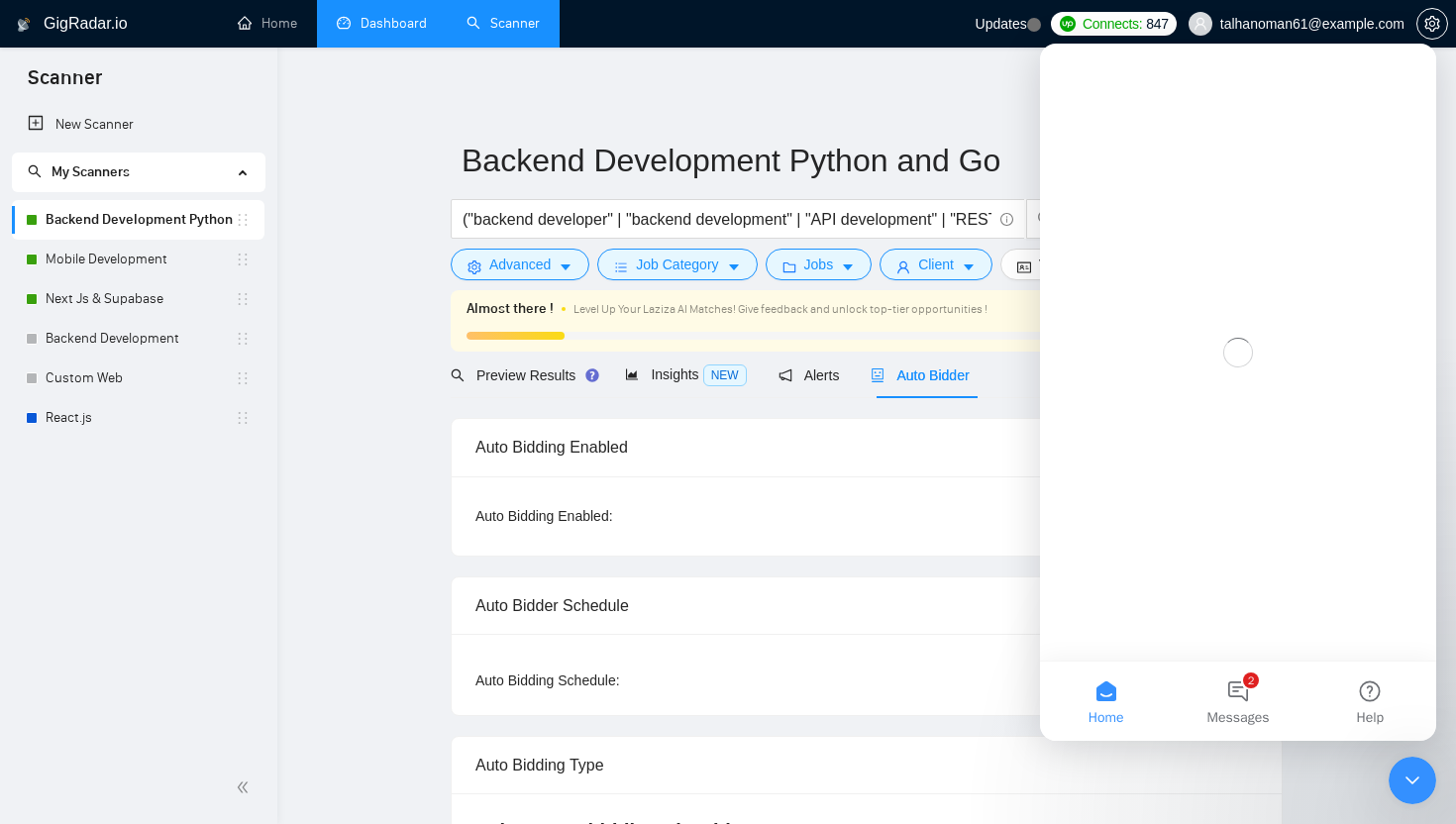 scroll, scrollTop: 0, scrollLeft: 0, axis: both 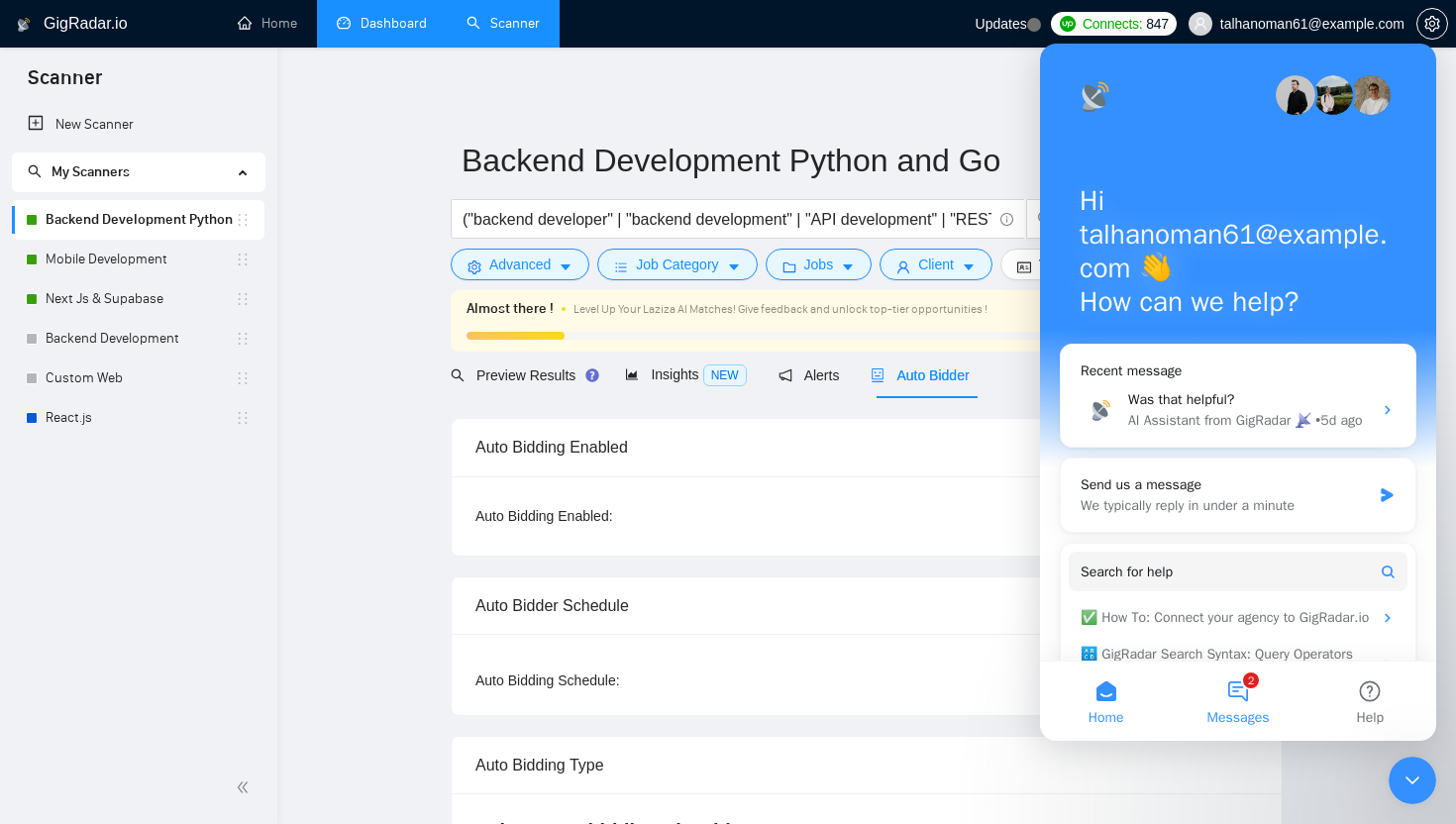 click on "2 Messages" at bounding box center (1237, 701) 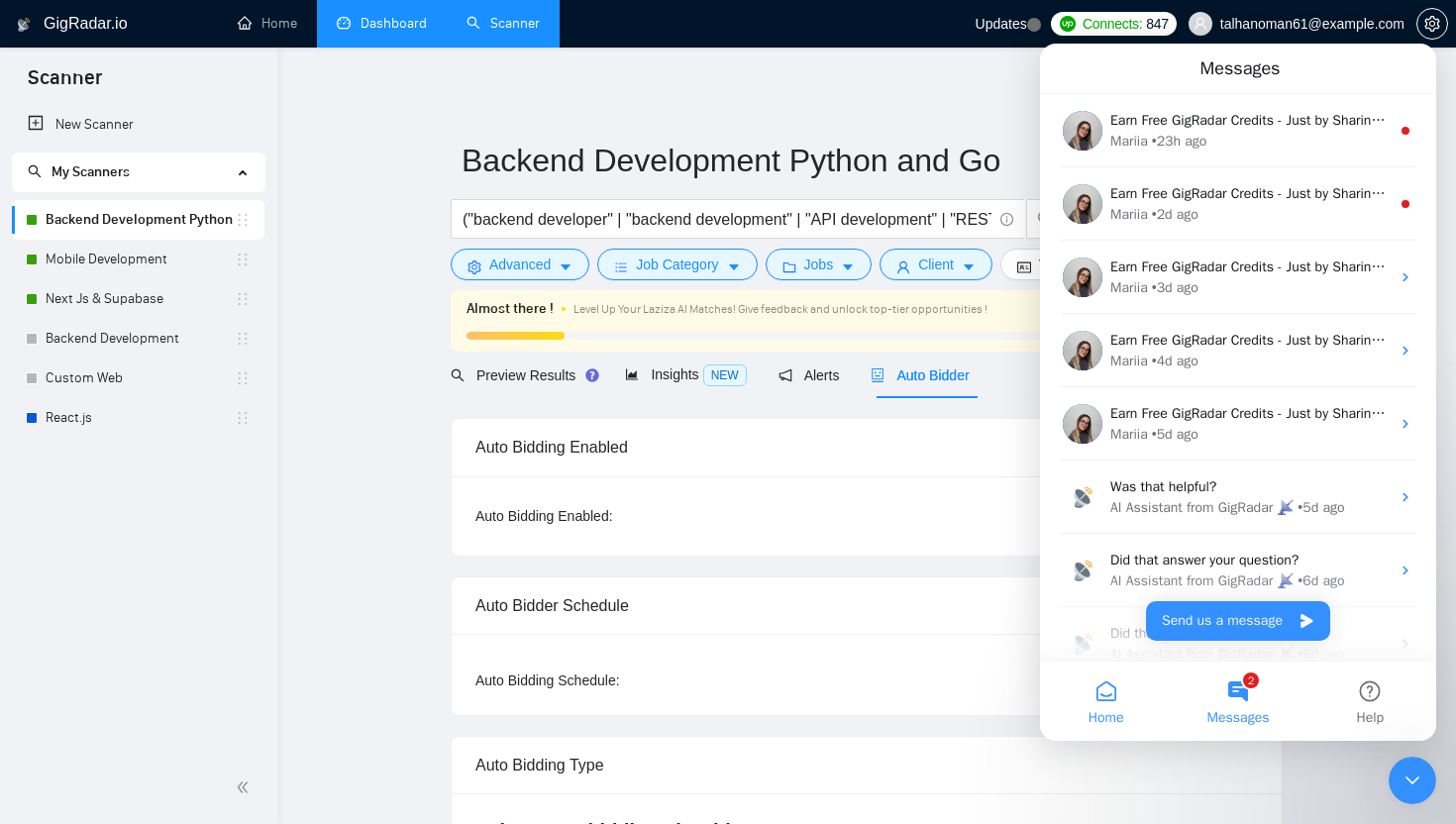 click on "Home" at bounding box center [1106, 718] 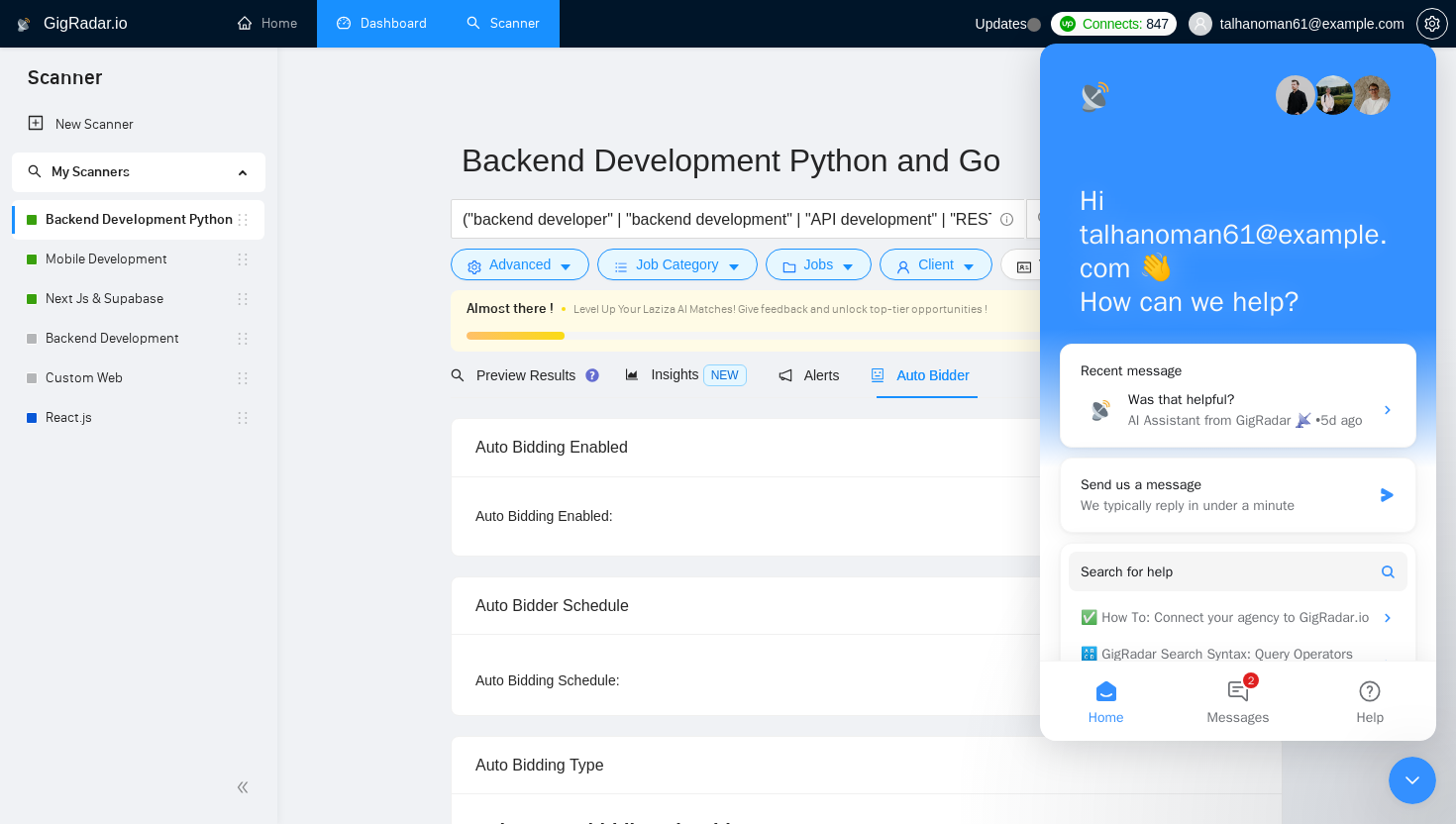 click on "Home" at bounding box center (1106, 718) 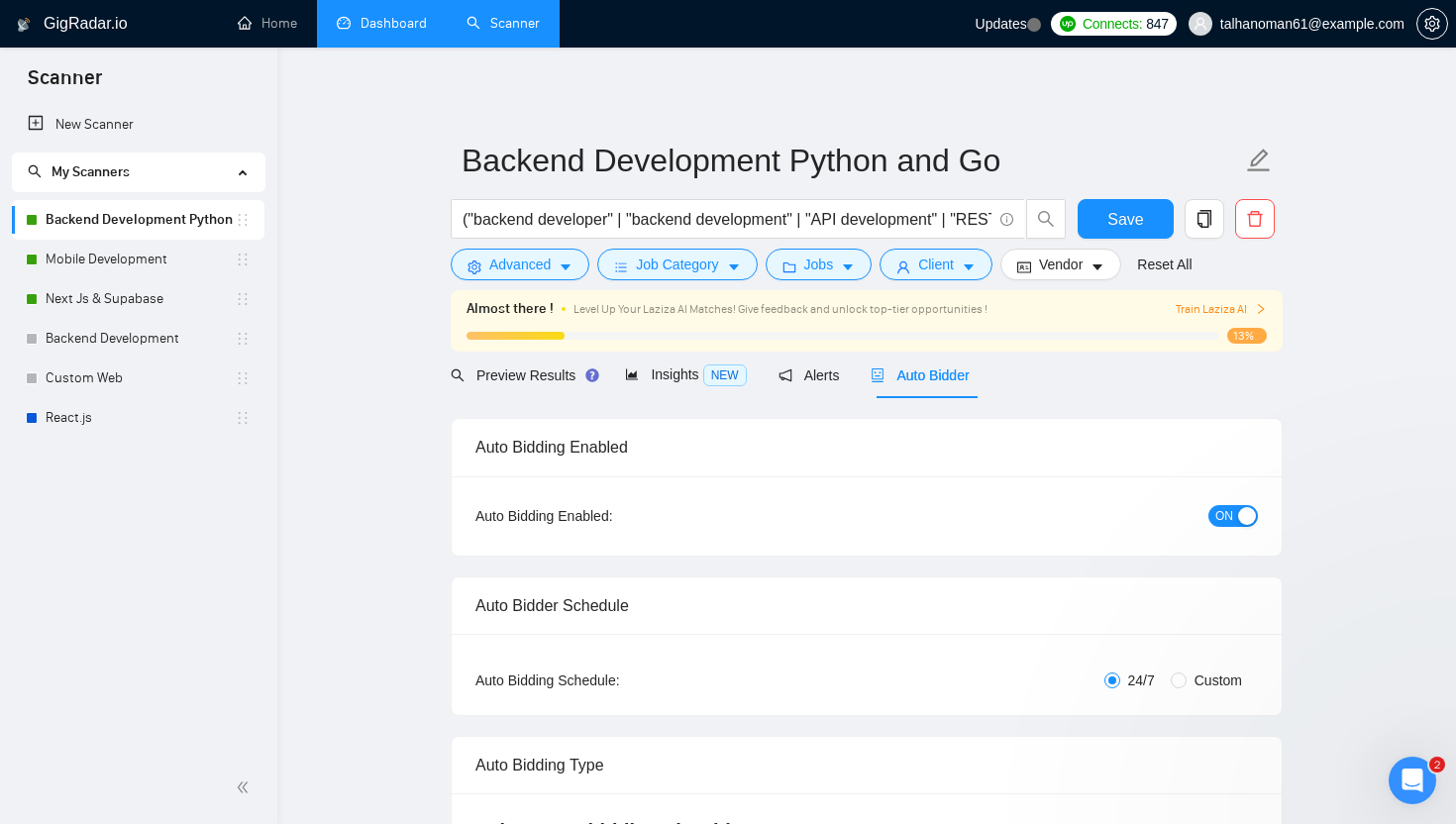 scroll, scrollTop: 0, scrollLeft: 0, axis: both 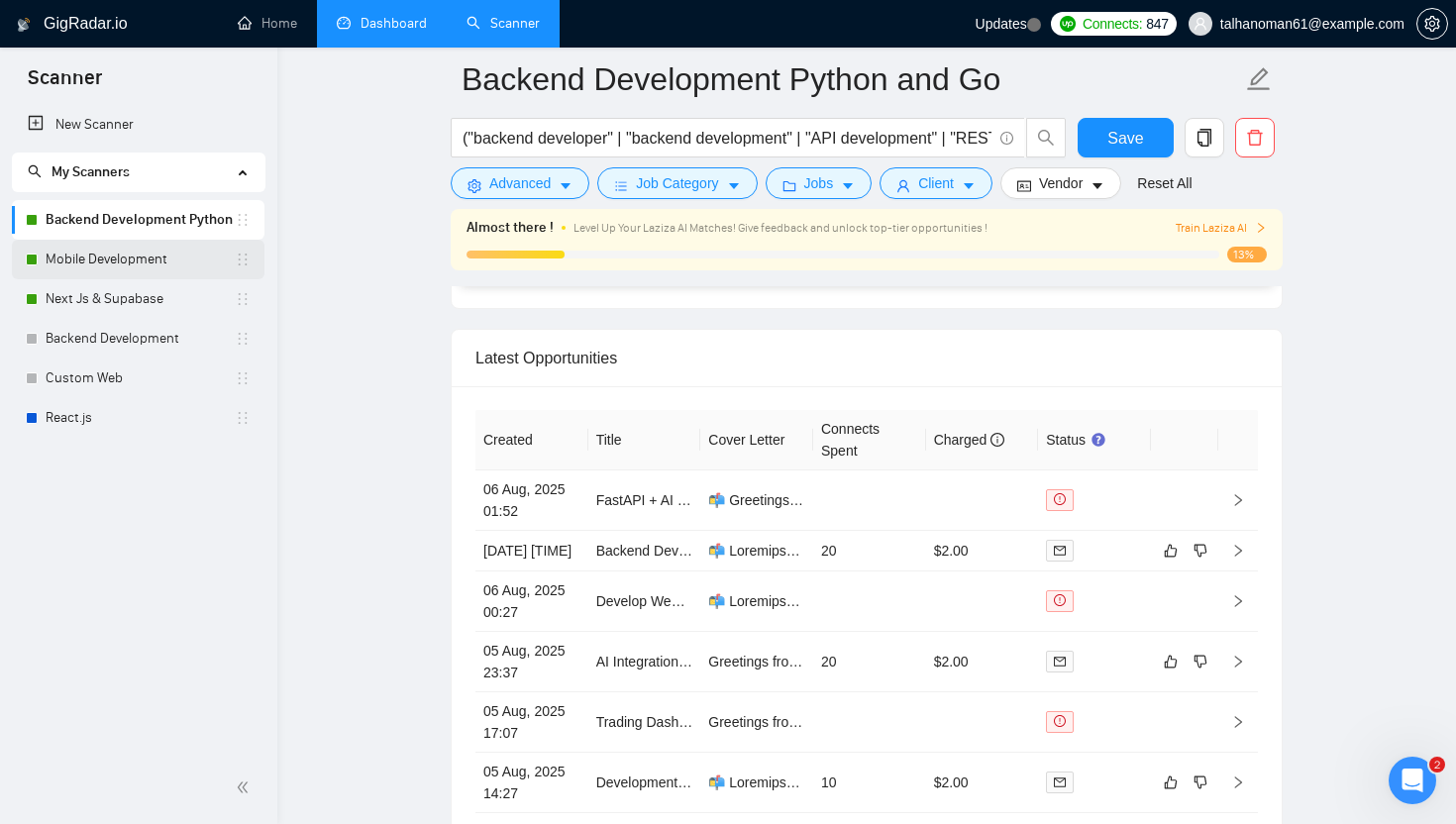 click on "Mobile Development" at bounding box center [140, 259] 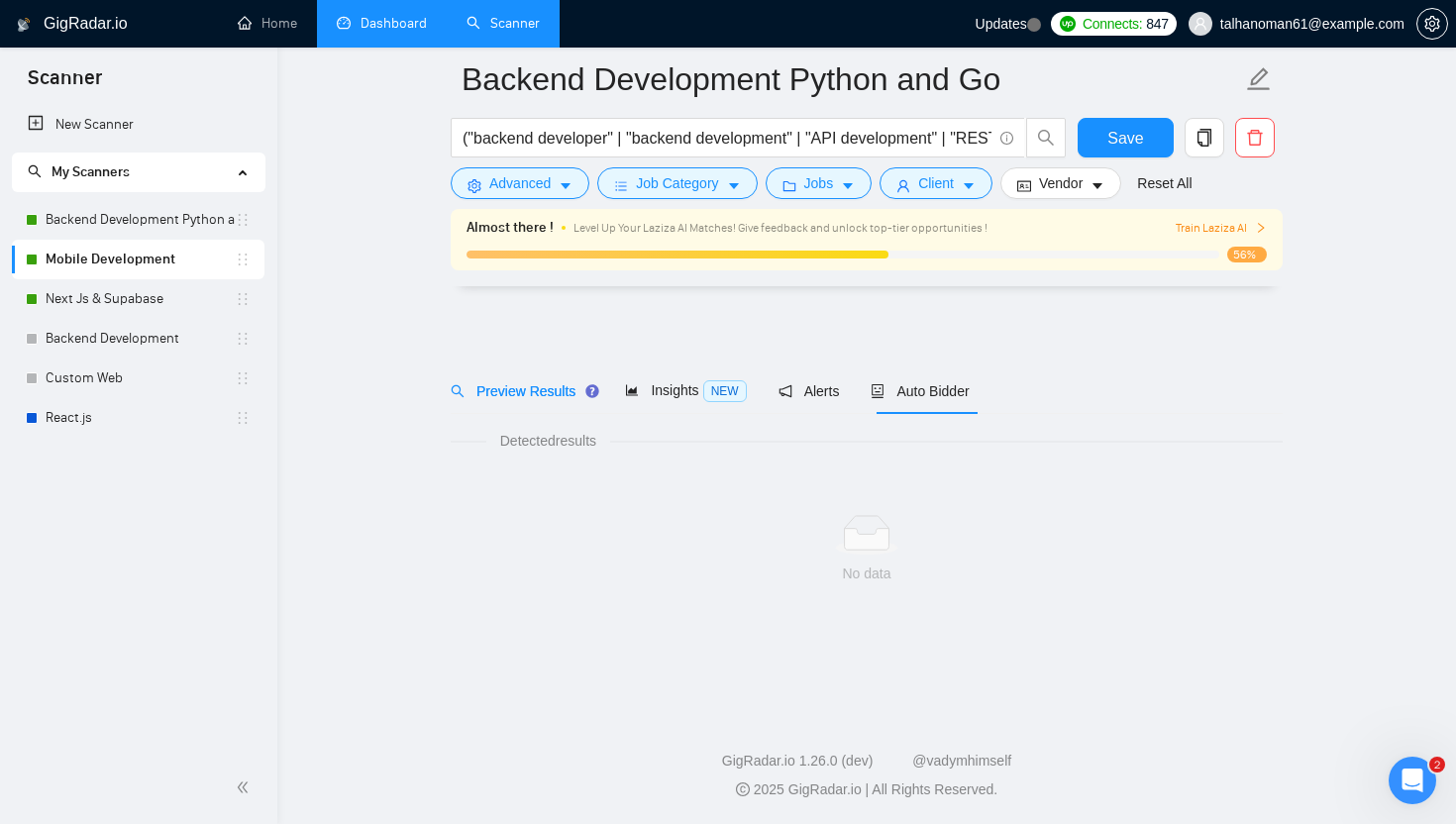 scroll, scrollTop: 0, scrollLeft: 0, axis: both 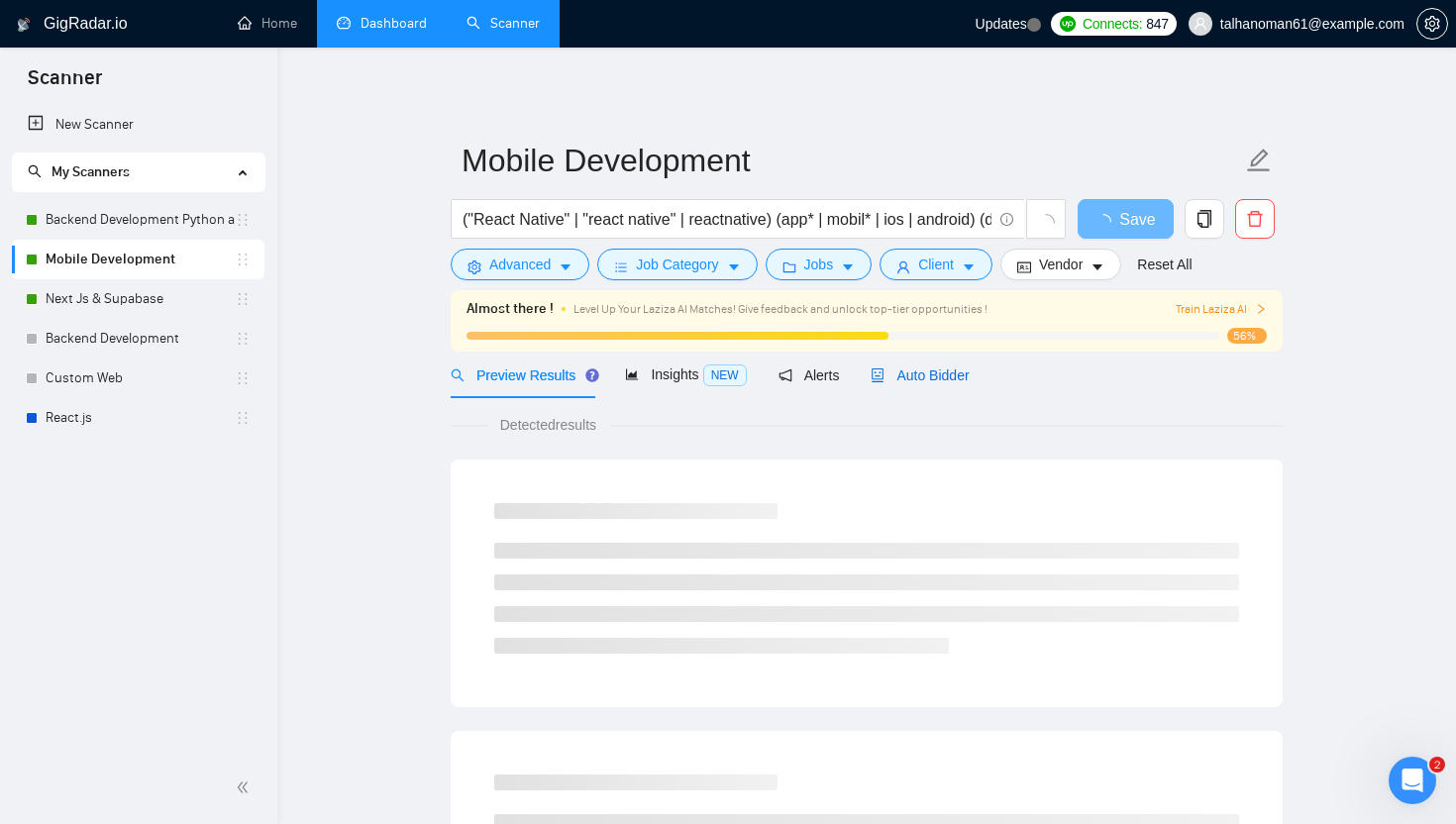 click on "Auto Bidder" at bounding box center [919, 375] 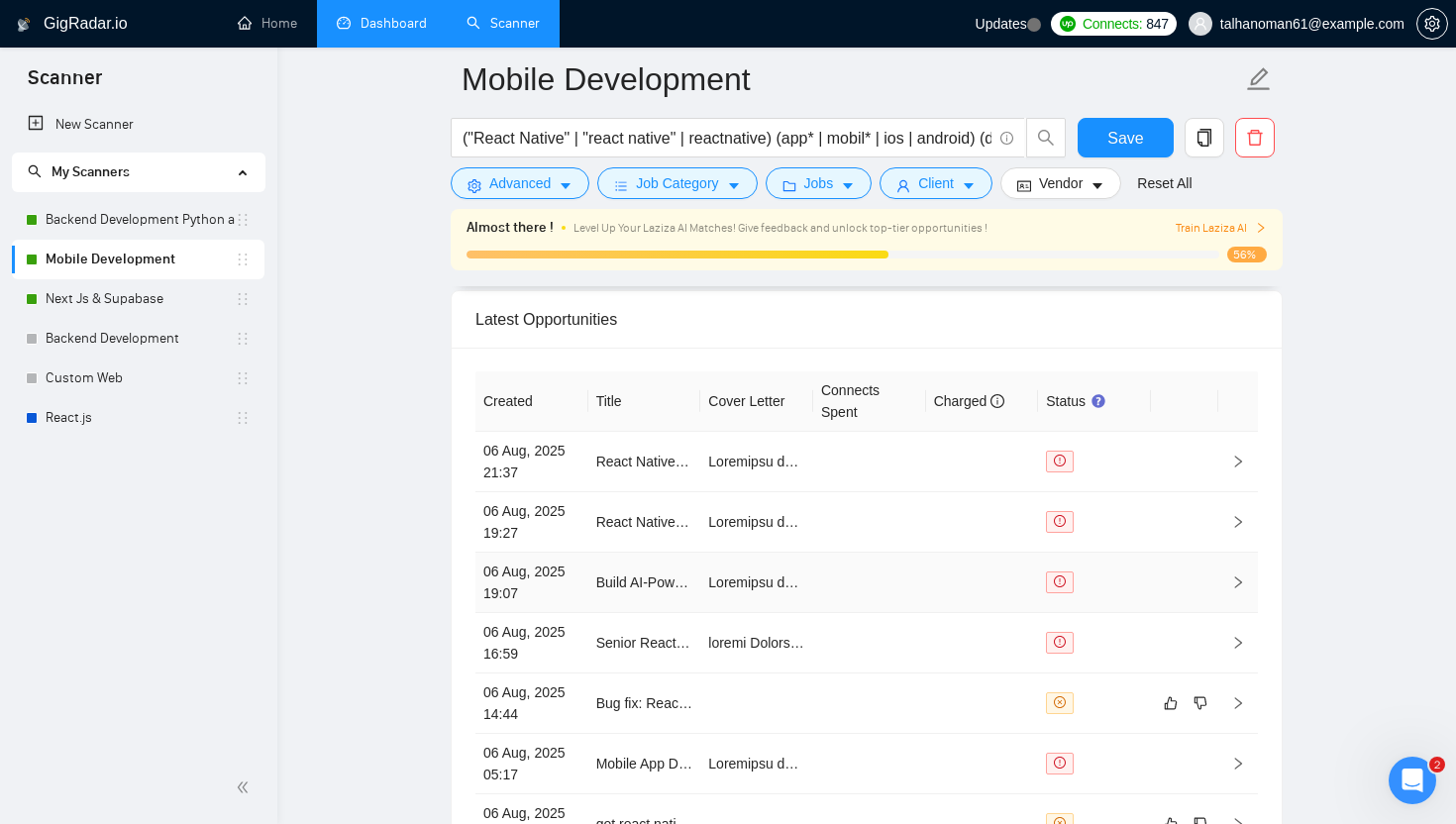 scroll, scrollTop: 5318, scrollLeft: 0, axis: vertical 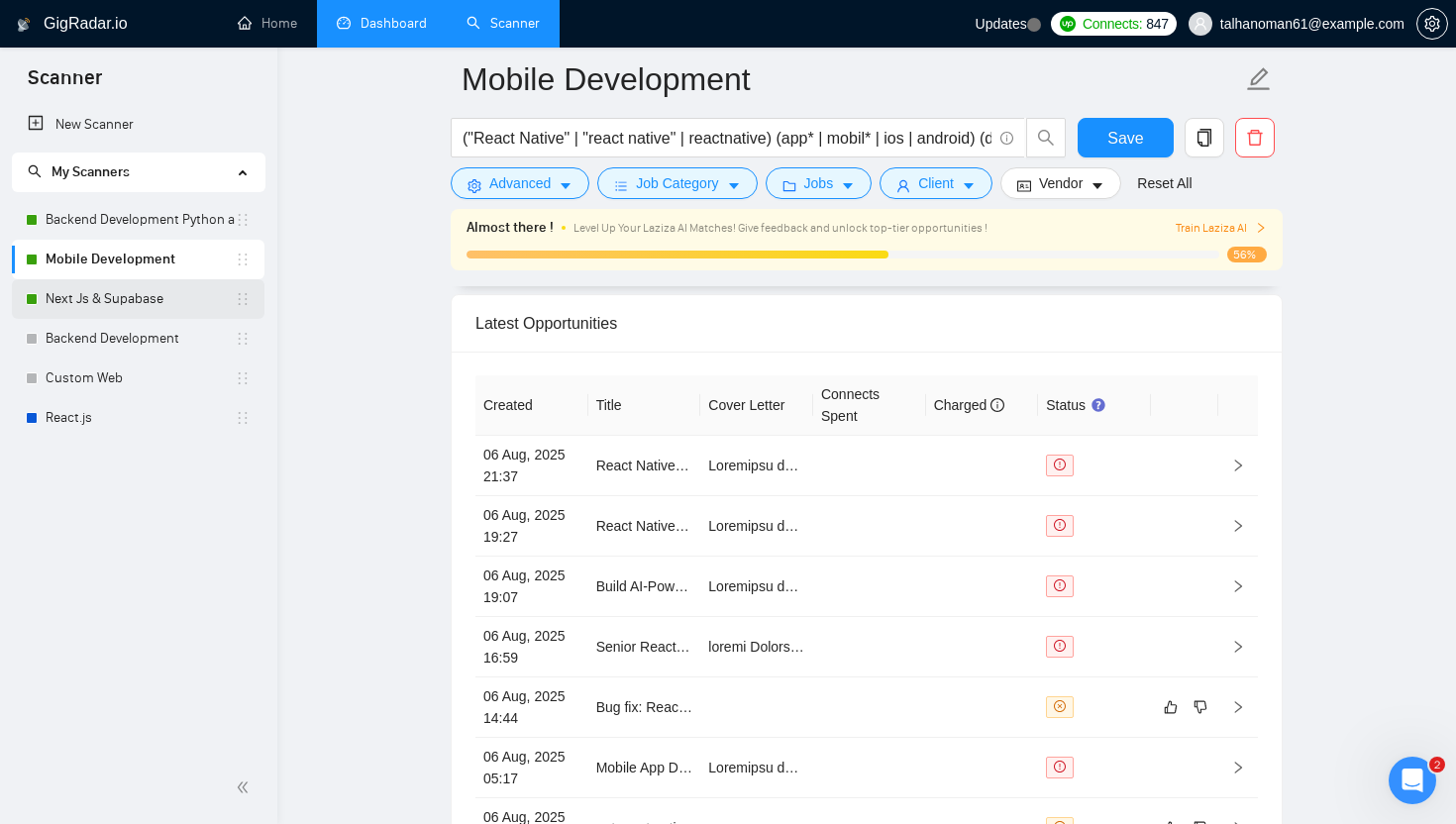 click on "Next Js & Supabase" at bounding box center [140, 299] 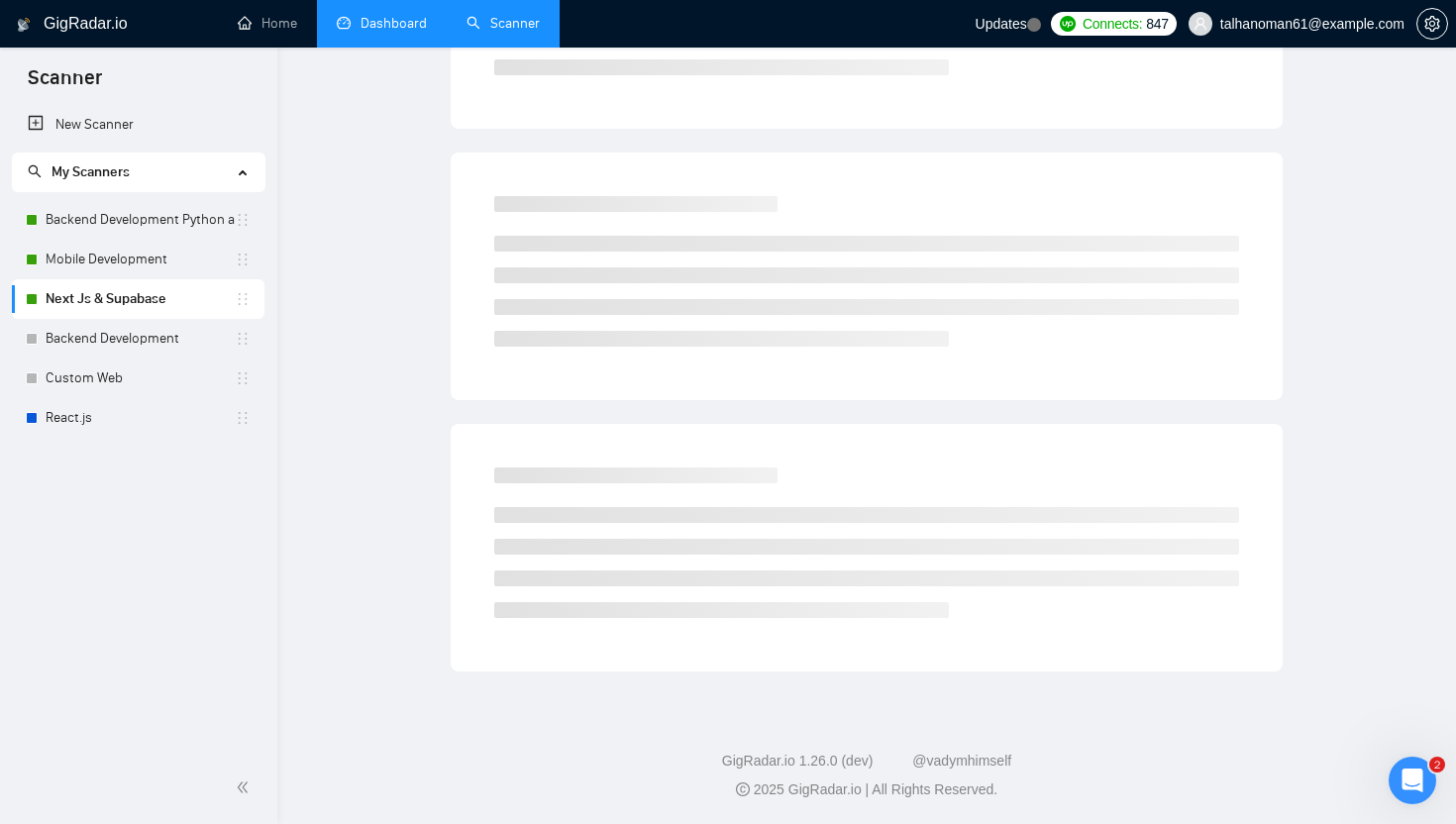scroll, scrollTop: 0, scrollLeft: 0, axis: both 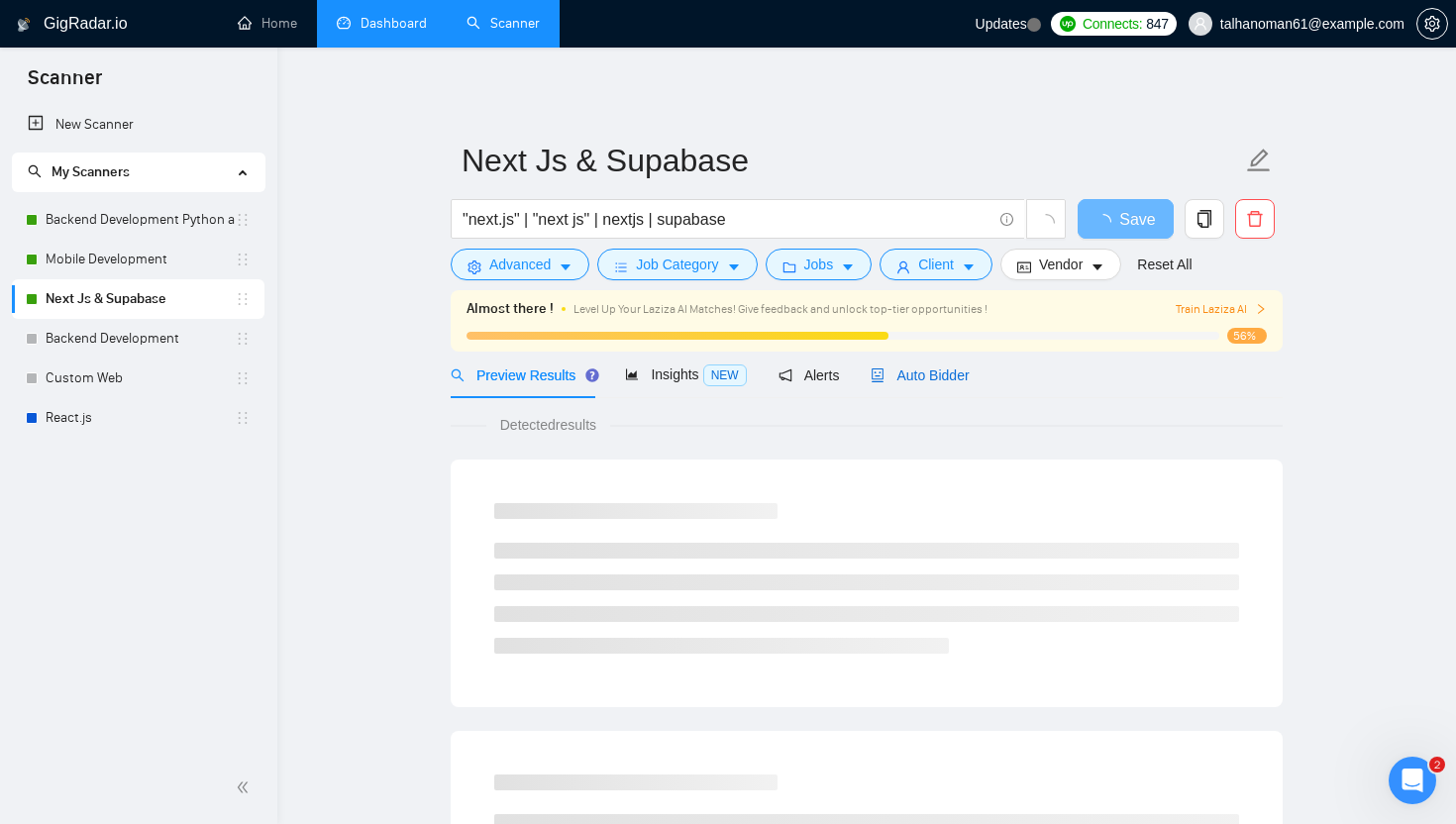 click on "Auto Bidder" at bounding box center [919, 375] 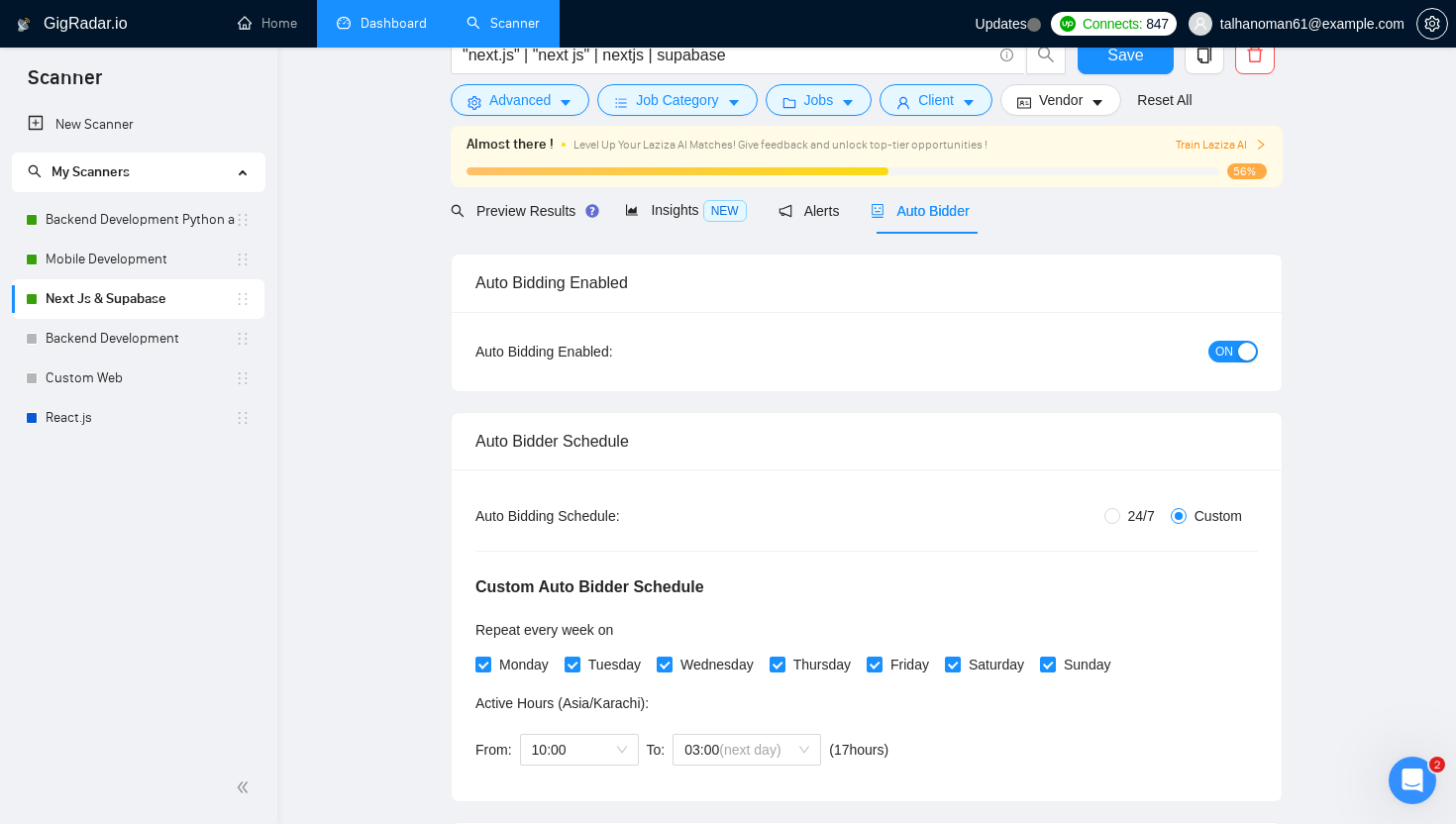 scroll, scrollTop: 0, scrollLeft: 0, axis: both 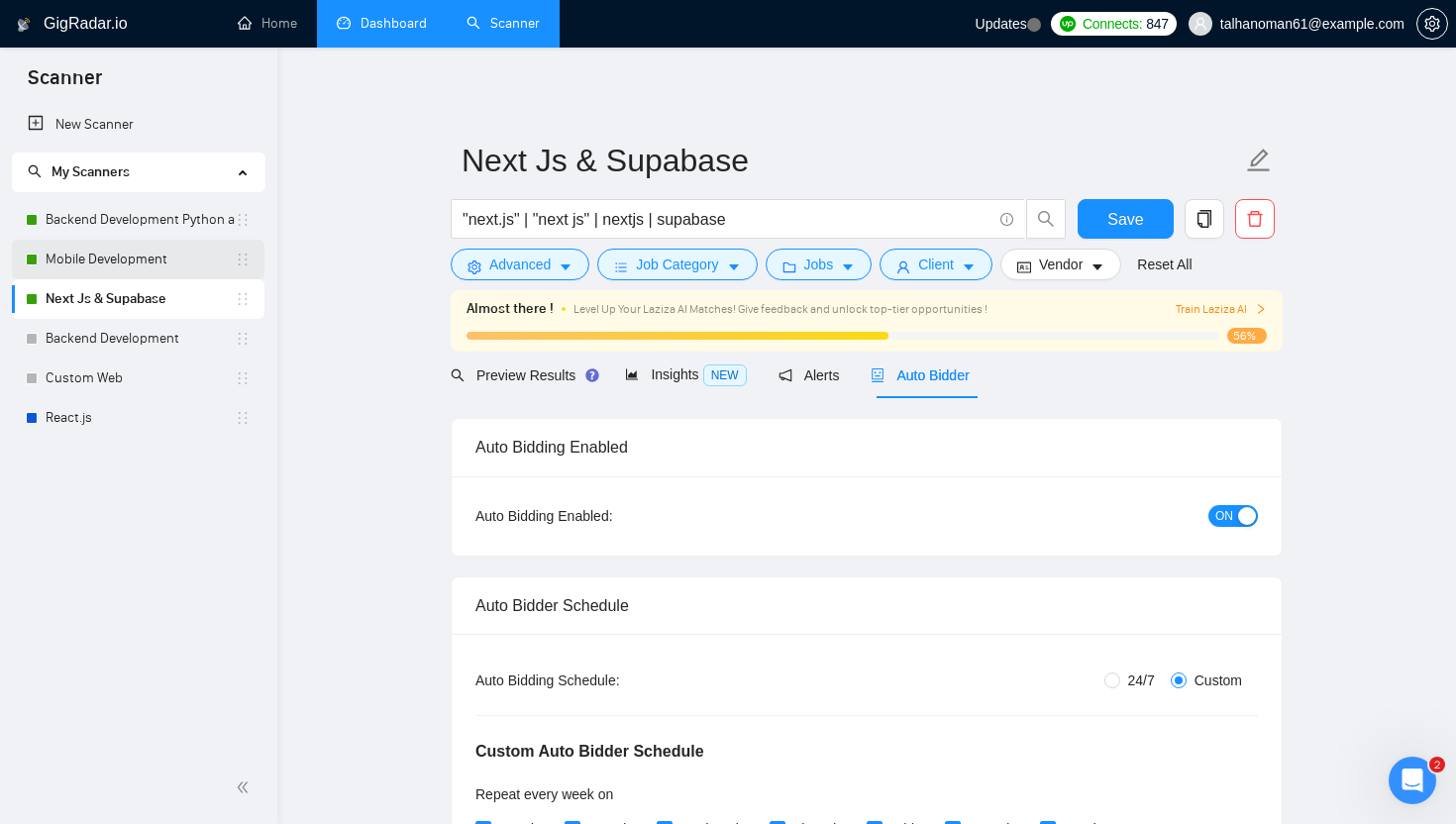 click on "Mobile Development" at bounding box center (140, 259) 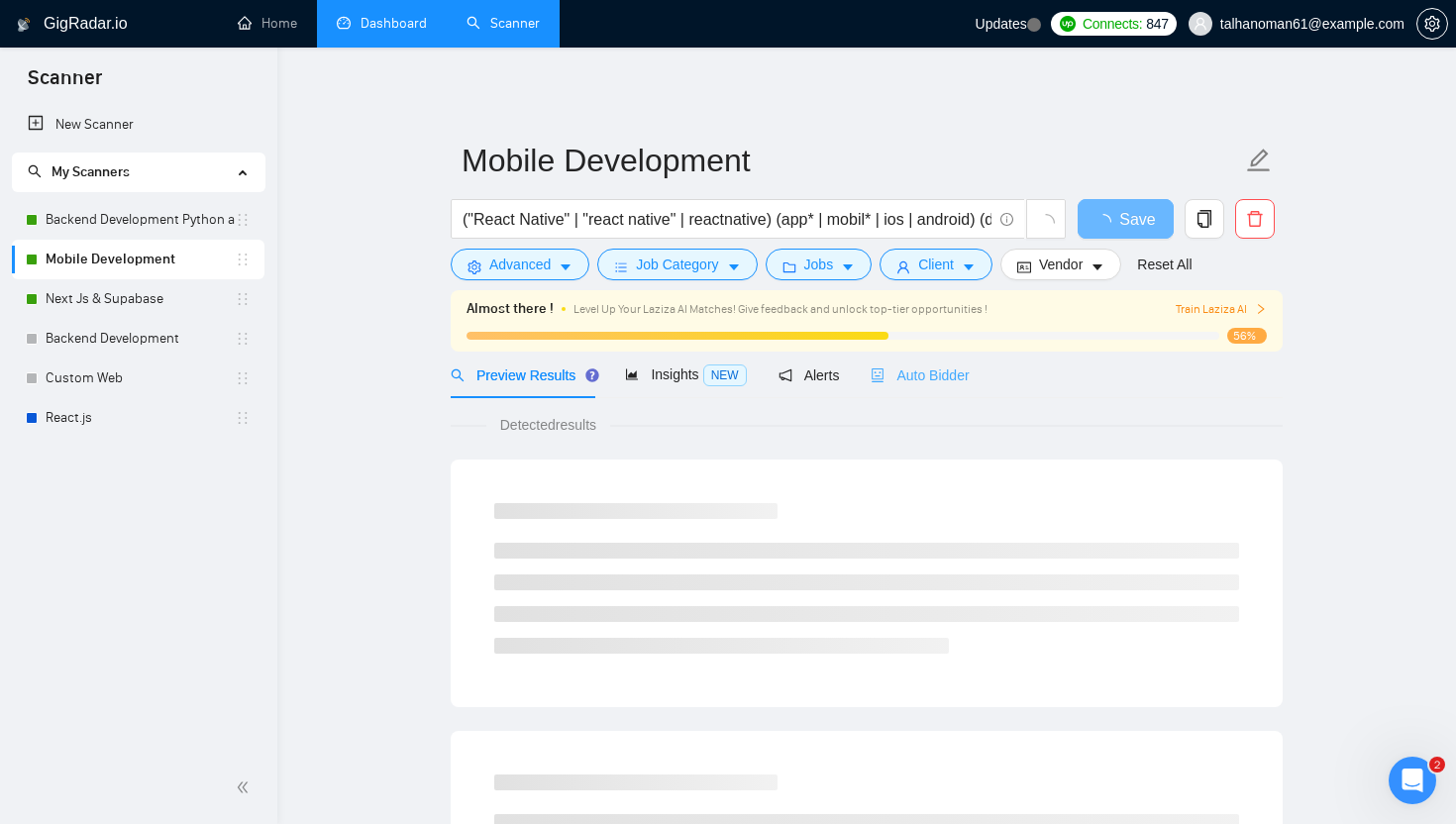 click on "Auto Bidder" at bounding box center (919, 374) 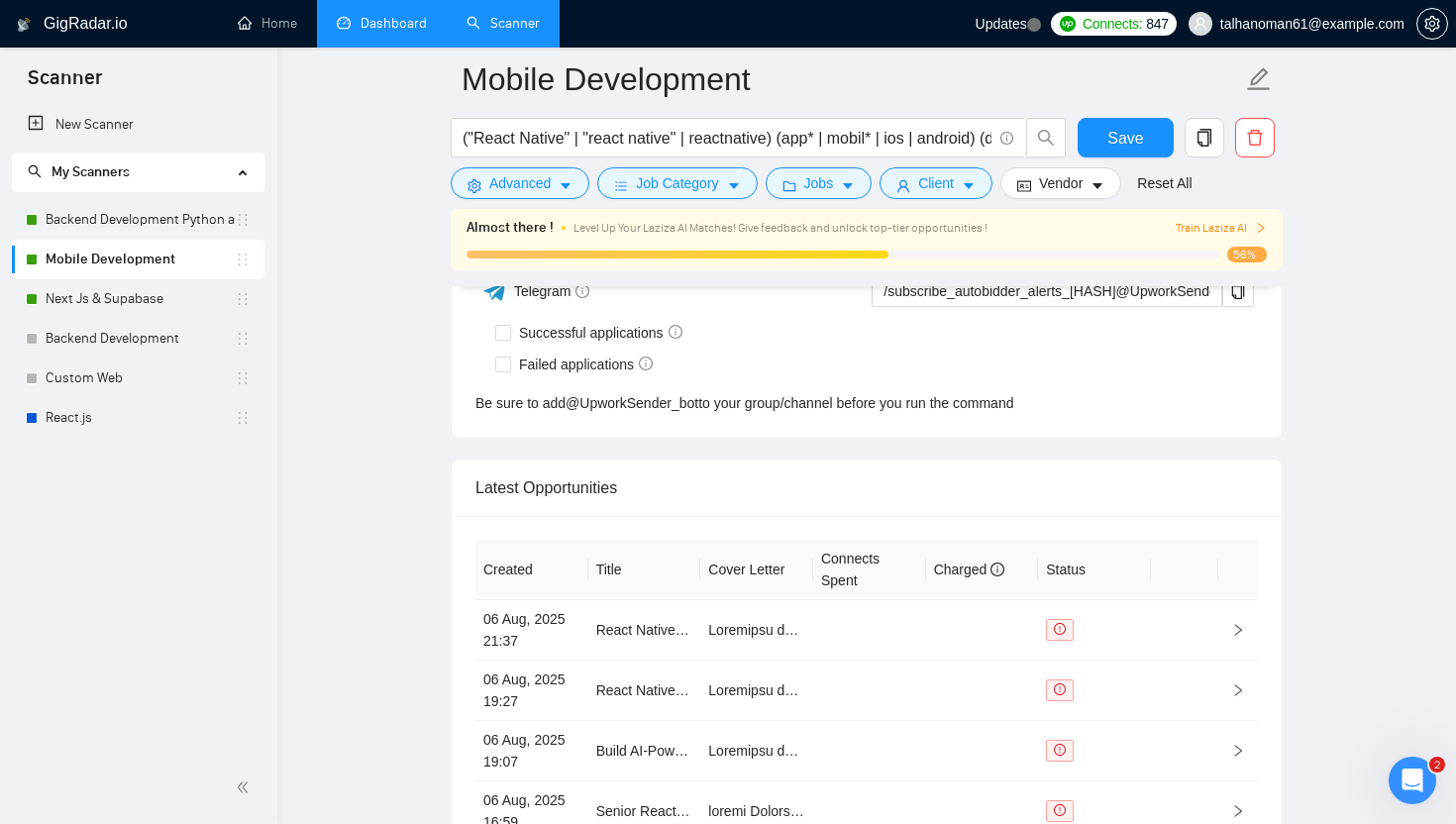 scroll, scrollTop: 5161, scrollLeft: 0, axis: vertical 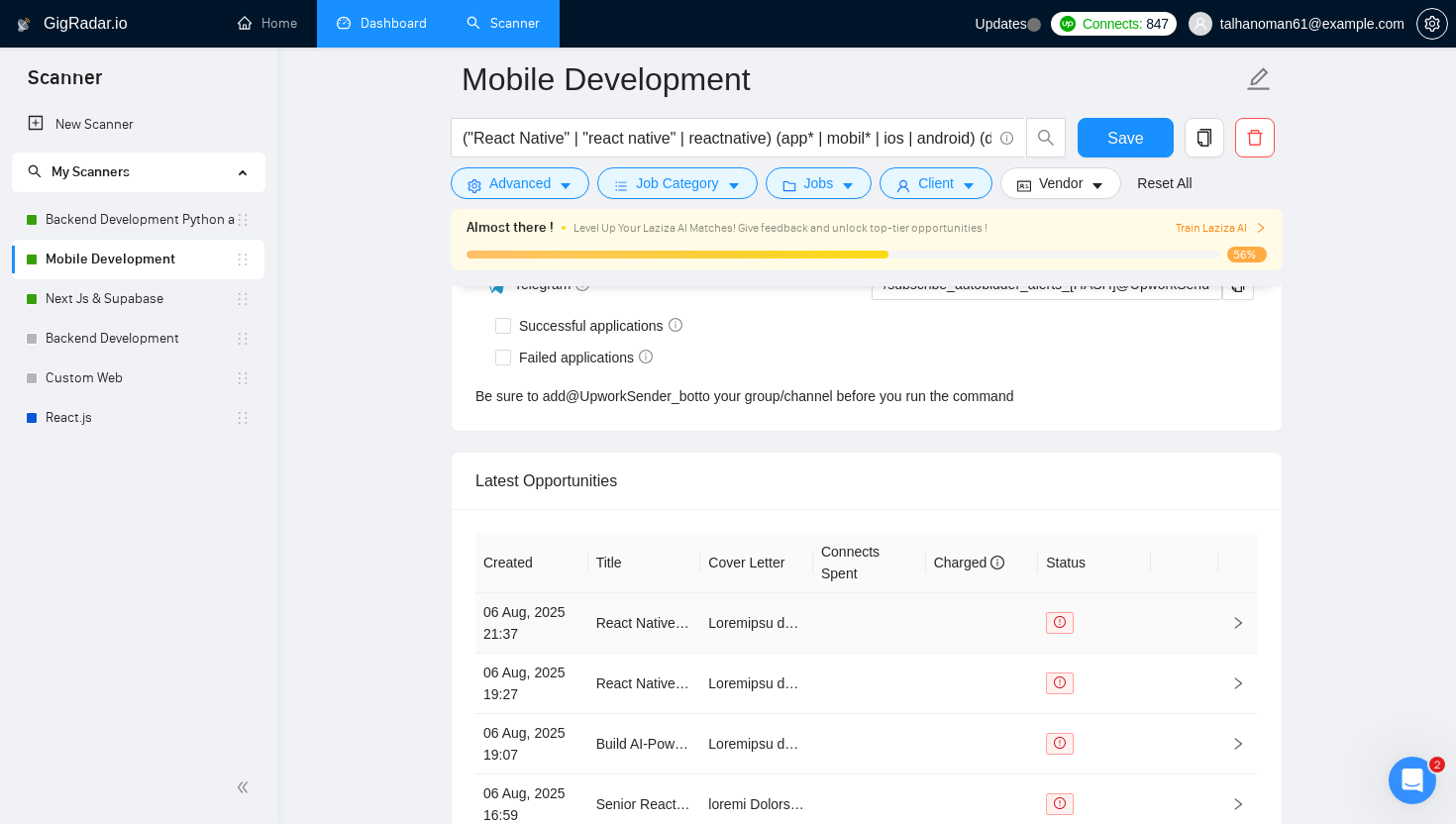 click at bounding box center [870, 623] 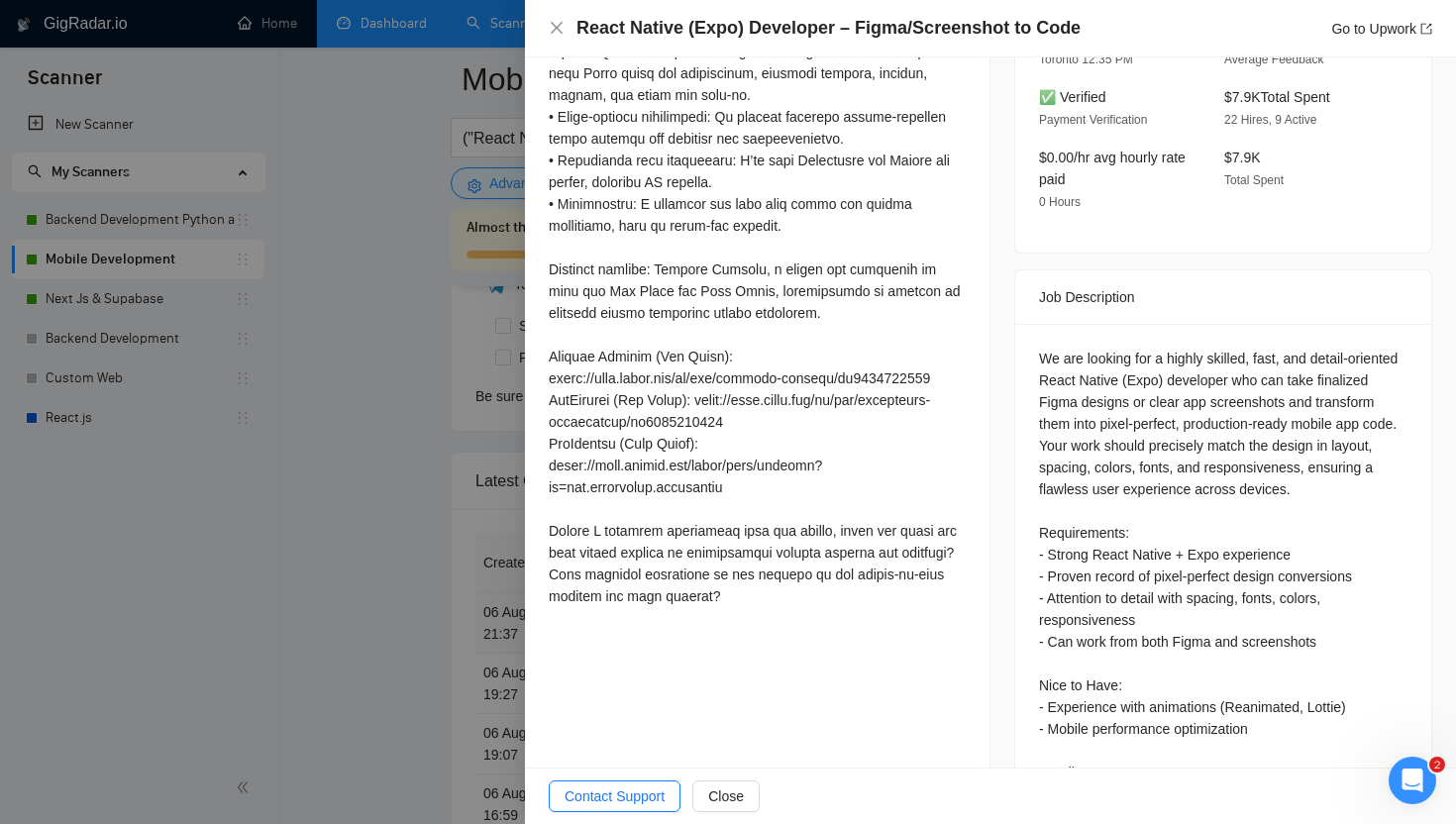 scroll, scrollTop: 676, scrollLeft: 0, axis: vertical 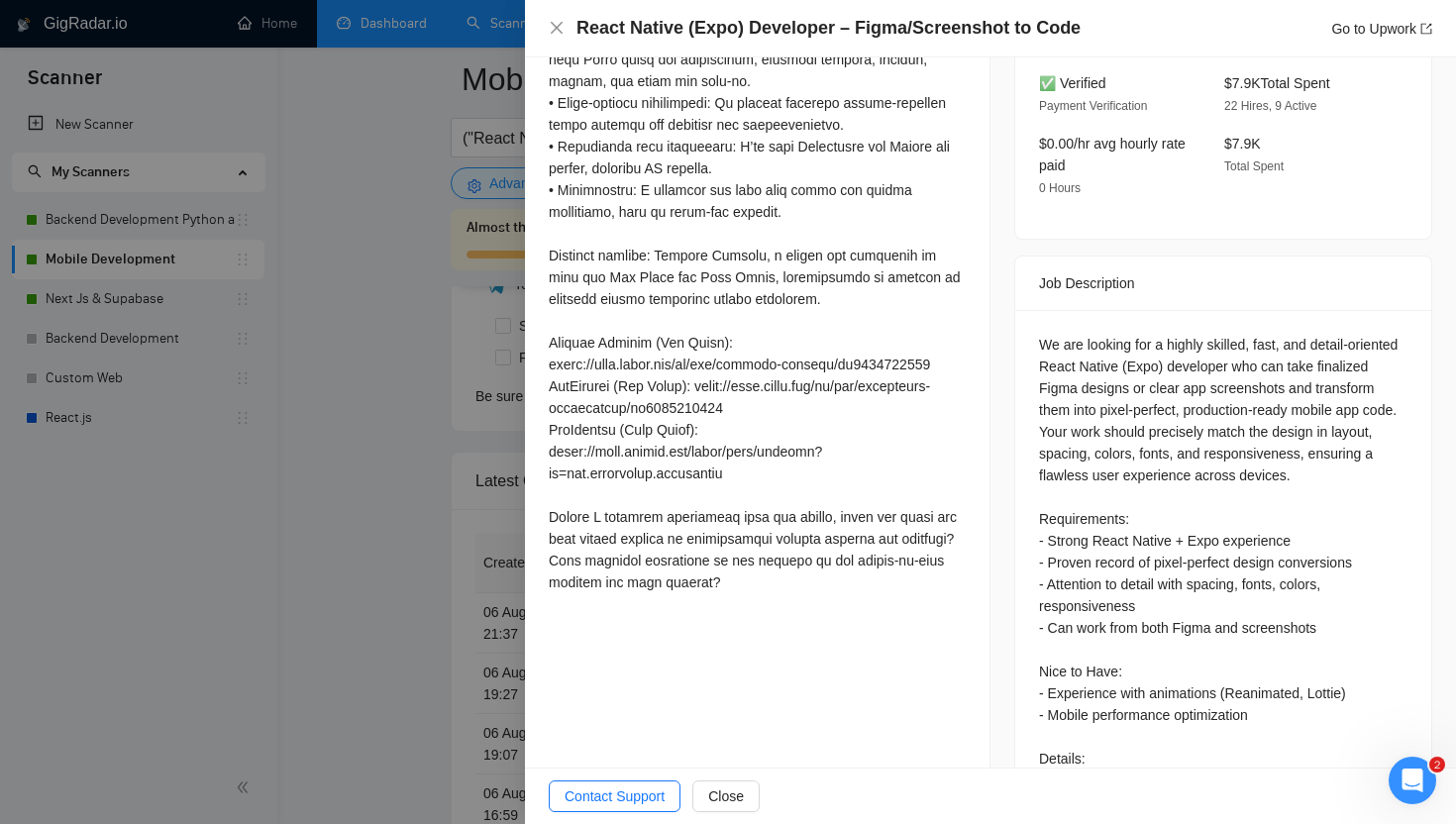click at bounding box center (728, 412) 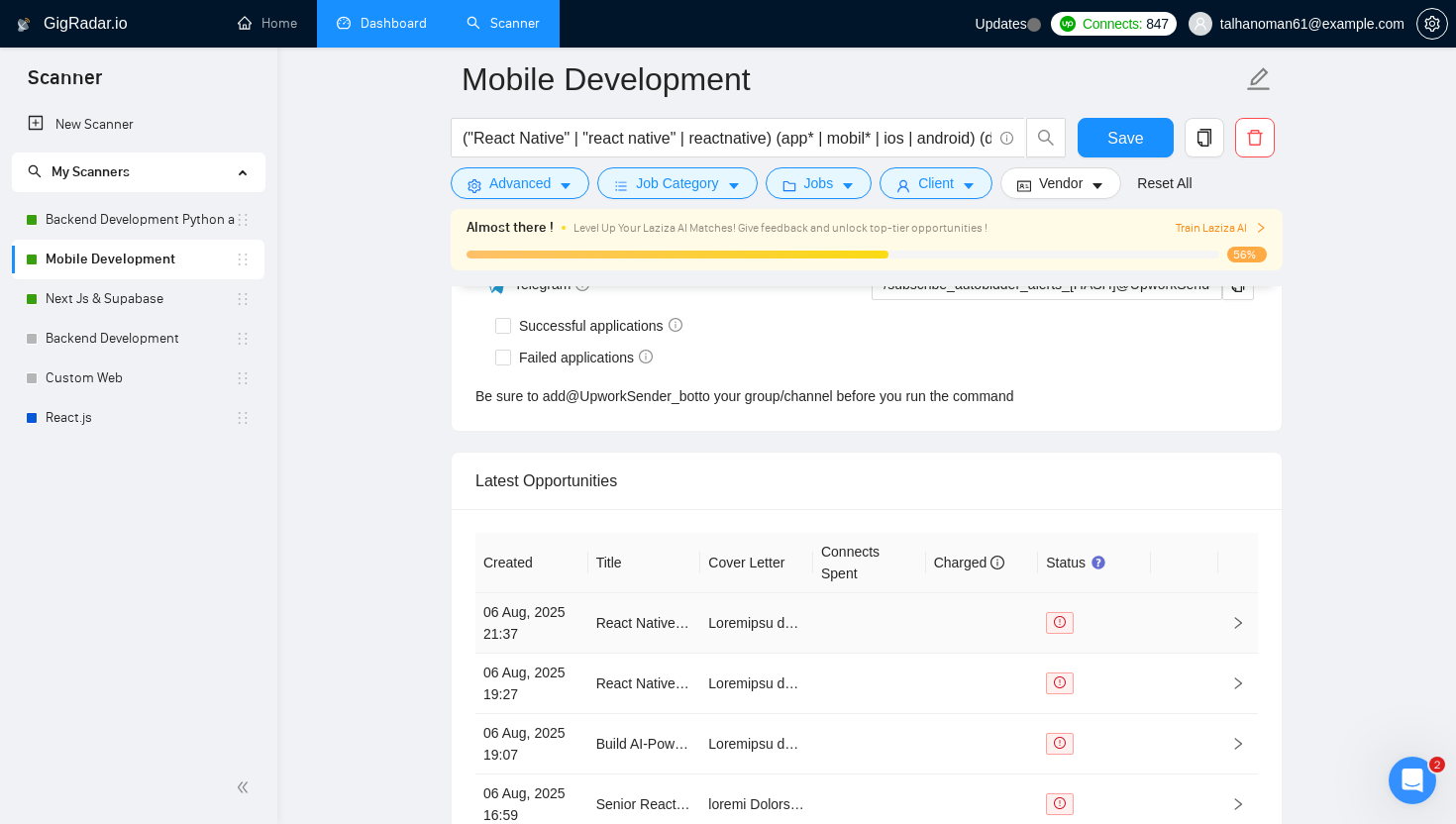click at bounding box center (5389, 623) 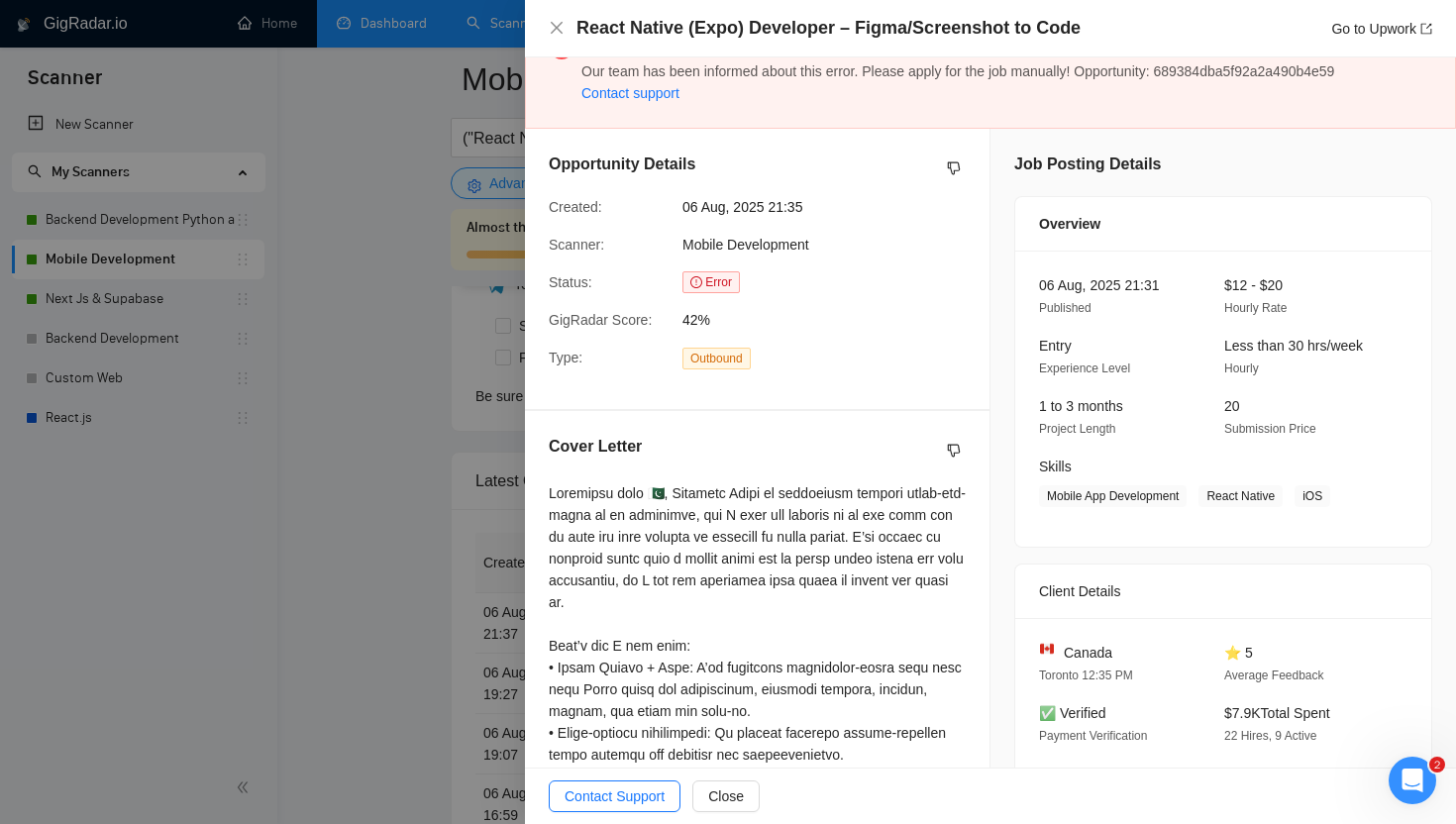 scroll, scrollTop: 84, scrollLeft: 0, axis: vertical 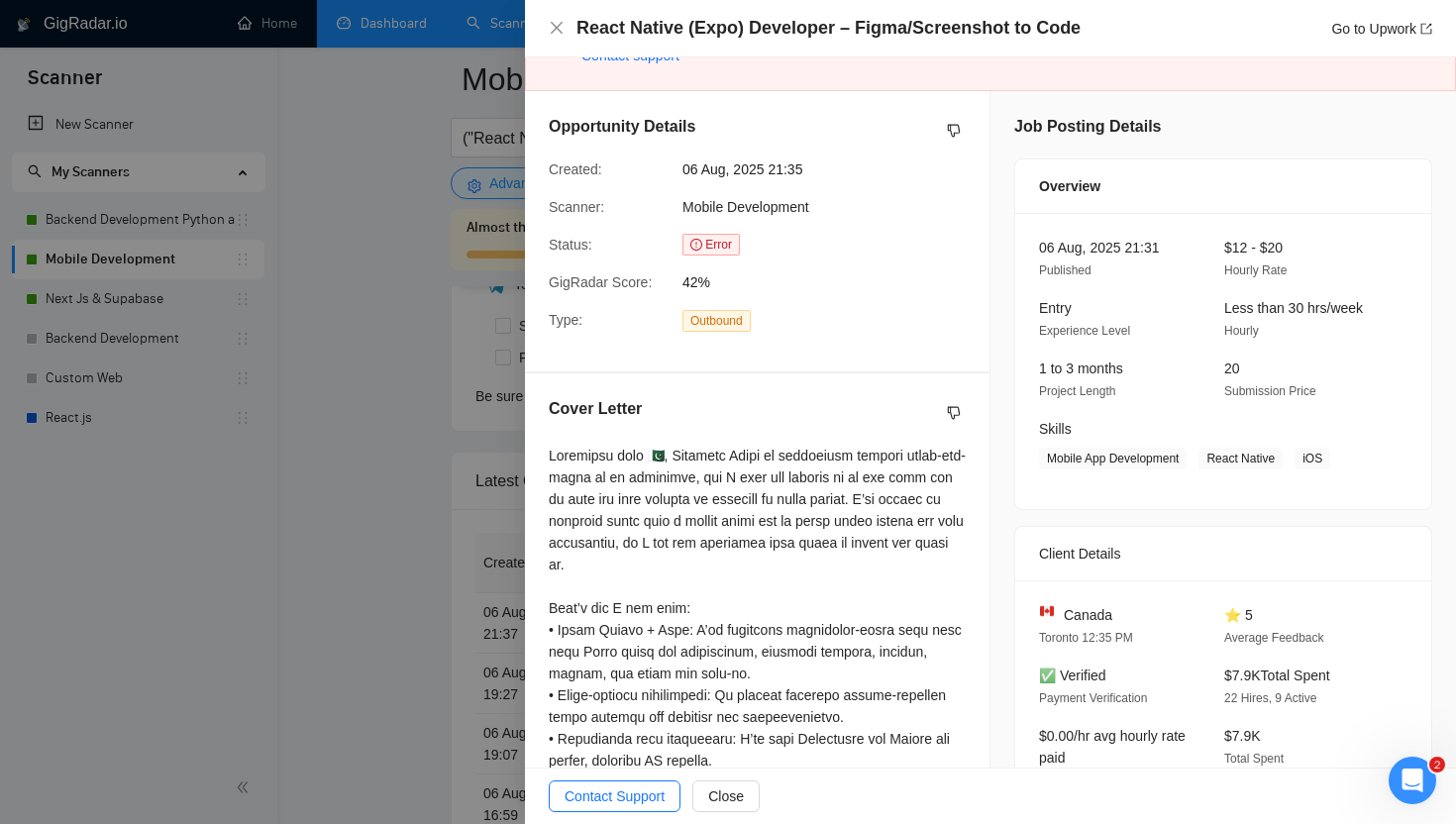 click at bounding box center [728, 412] 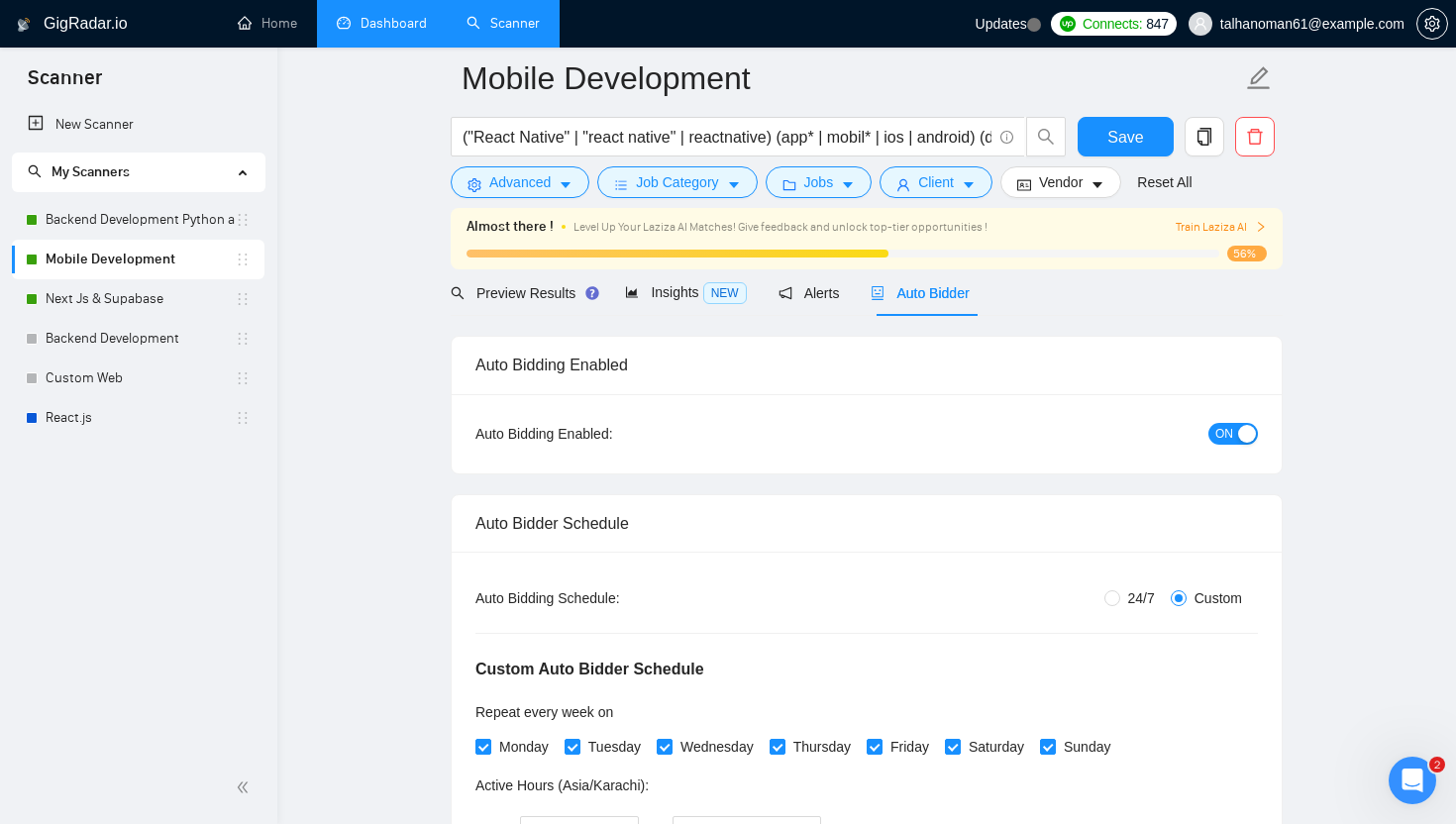 scroll, scrollTop: 0, scrollLeft: 0, axis: both 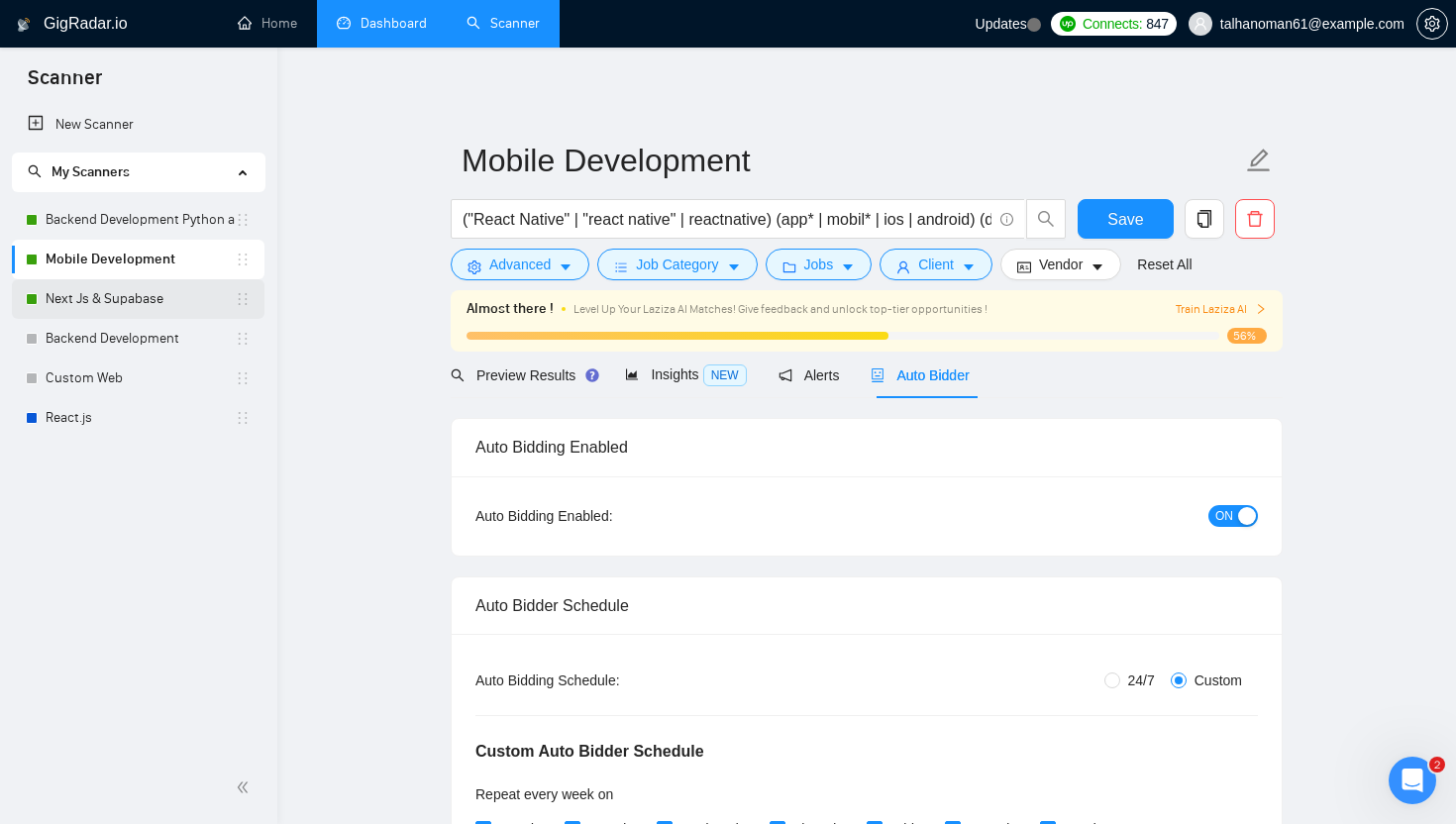 click on "Next Js & Supabase" at bounding box center (140, 299) 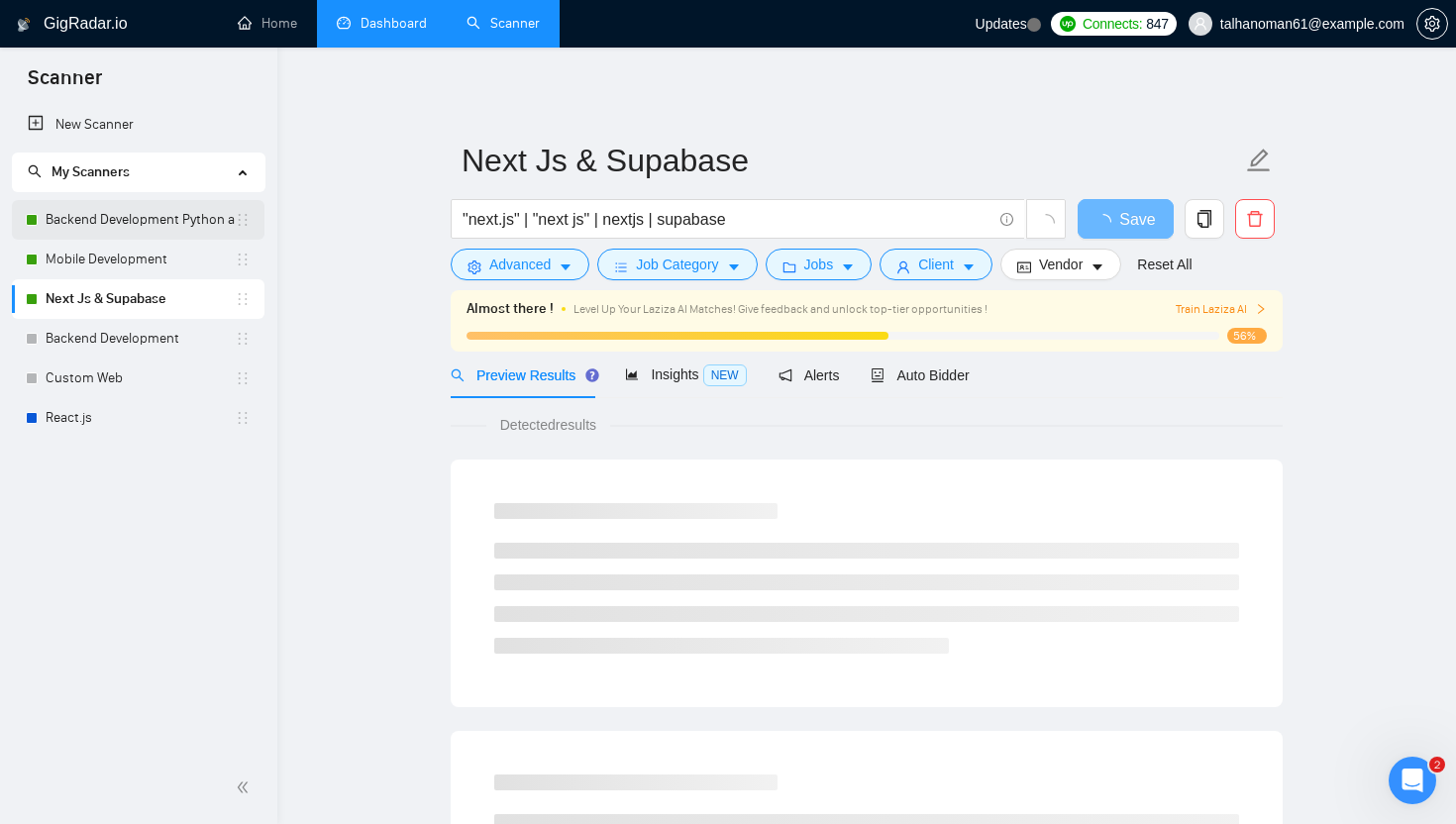 click on "Backend Development Python and Go" at bounding box center [140, 220] 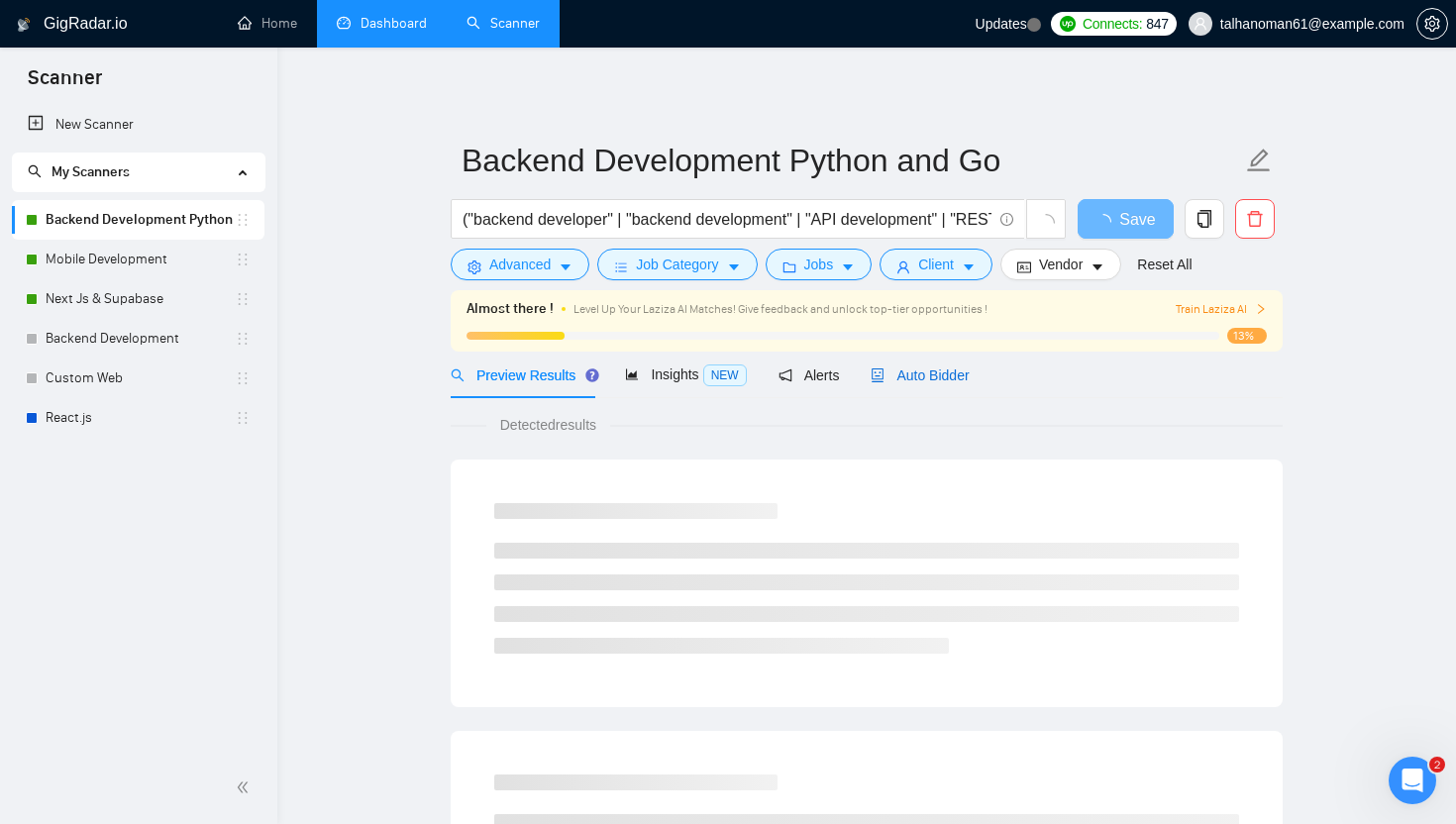 click on "Auto Bidder" at bounding box center [919, 375] 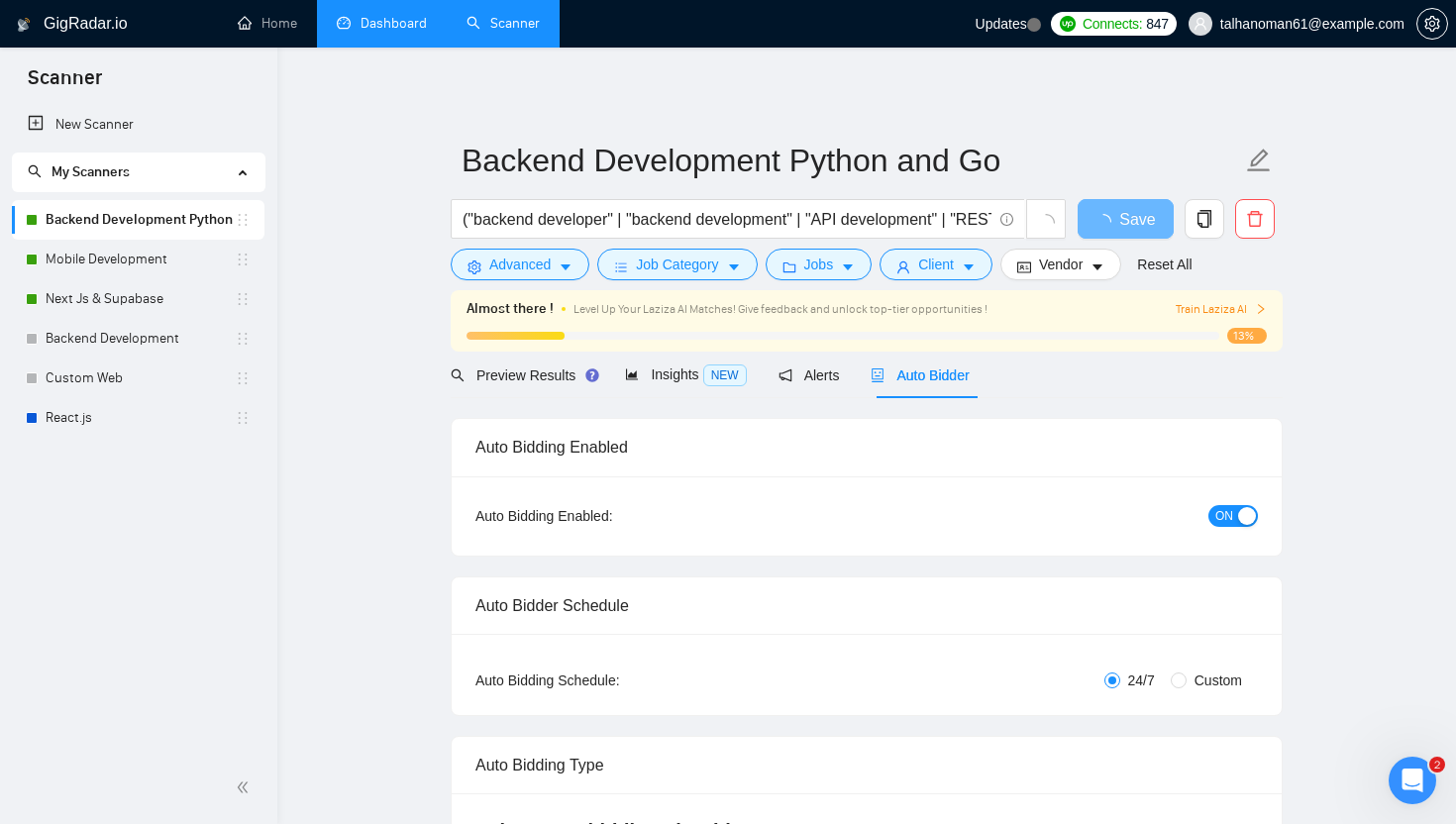 type 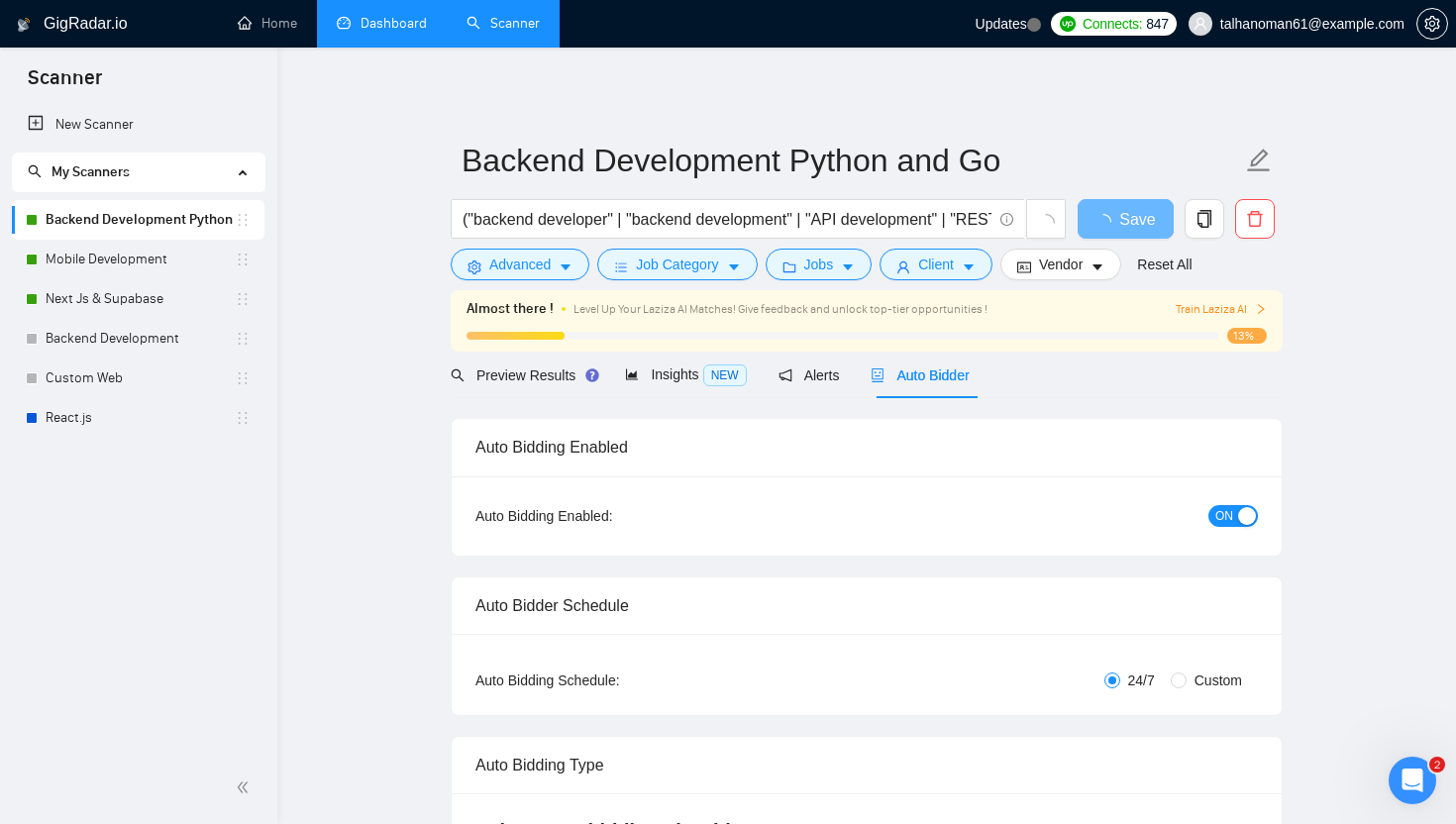 checkbox on "true" 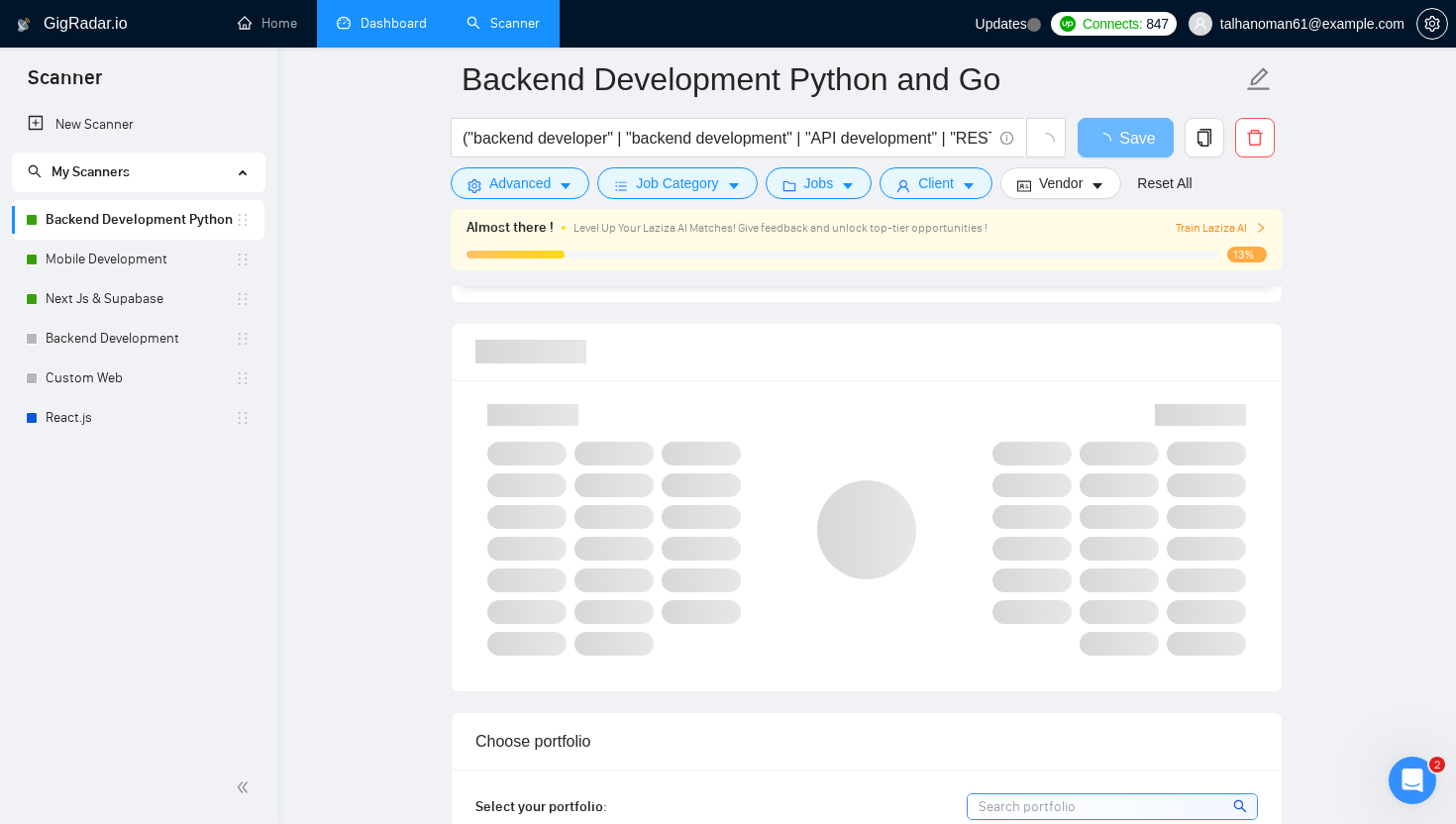 scroll, scrollTop: 1250, scrollLeft: 0, axis: vertical 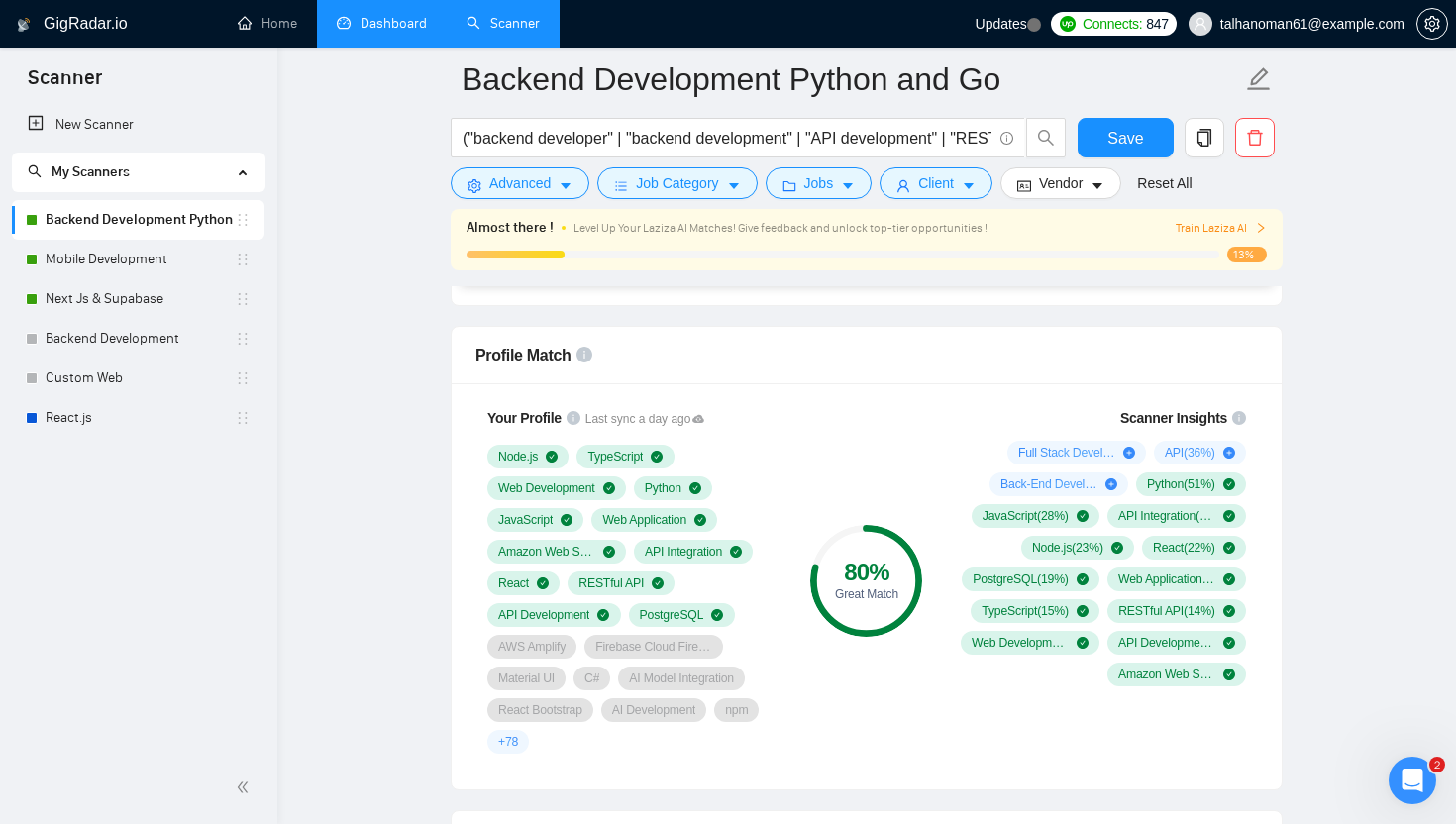 click on "Your Profile Last sync a day ago Node.js TypeScript Web Development Python JavaScript Web Application Amazon Web Services API Integration React RESTful API API Development PostgreSQL AWS Amplify Firebase Cloud Firestore Material UI C# AI Model Integration React Bootstrap AI Development npm + 78" at bounding box center [634, 580] 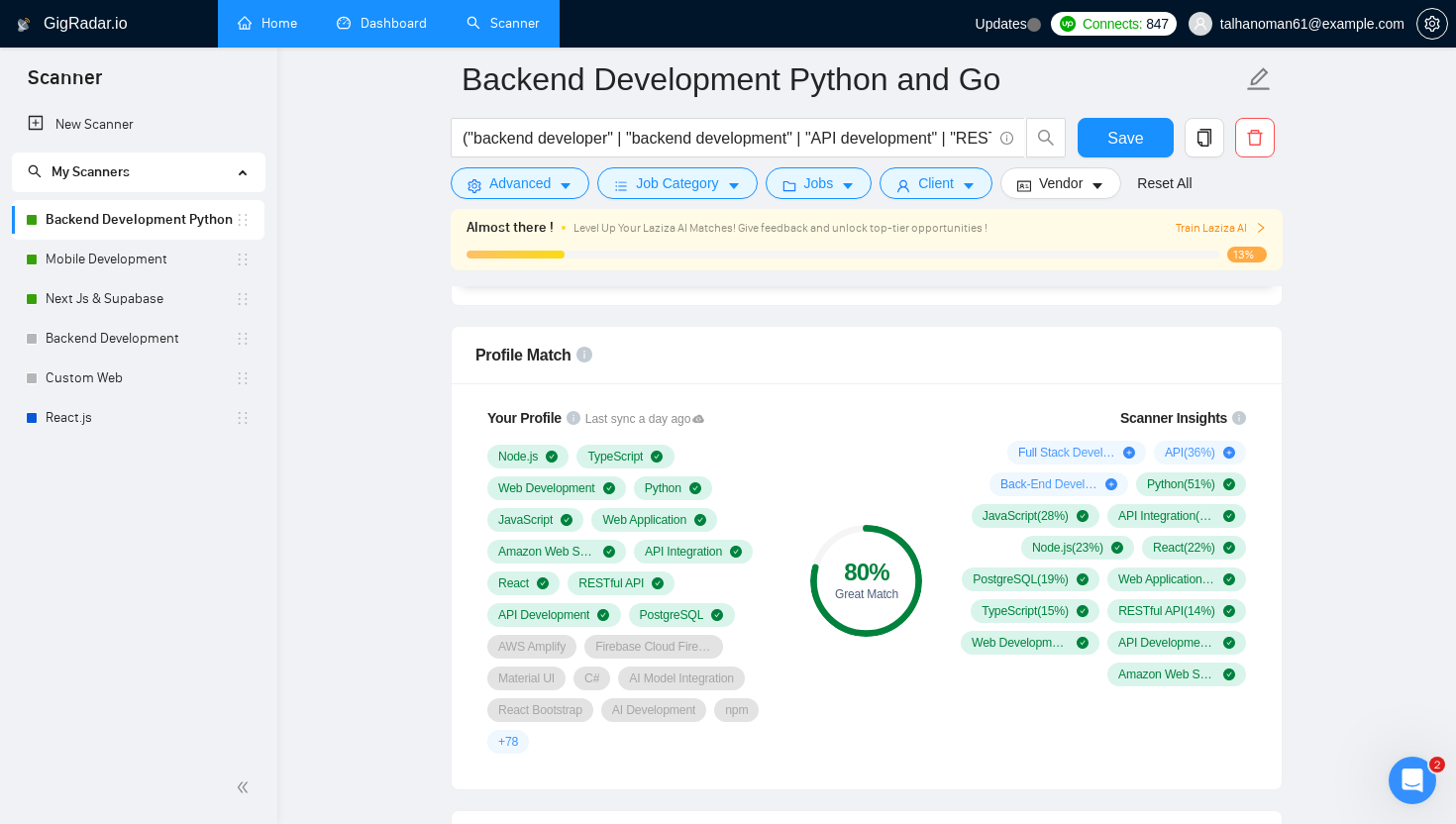 click on "Home" at bounding box center [267, 23] 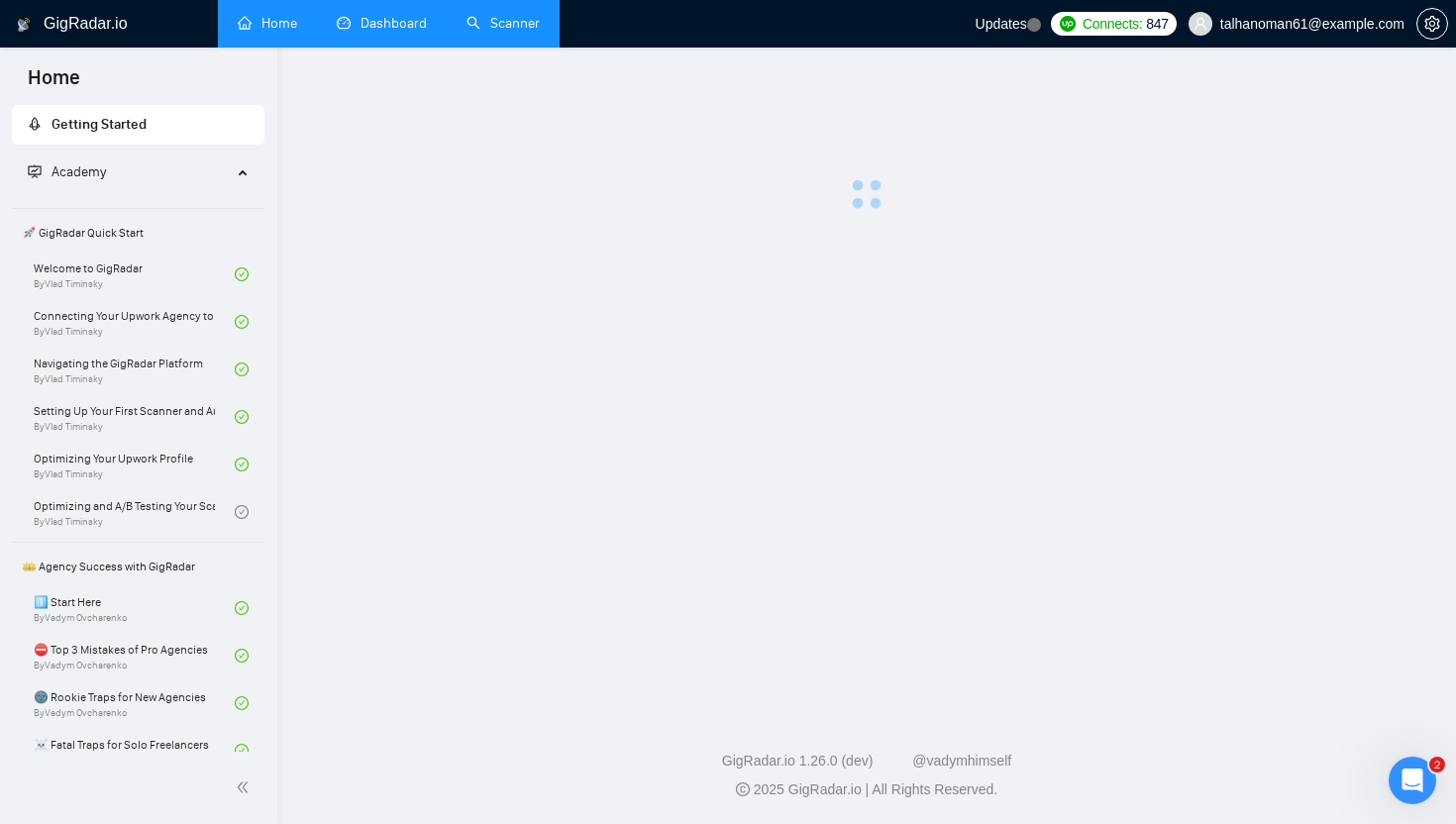 scroll, scrollTop: 0, scrollLeft: 0, axis: both 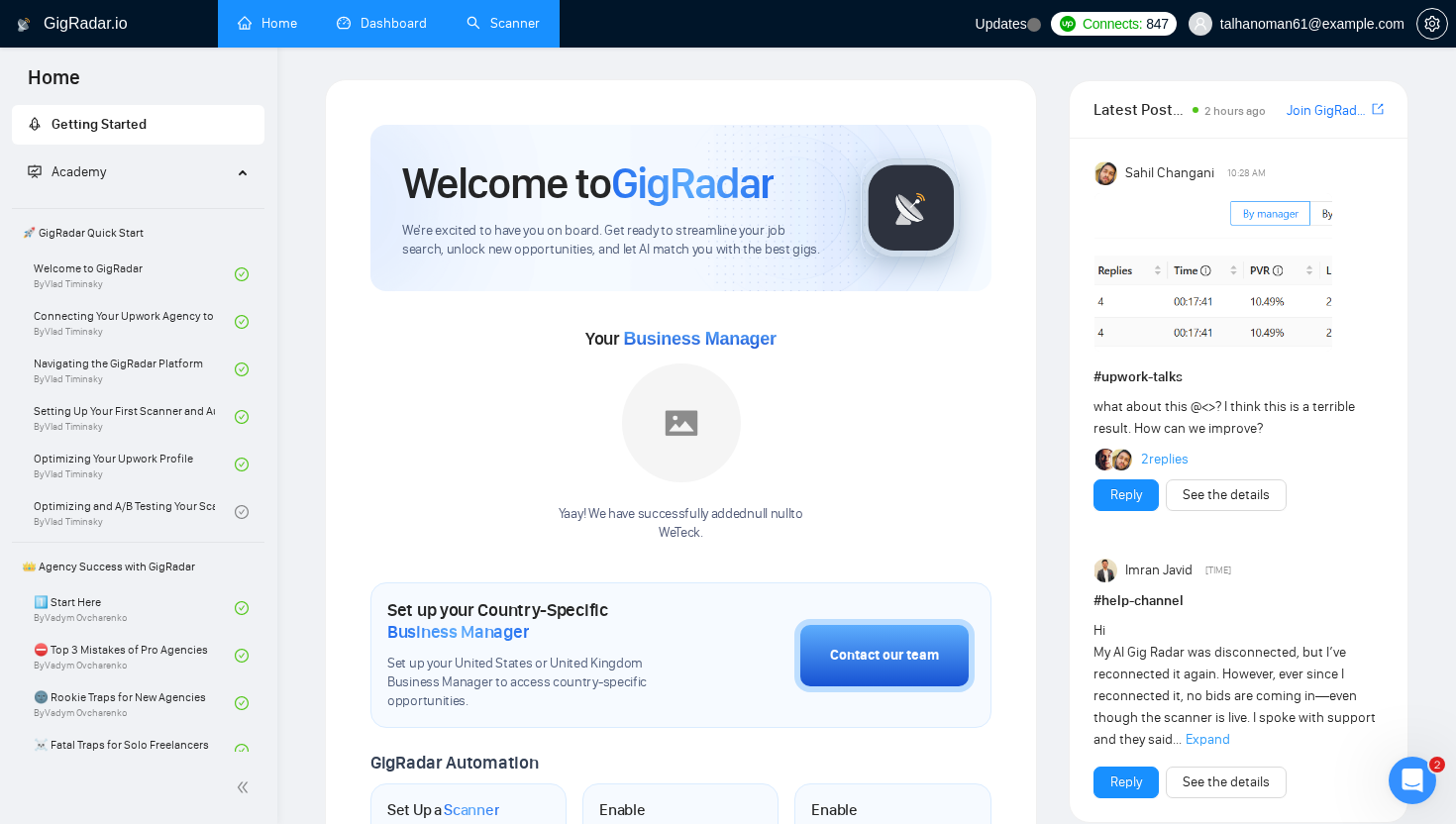 click on "Scanner" at bounding box center (503, 23) 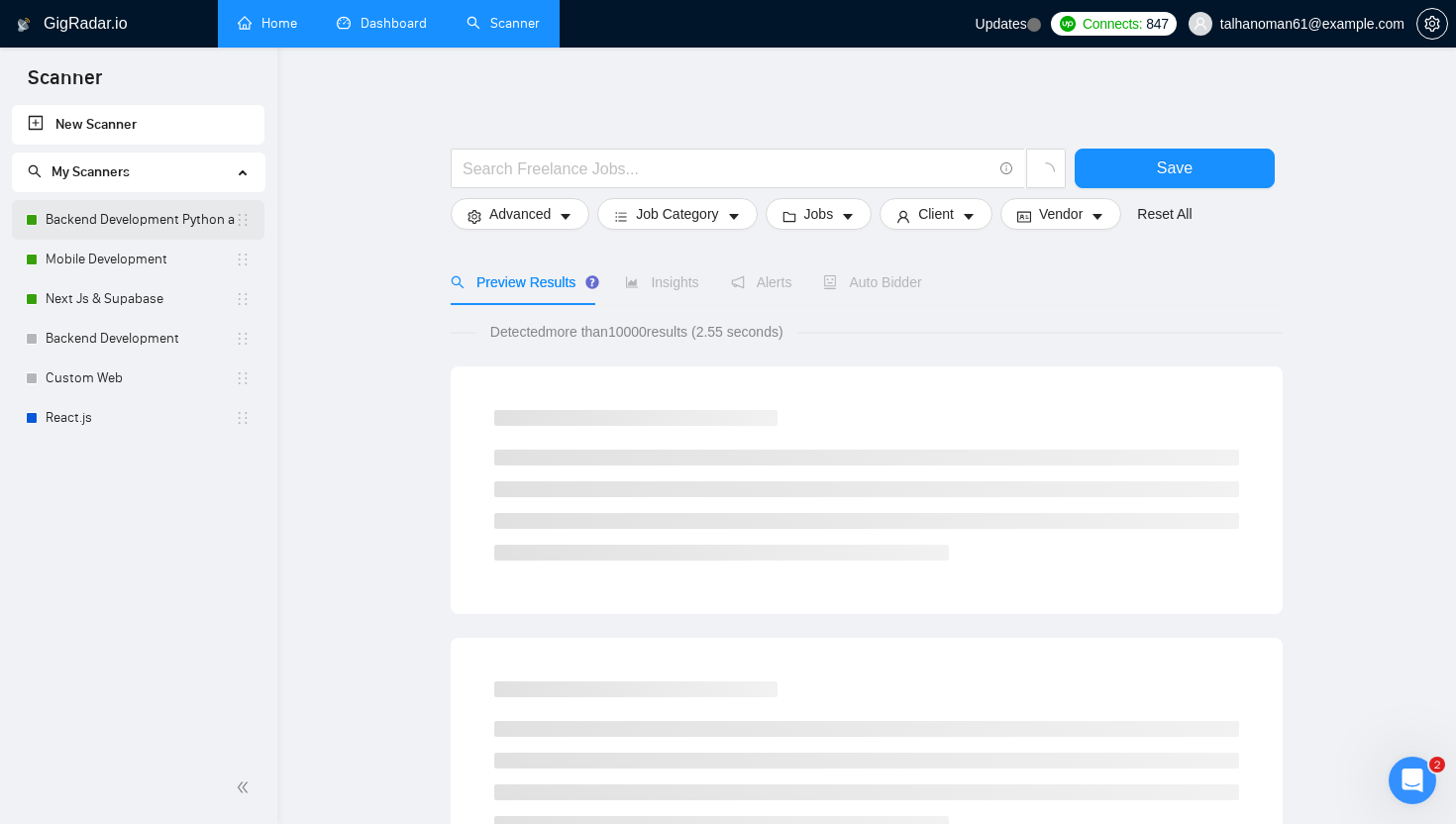 click on "Backend Development Python and Go" at bounding box center (140, 220) 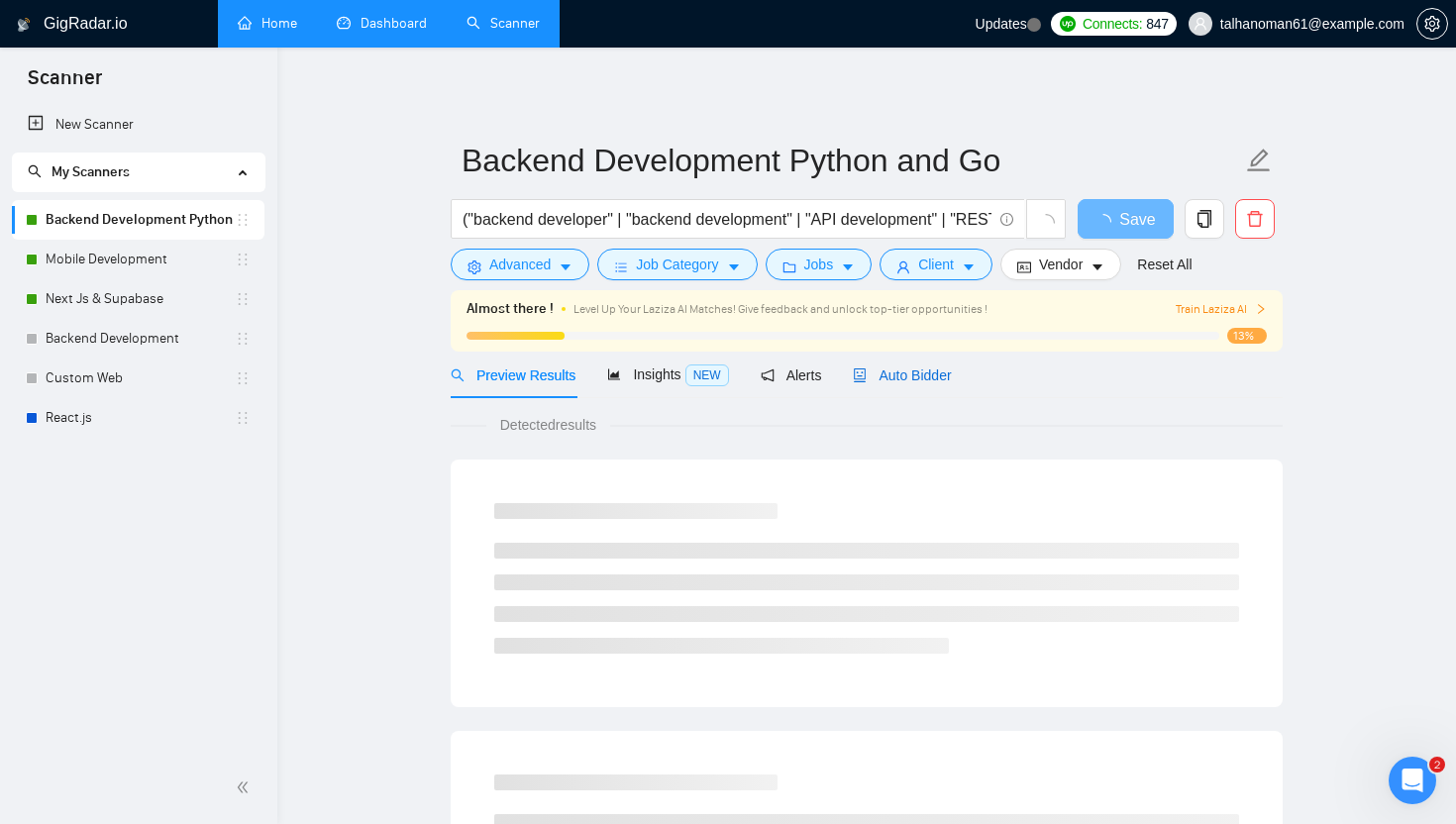 click on "Auto Bidder" at bounding box center (901, 375) 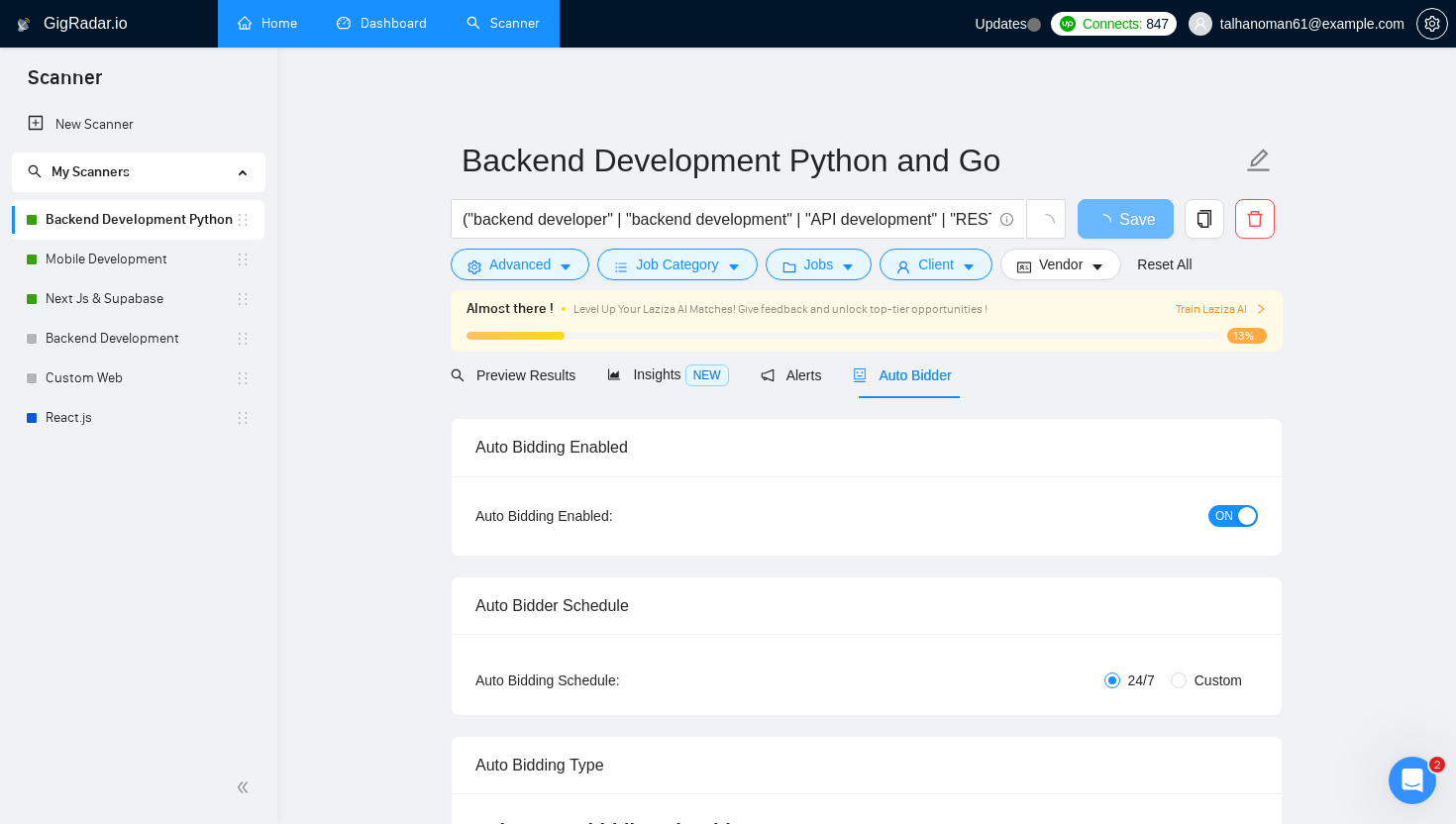 type 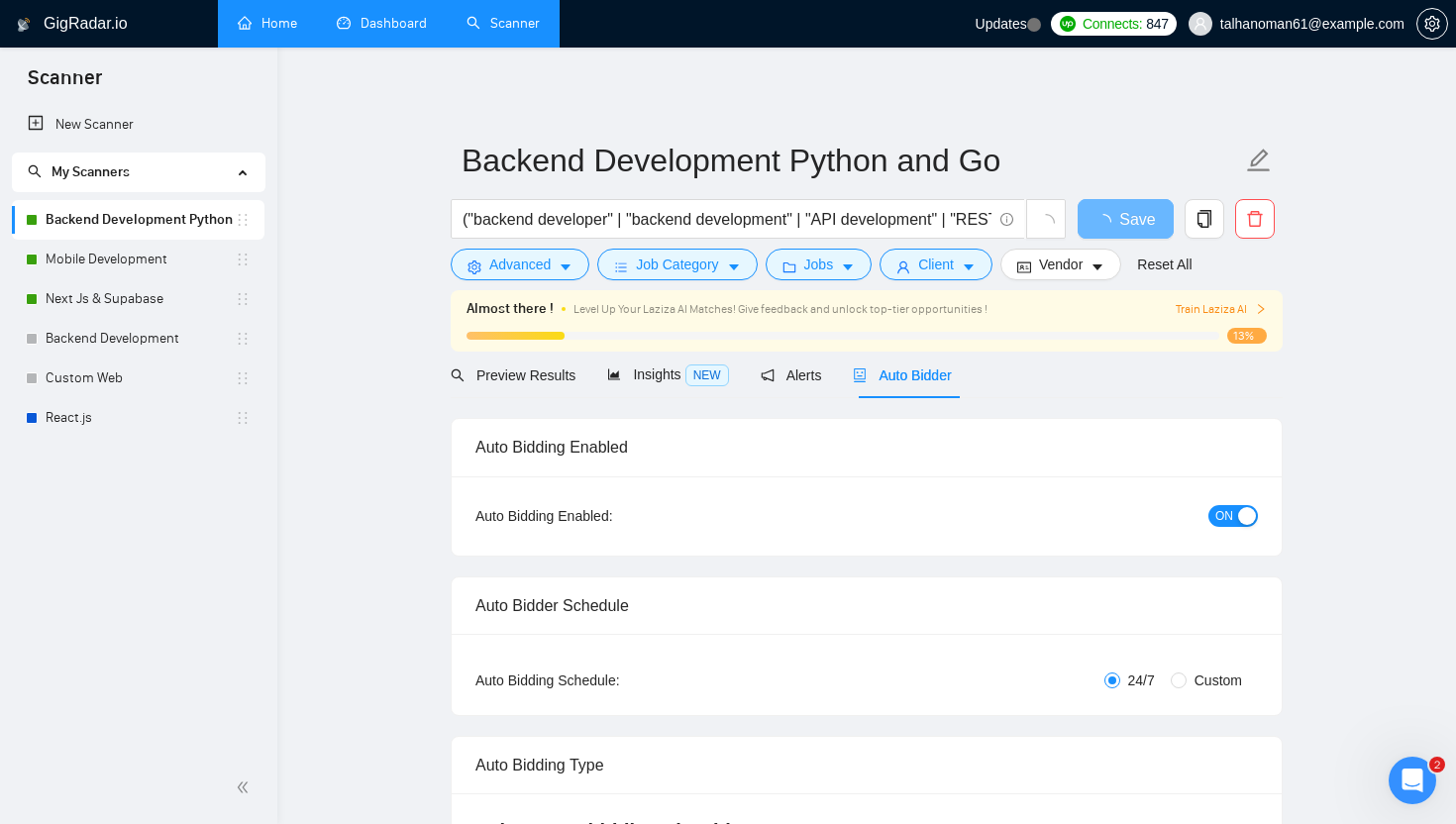 checkbox on "true" 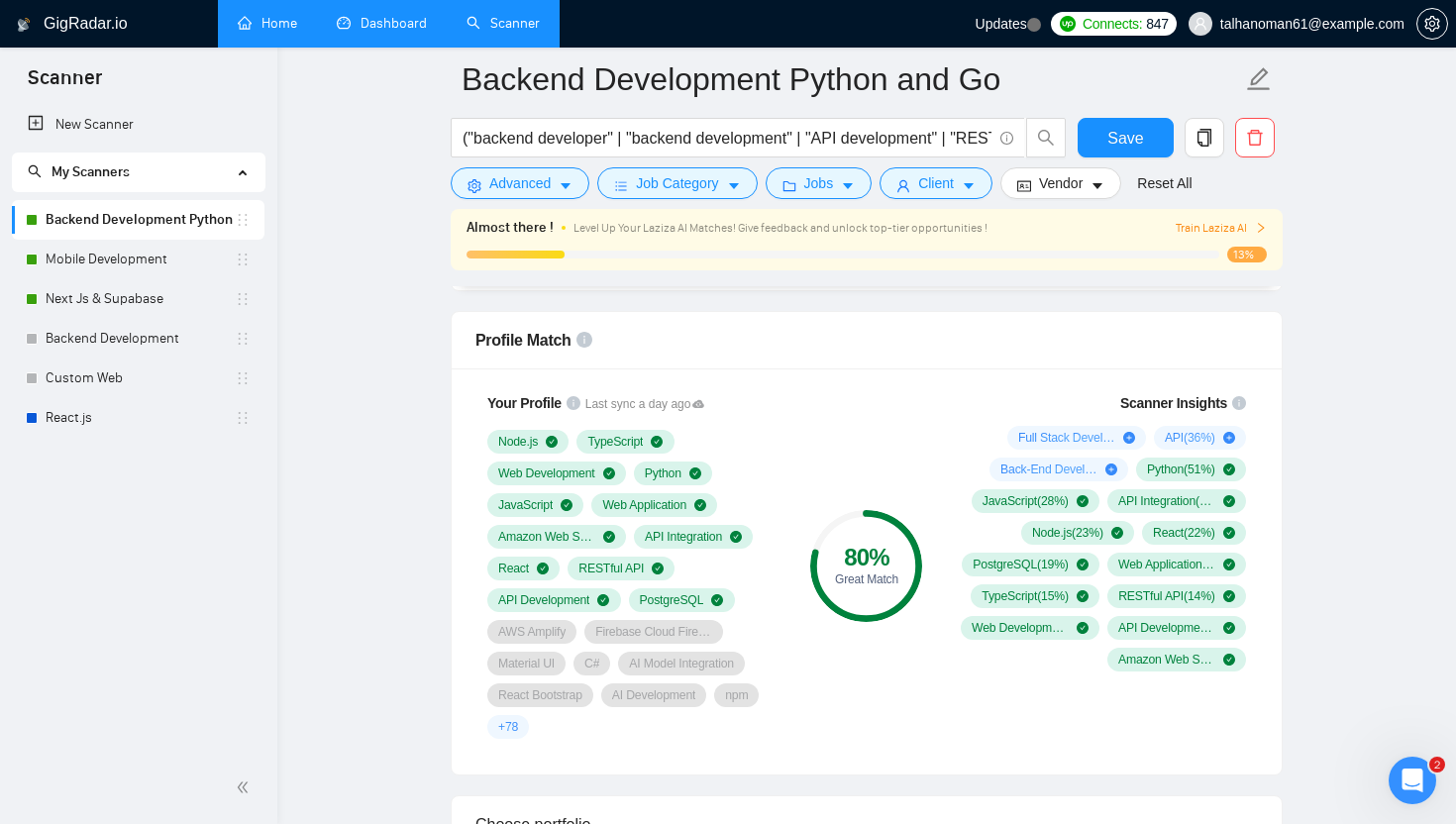 scroll, scrollTop: 1299, scrollLeft: 0, axis: vertical 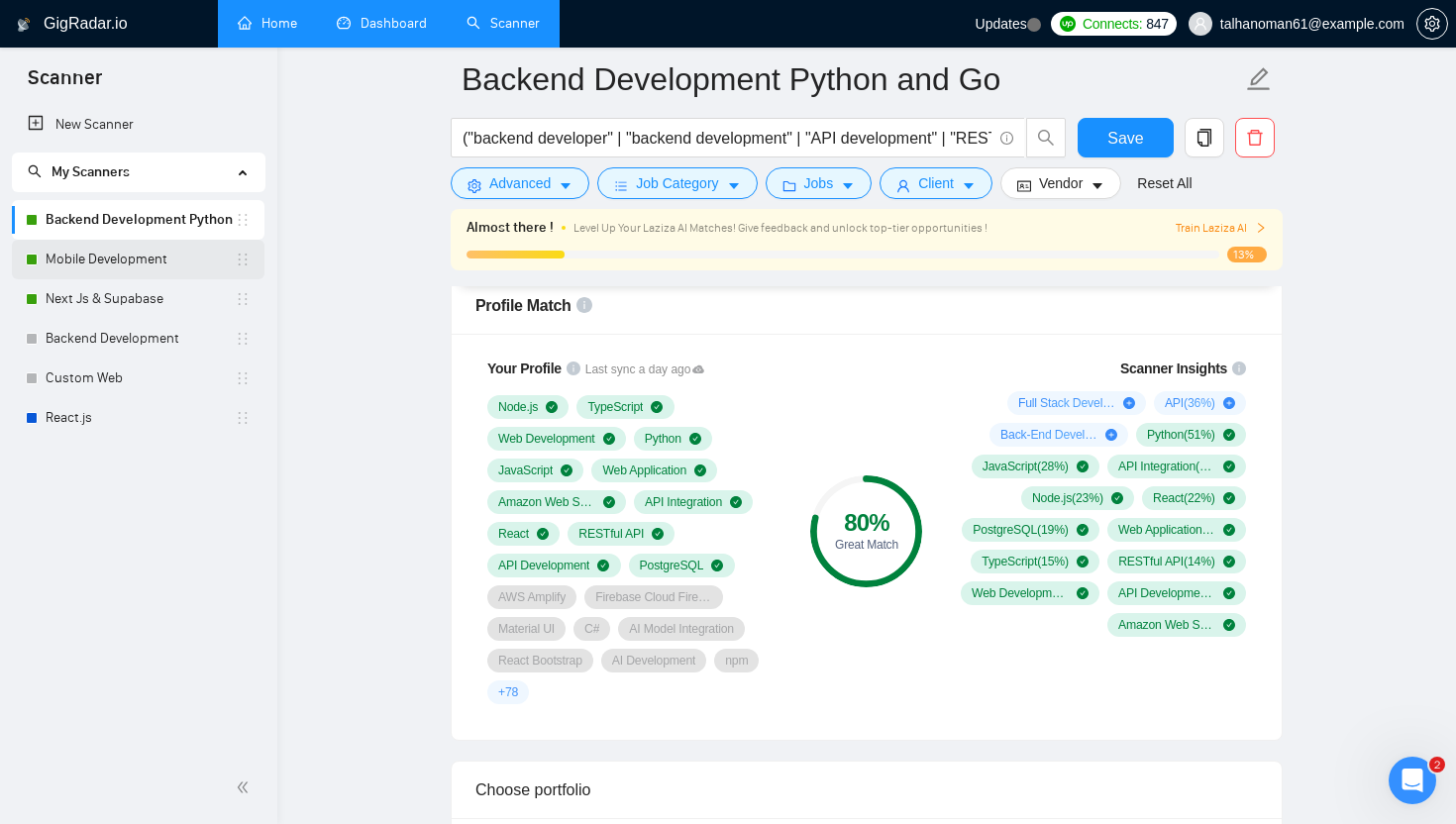 click on "Mobile Development" at bounding box center (140, 259) 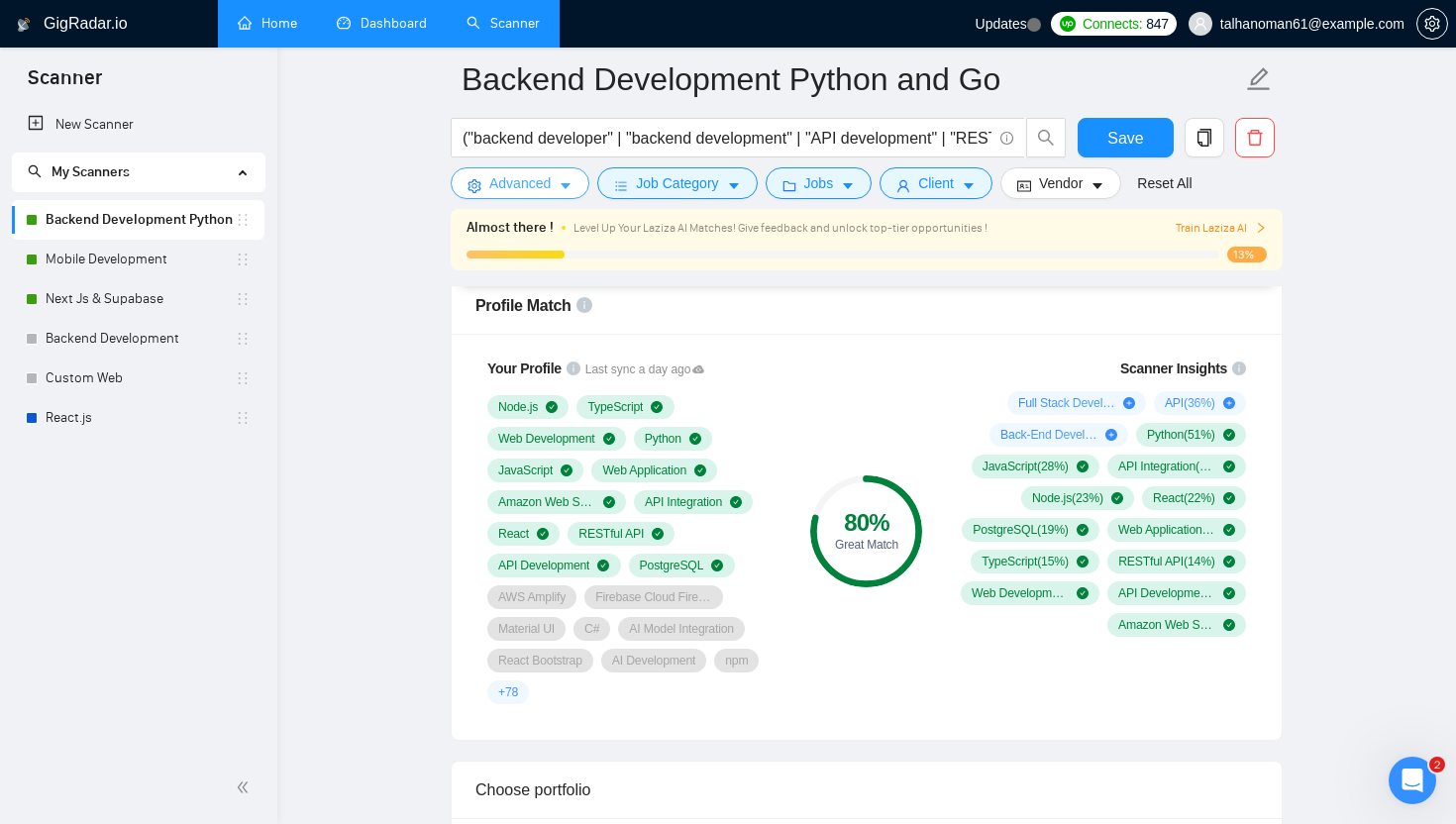 scroll, scrollTop: 0, scrollLeft: 0, axis: both 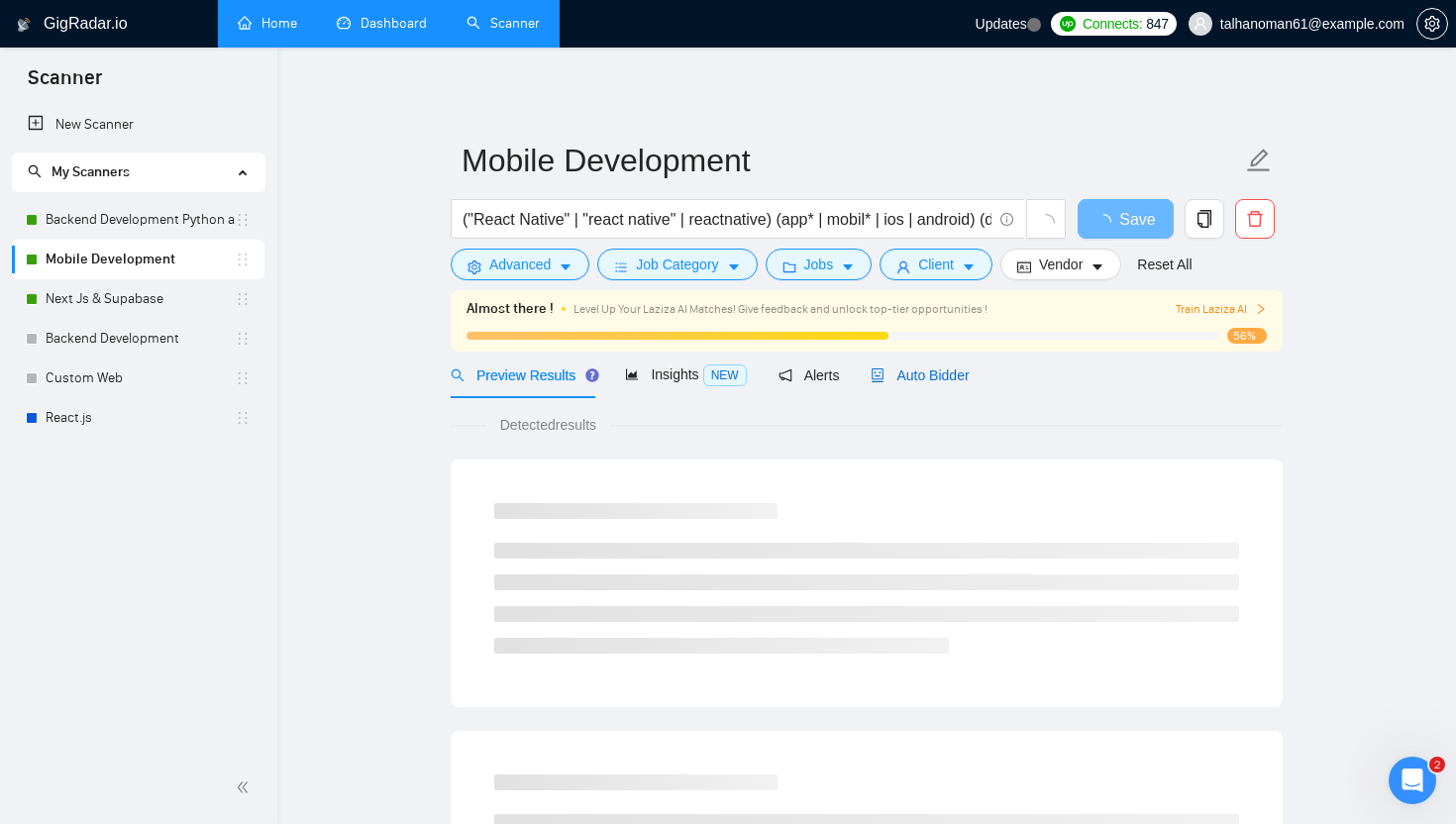click on "Auto Bidder" at bounding box center [919, 375] 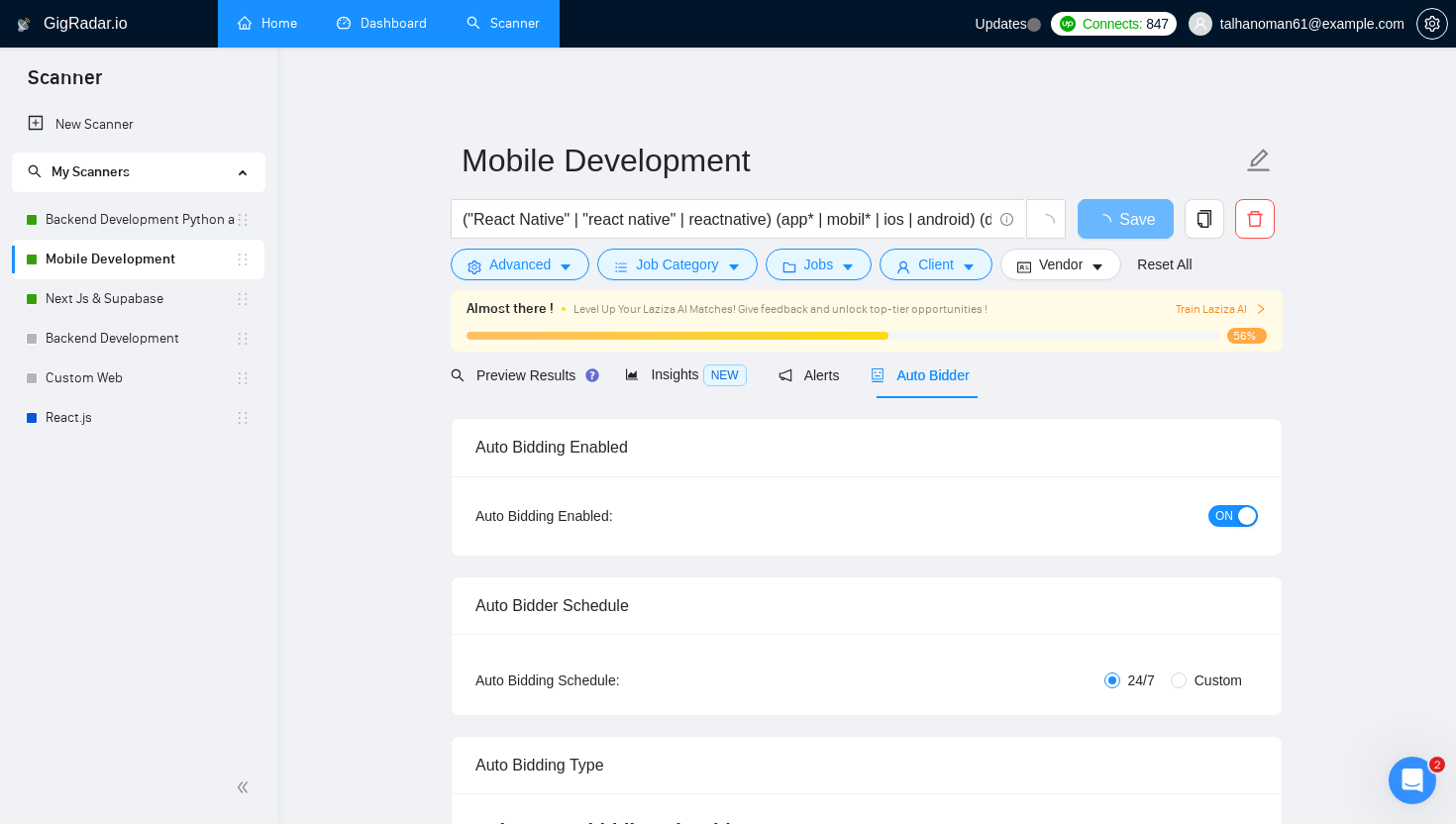 type 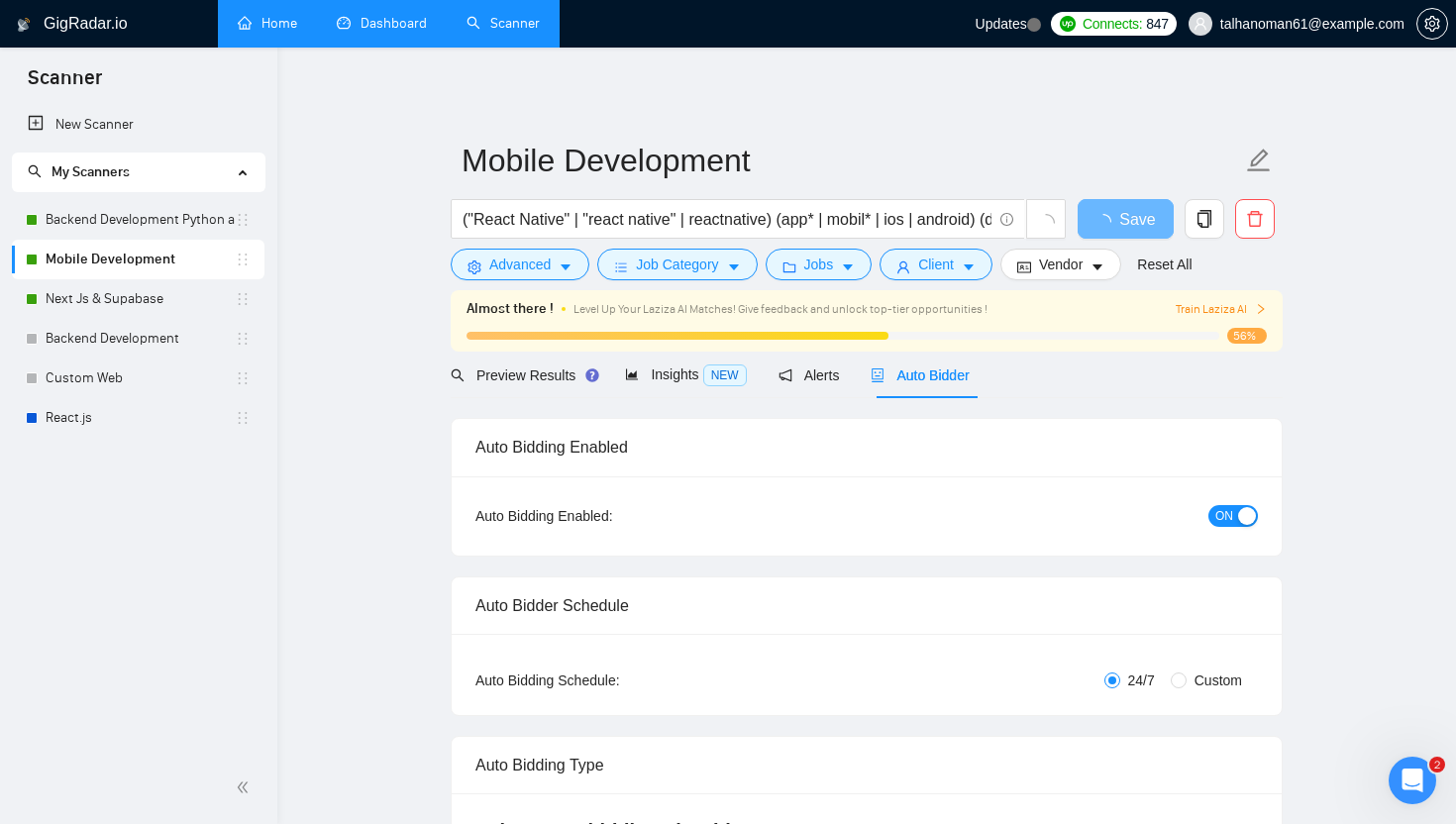 radio on "false" 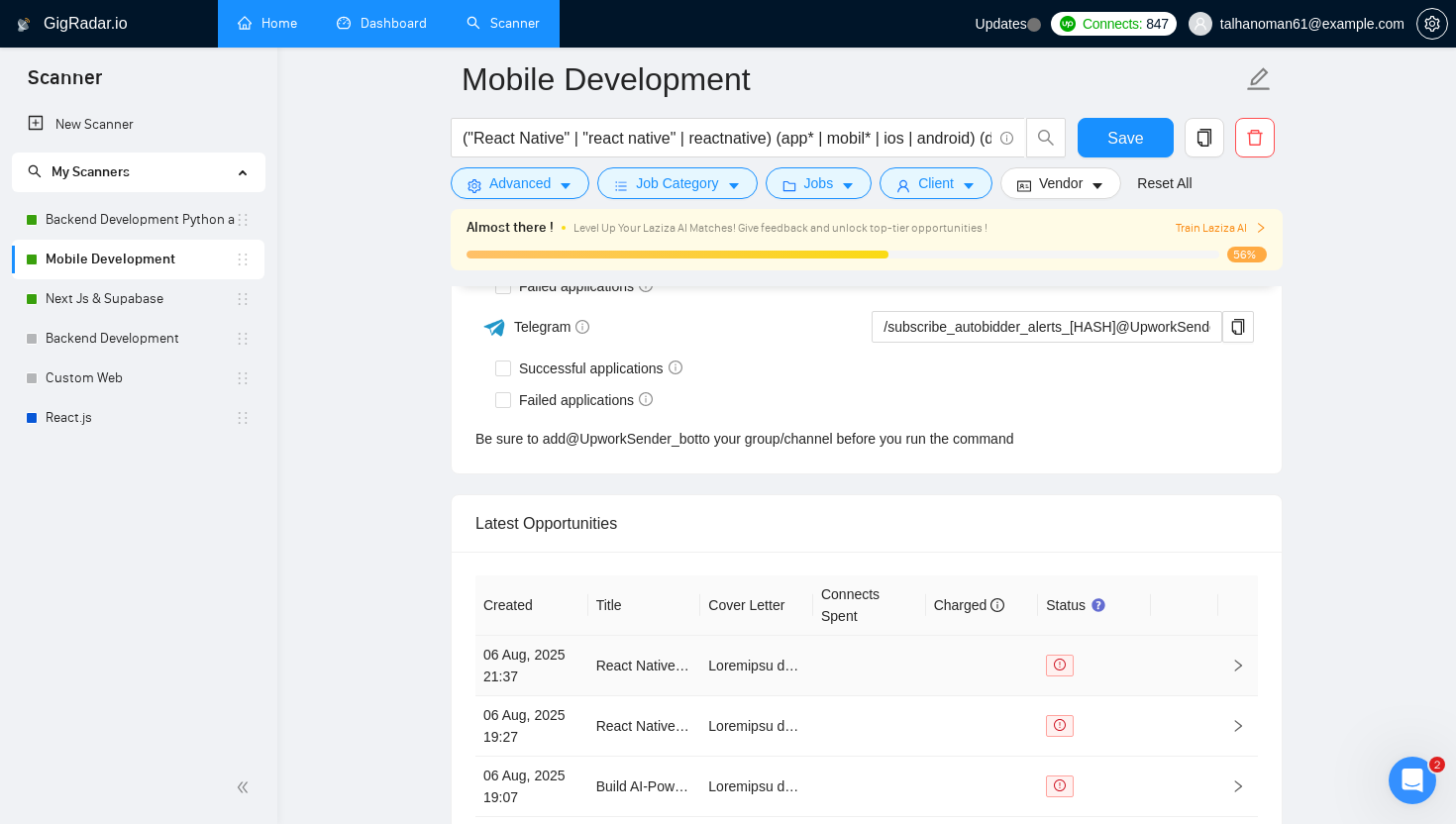 scroll, scrollTop: 5168, scrollLeft: 0, axis: vertical 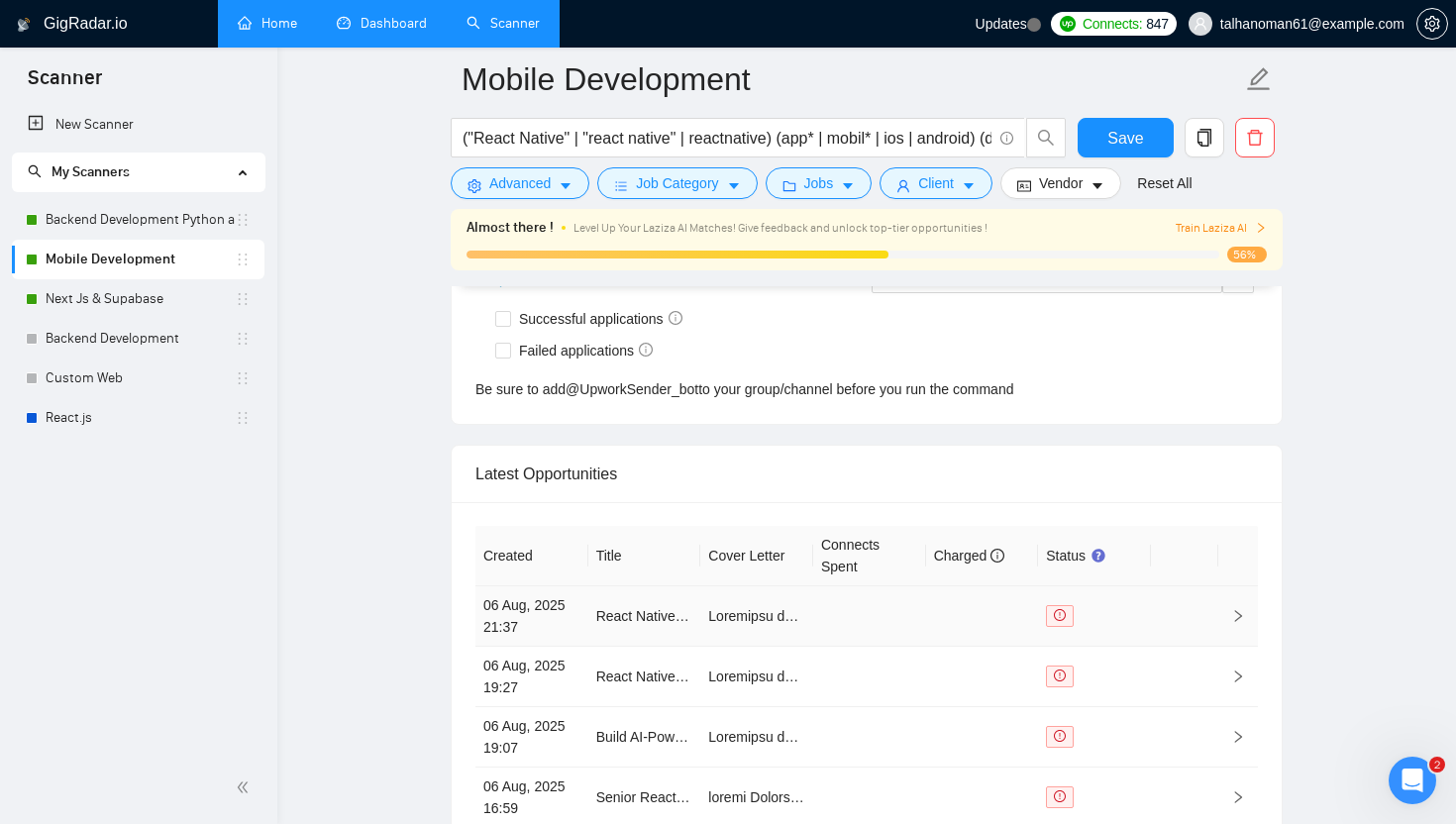 click at bounding box center [870, 616] 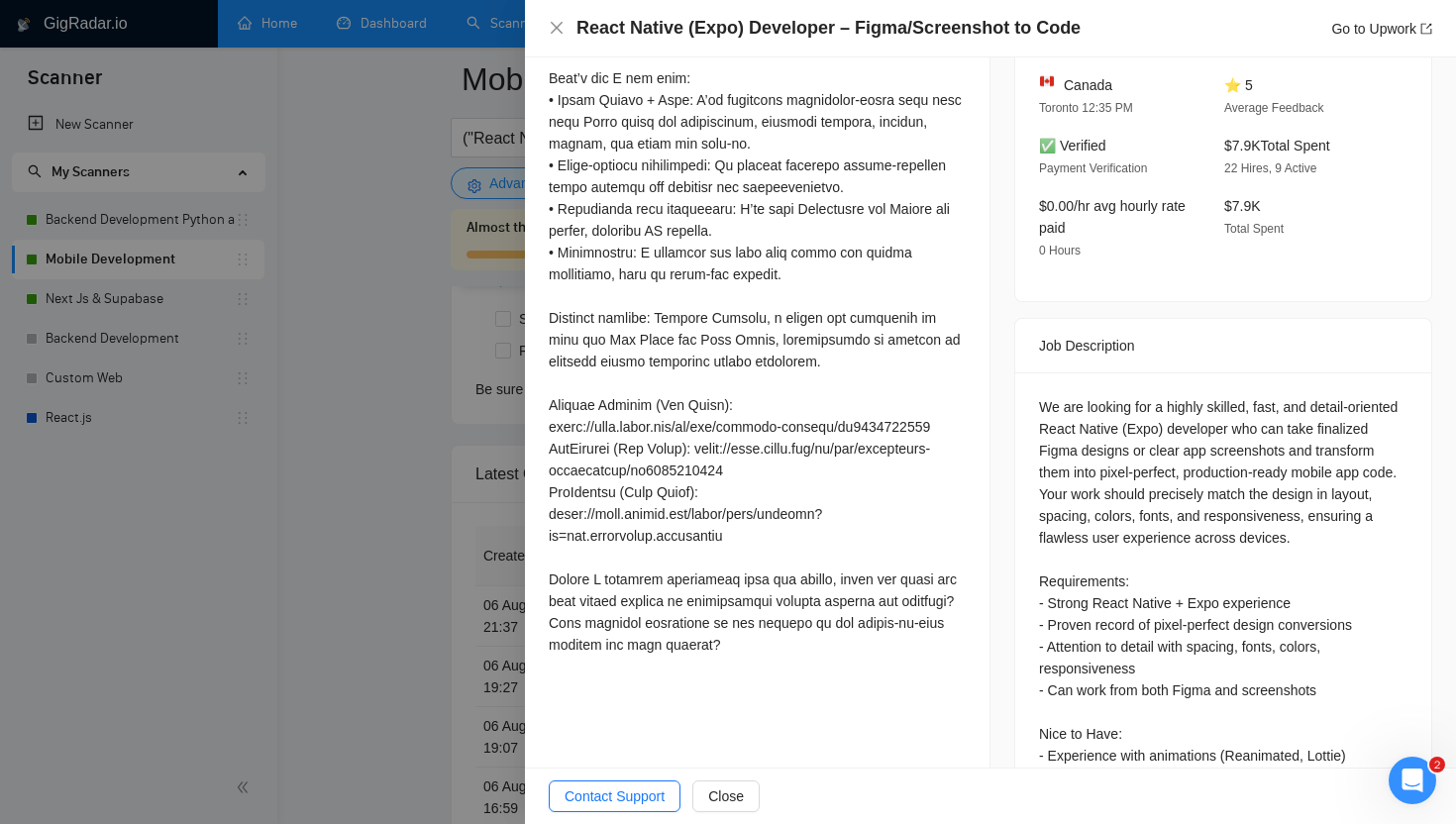 scroll, scrollTop: 658, scrollLeft: 0, axis: vertical 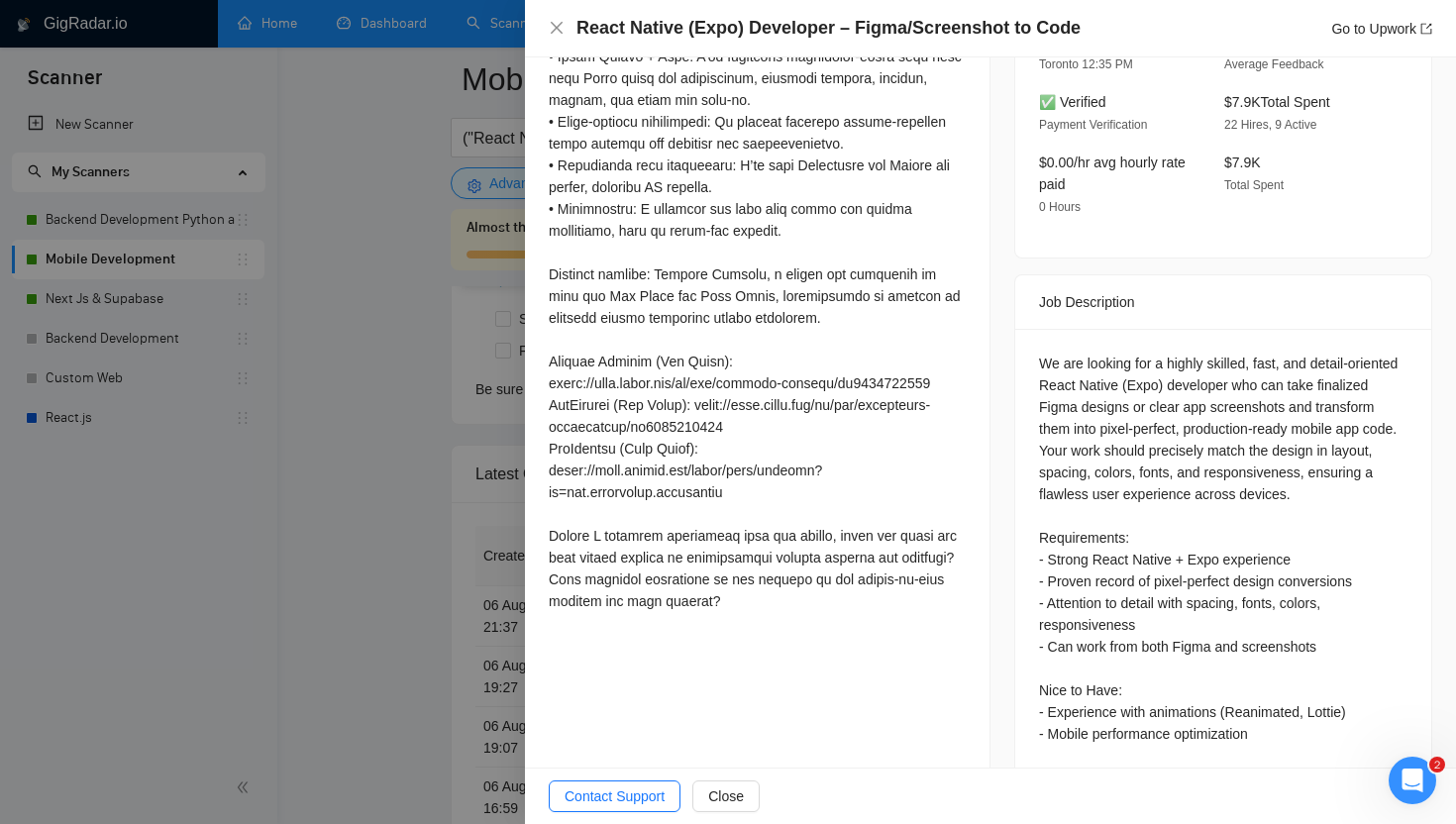 click at bounding box center [728, 412] 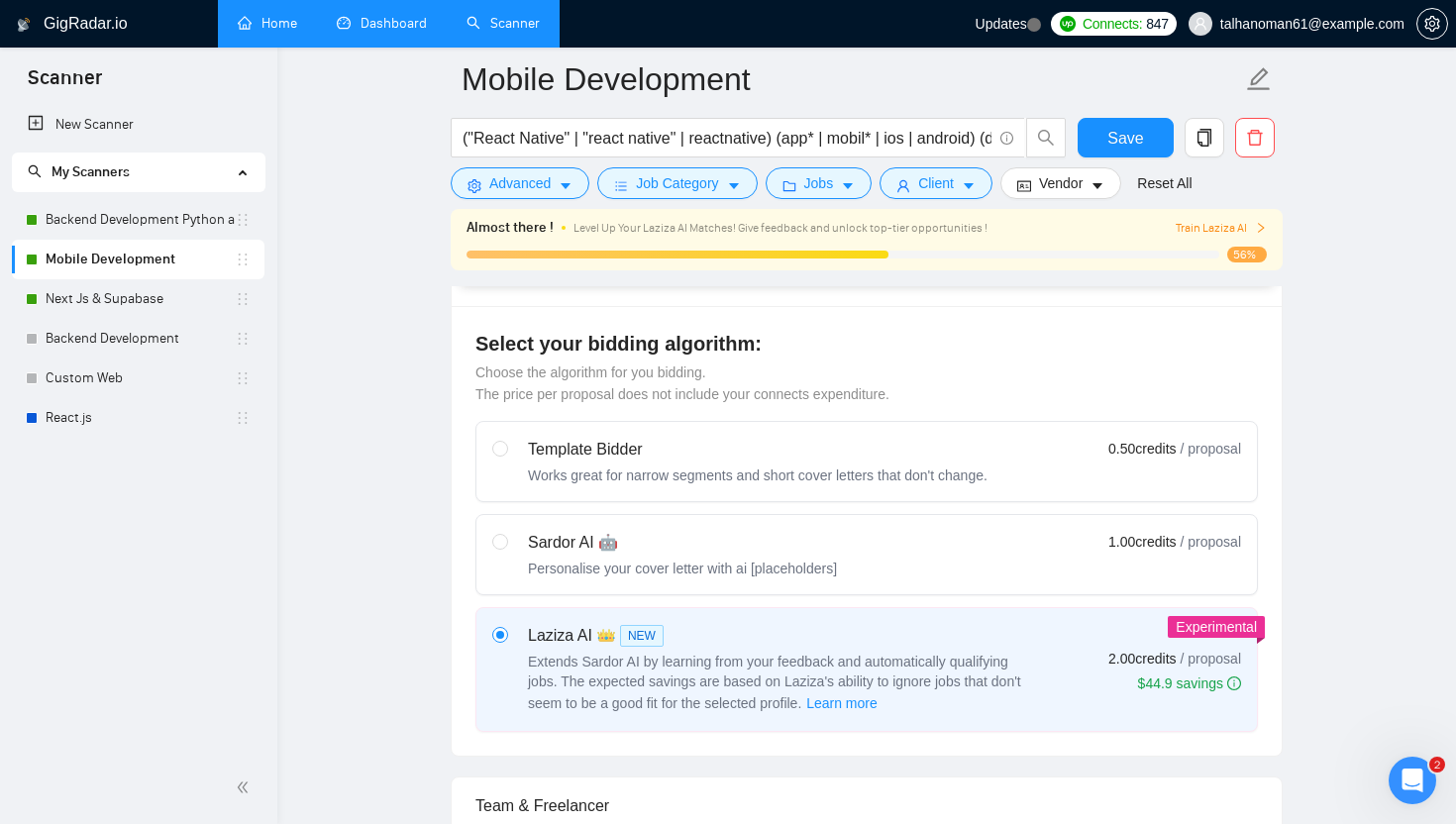 scroll, scrollTop: 757, scrollLeft: 0, axis: vertical 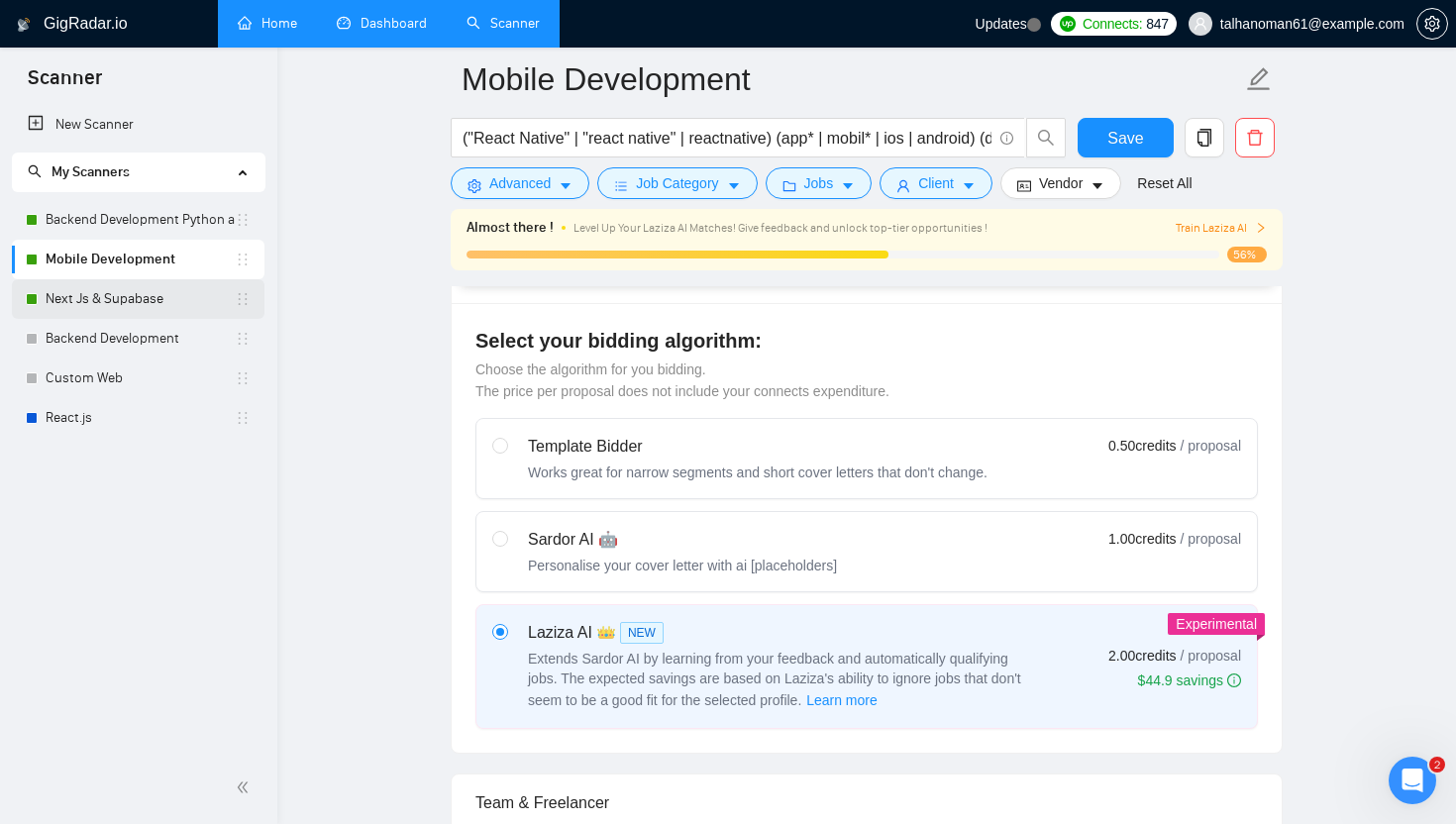 click on "Next Js & Supabase" at bounding box center (140, 299) 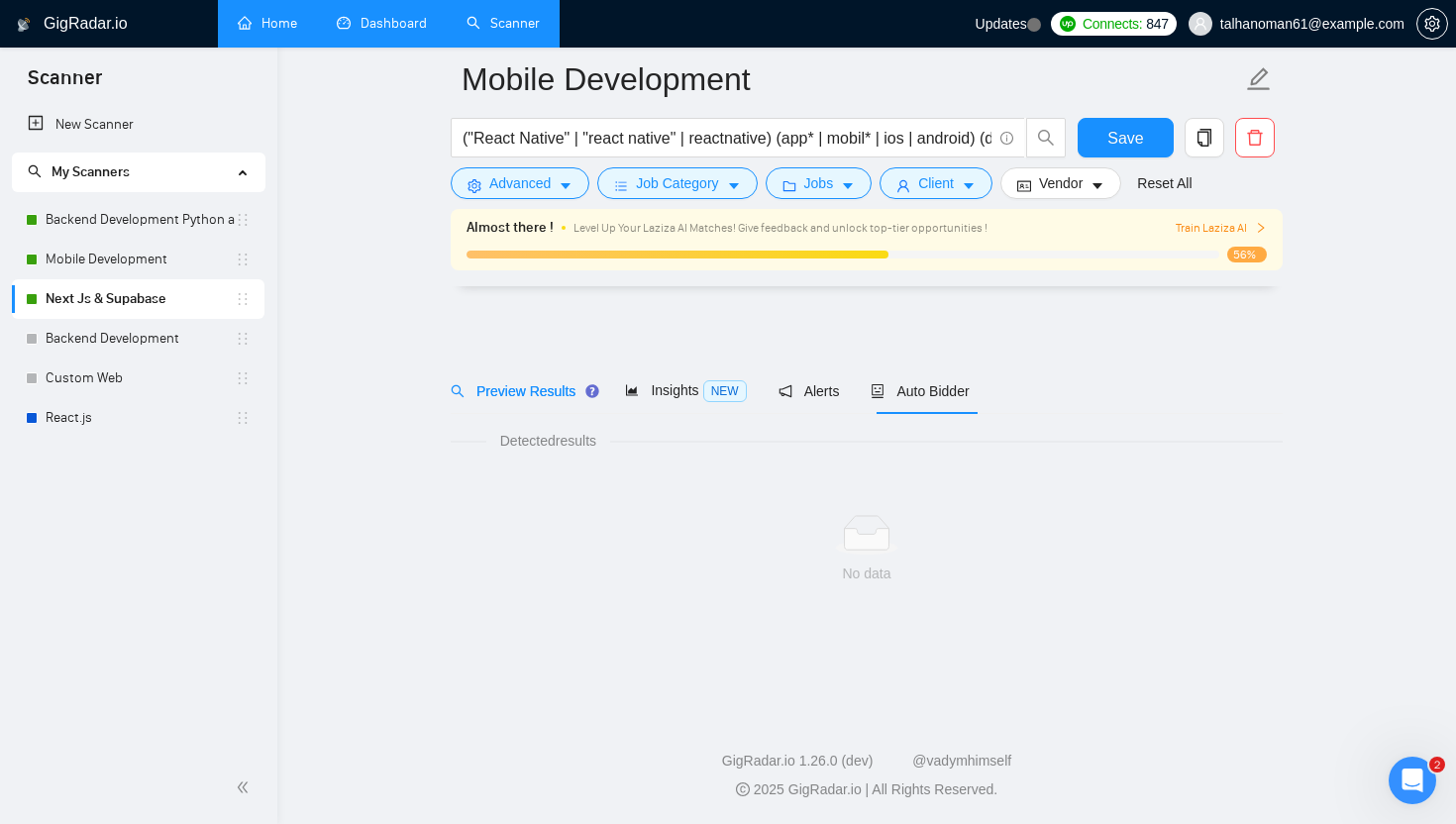 scroll, scrollTop: 0, scrollLeft: 0, axis: both 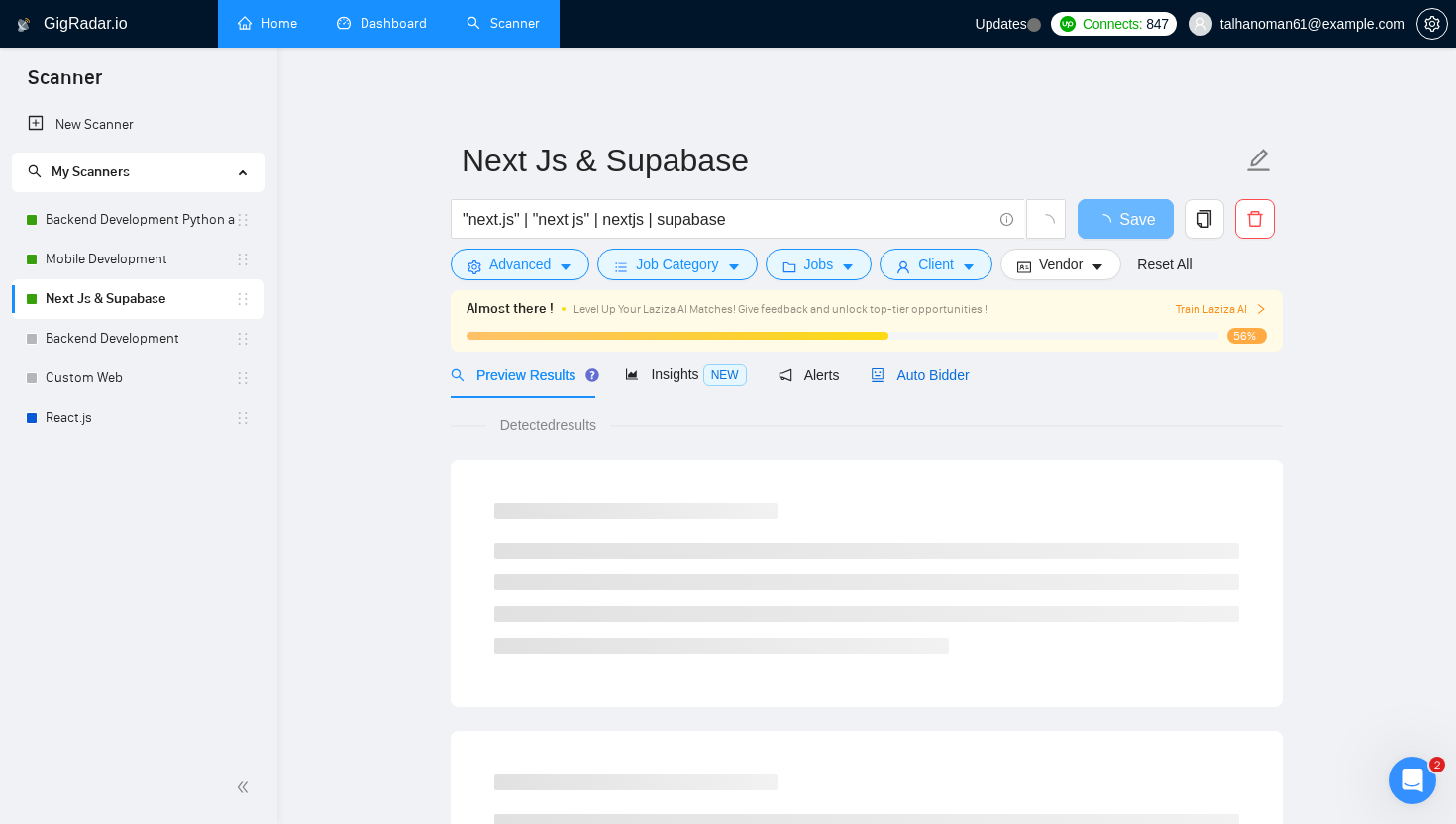 click on "Auto Bidder" at bounding box center (919, 375) 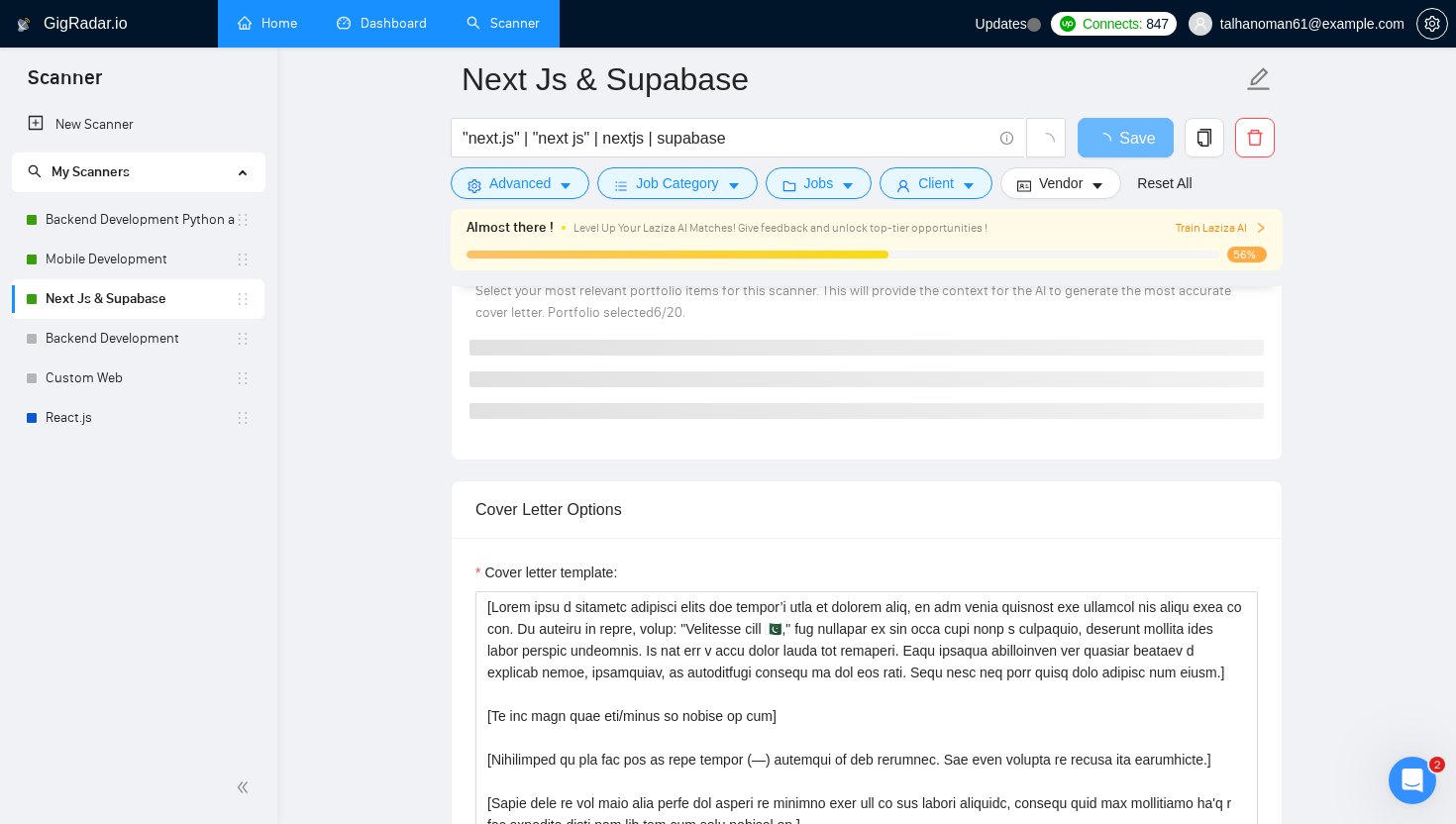 scroll, scrollTop: 2242, scrollLeft: 0, axis: vertical 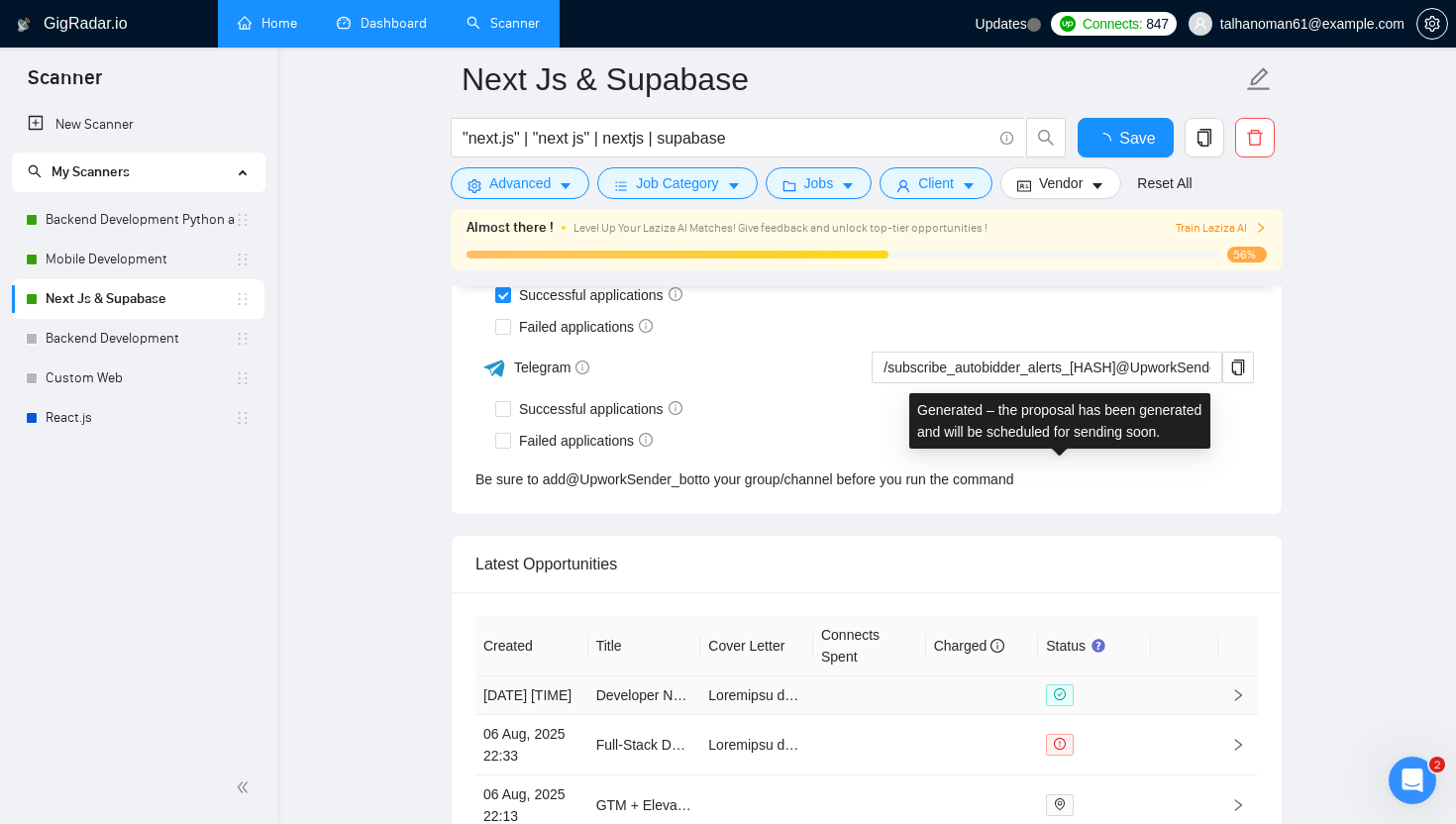 type 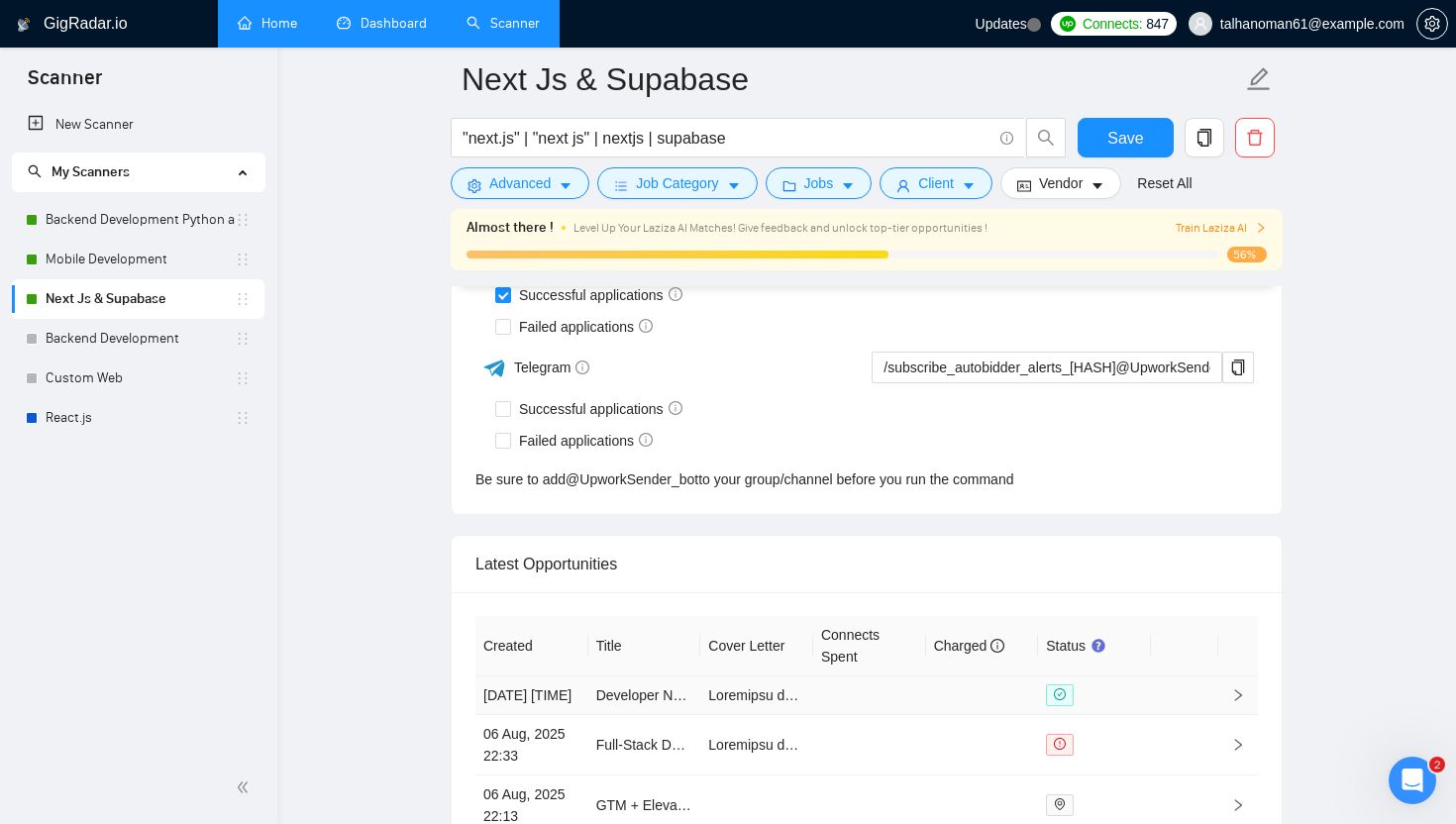 click at bounding box center (870, 695) 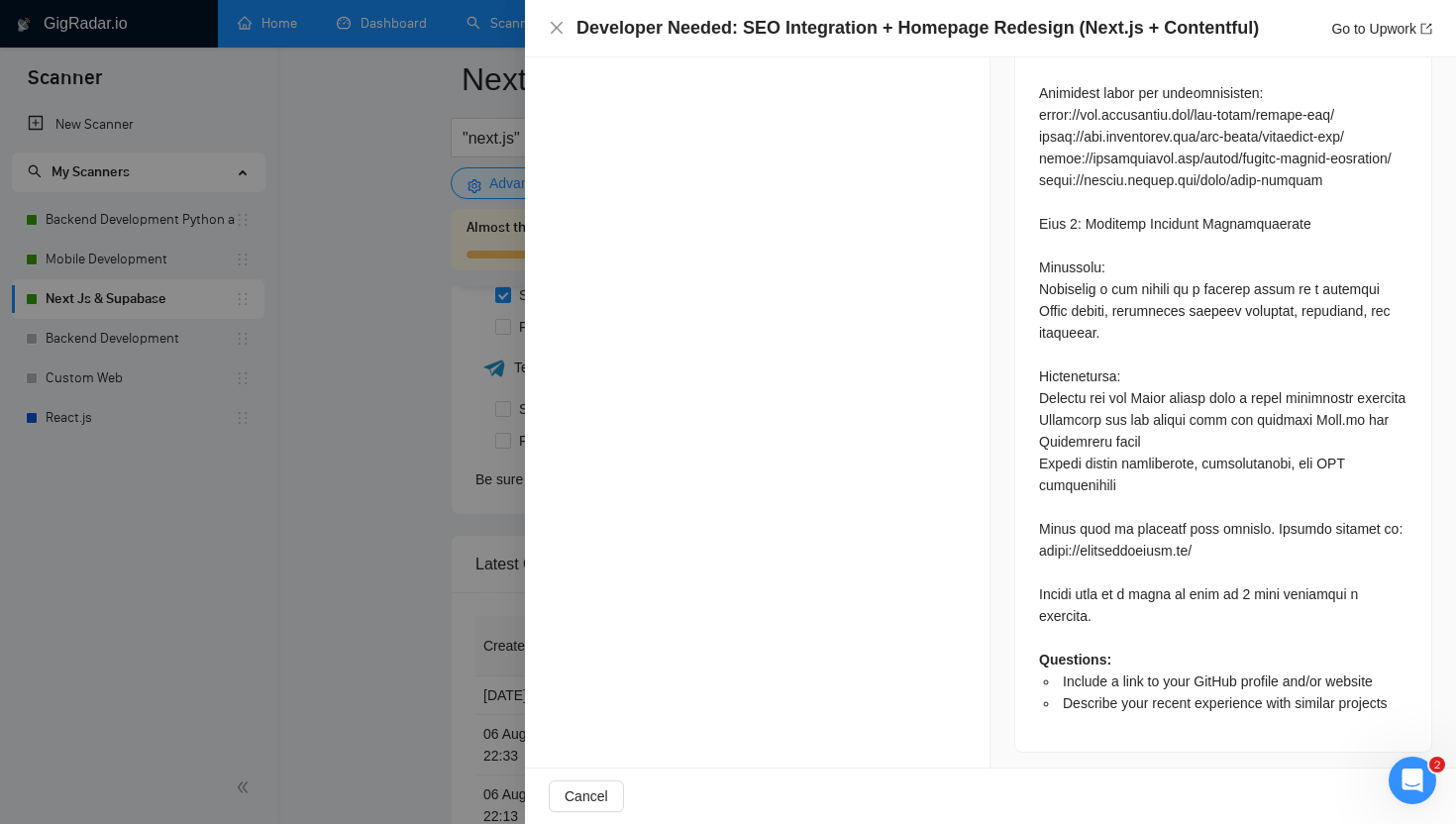 scroll, scrollTop: 1822, scrollLeft: 0, axis: vertical 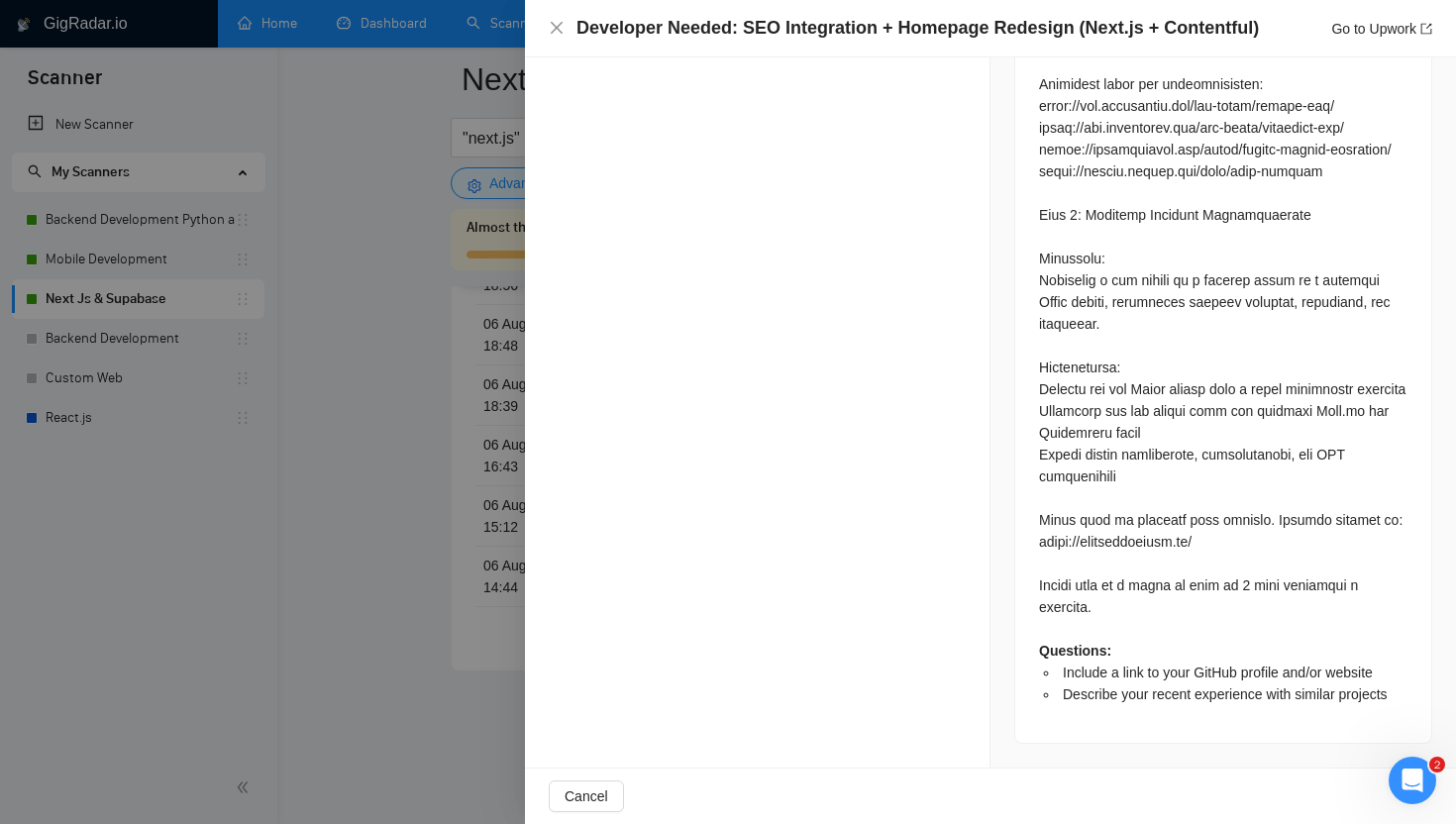 click at bounding box center [728, 412] 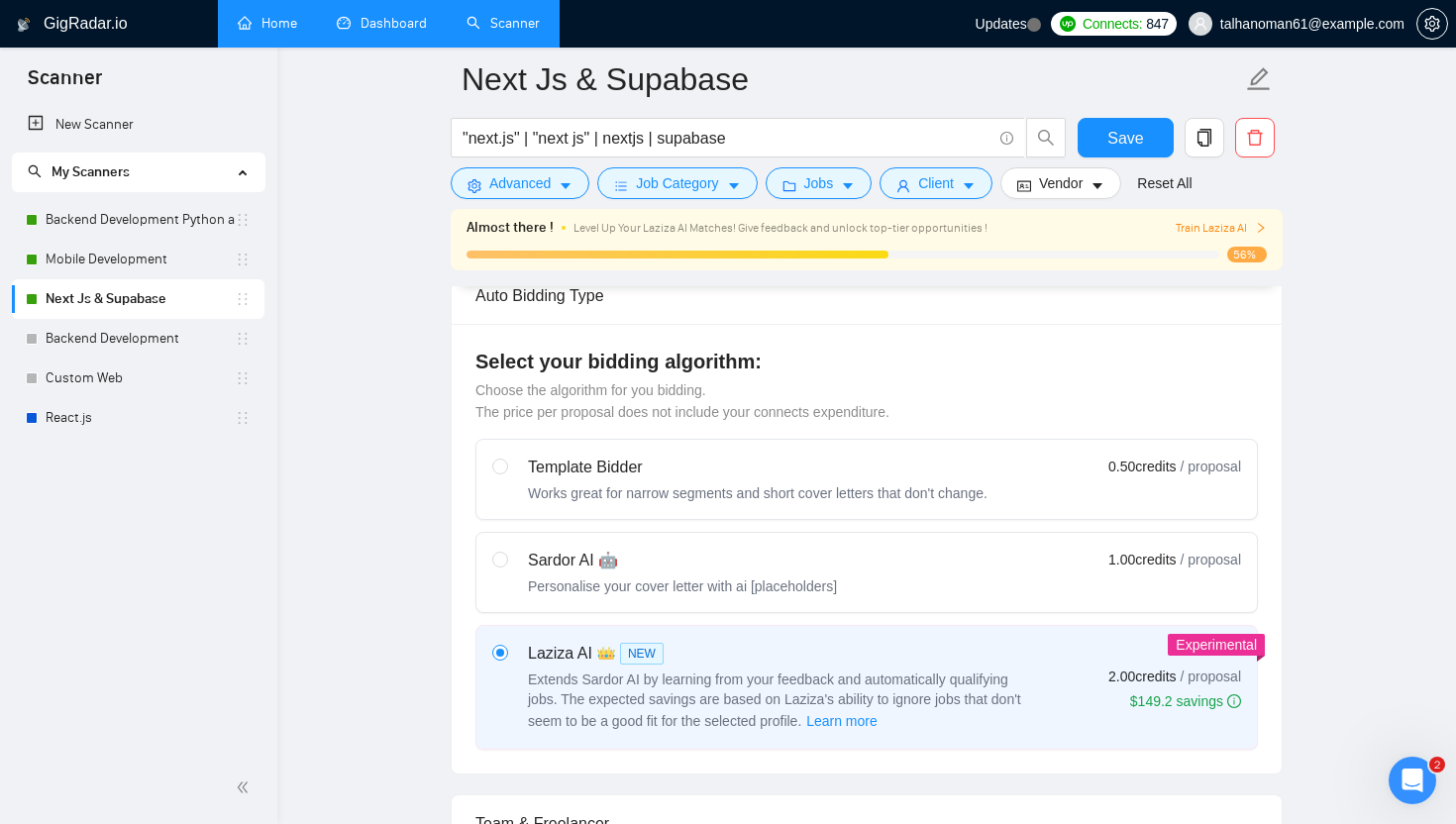 scroll, scrollTop: 0, scrollLeft: 0, axis: both 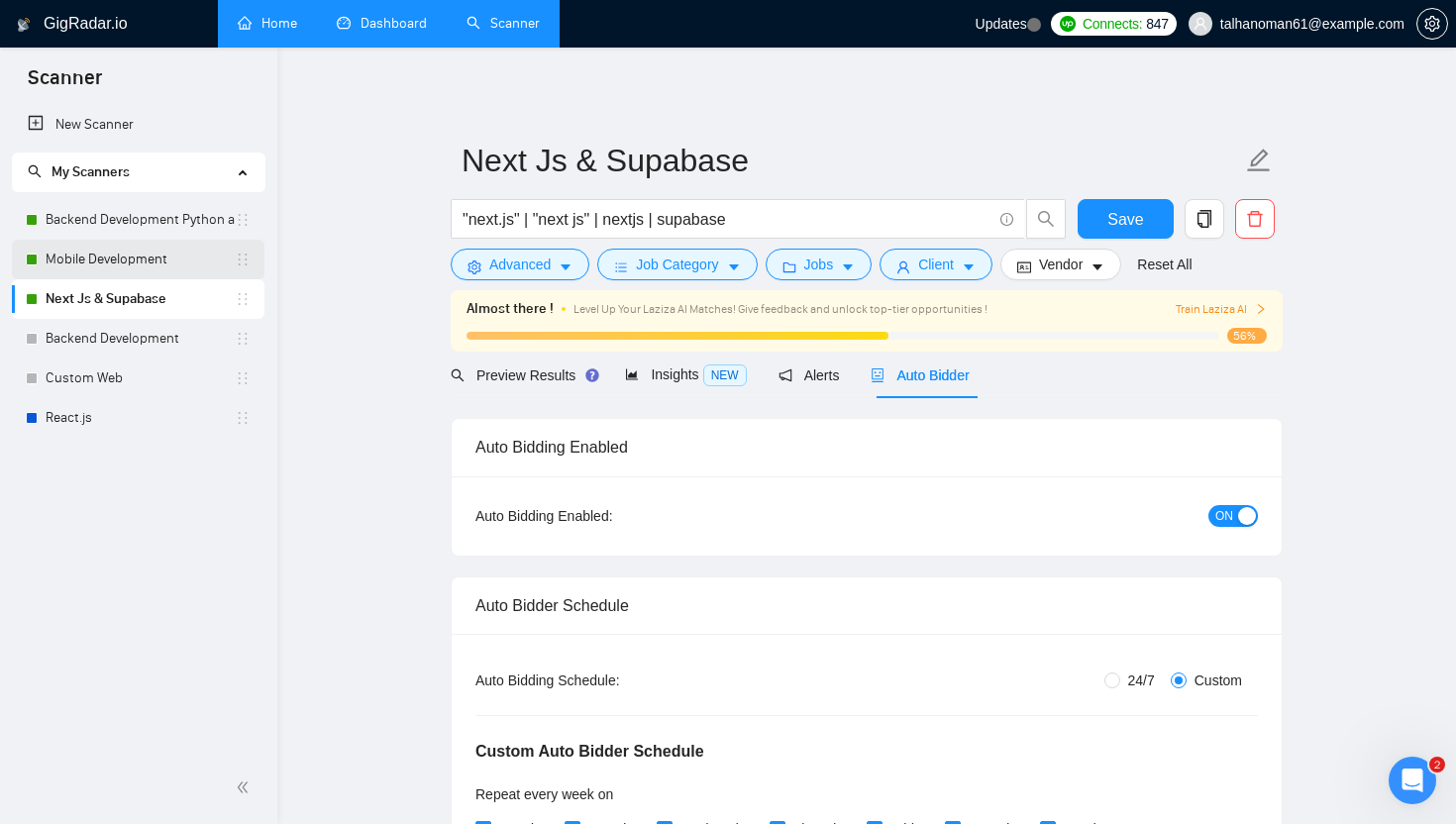 click on "Mobile Development" at bounding box center [140, 259] 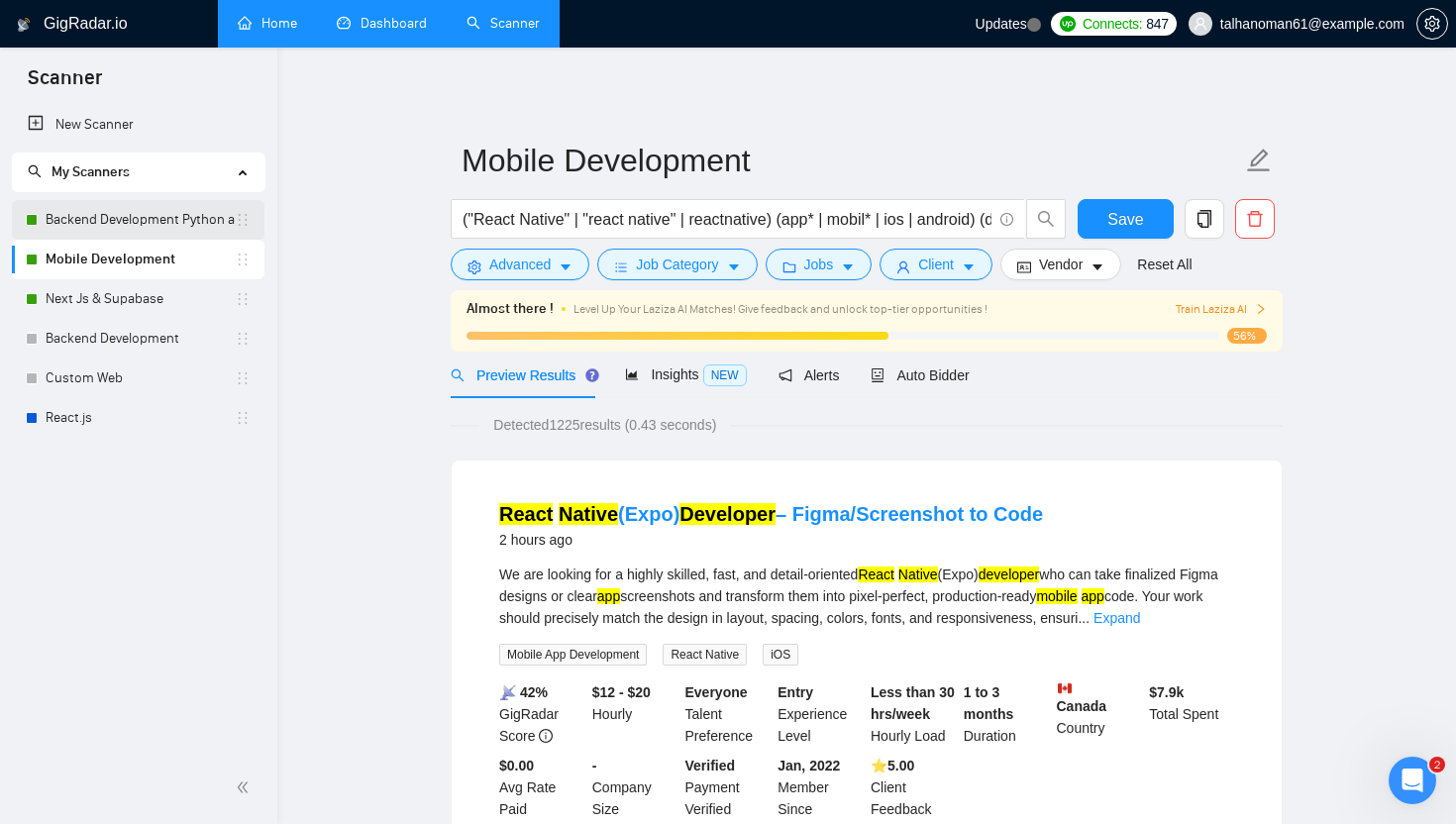click on "Backend Development Python and Go" at bounding box center (140, 220) 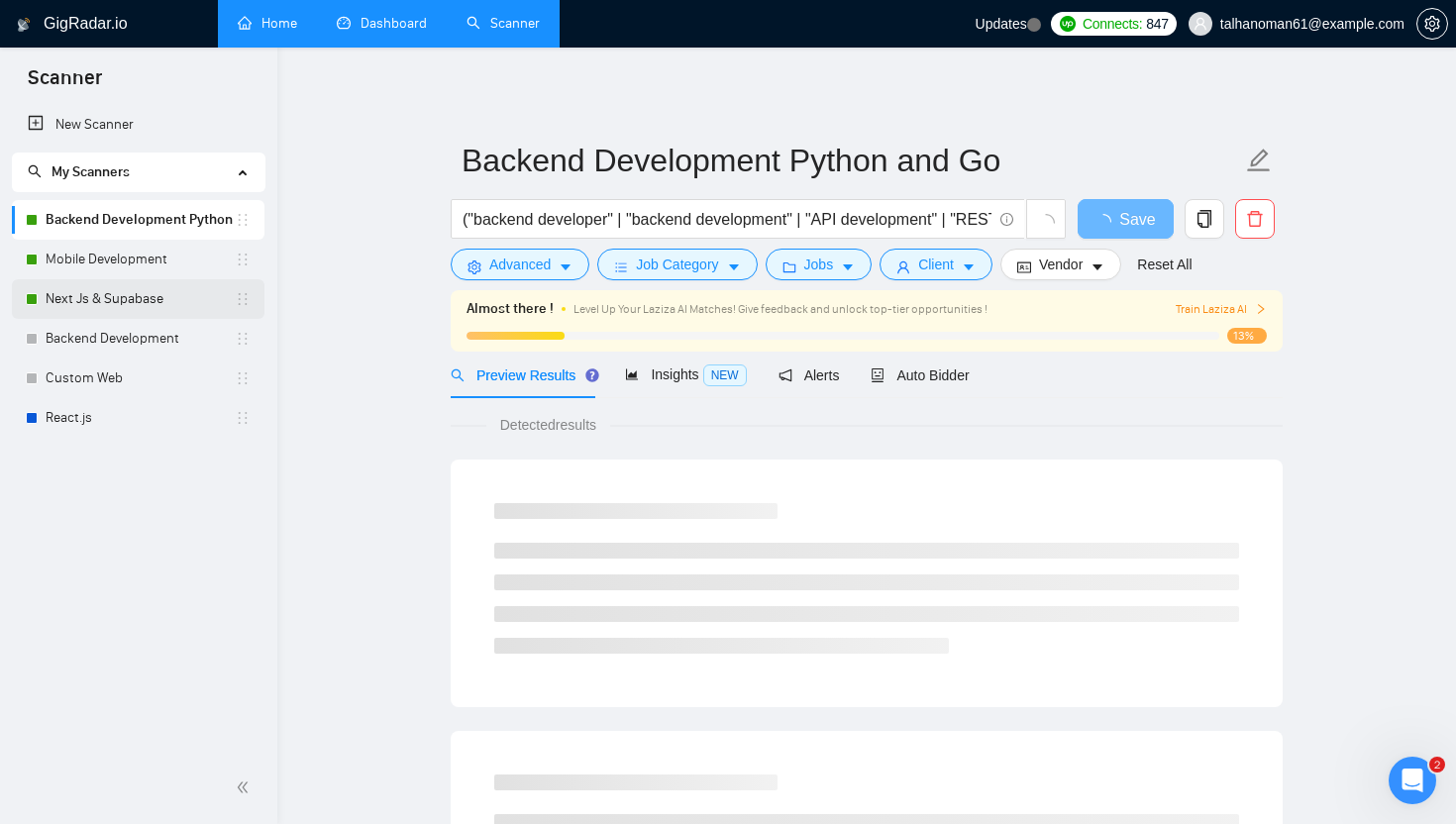 click on "Next Js & Supabase" at bounding box center (140, 299) 